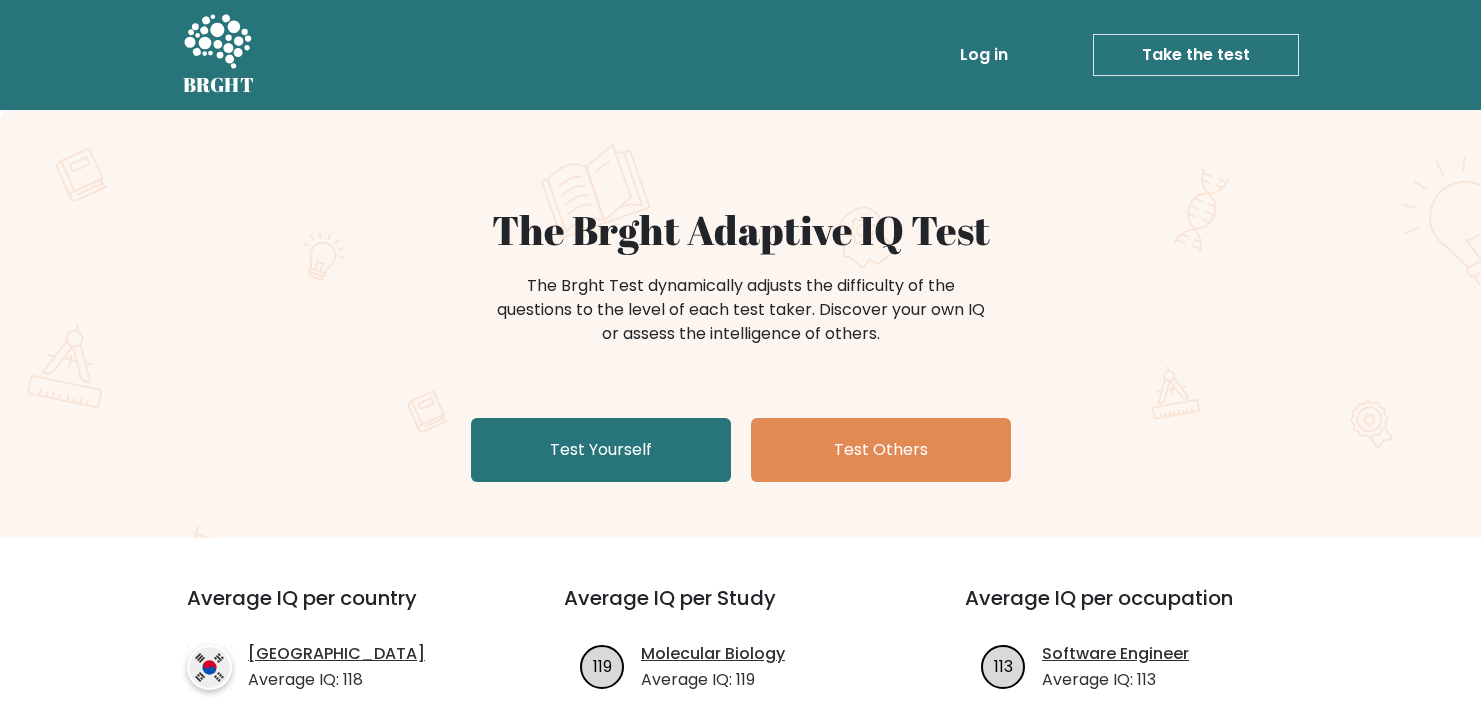 scroll, scrollTop: 0, scrollLeft: 0, axis: both 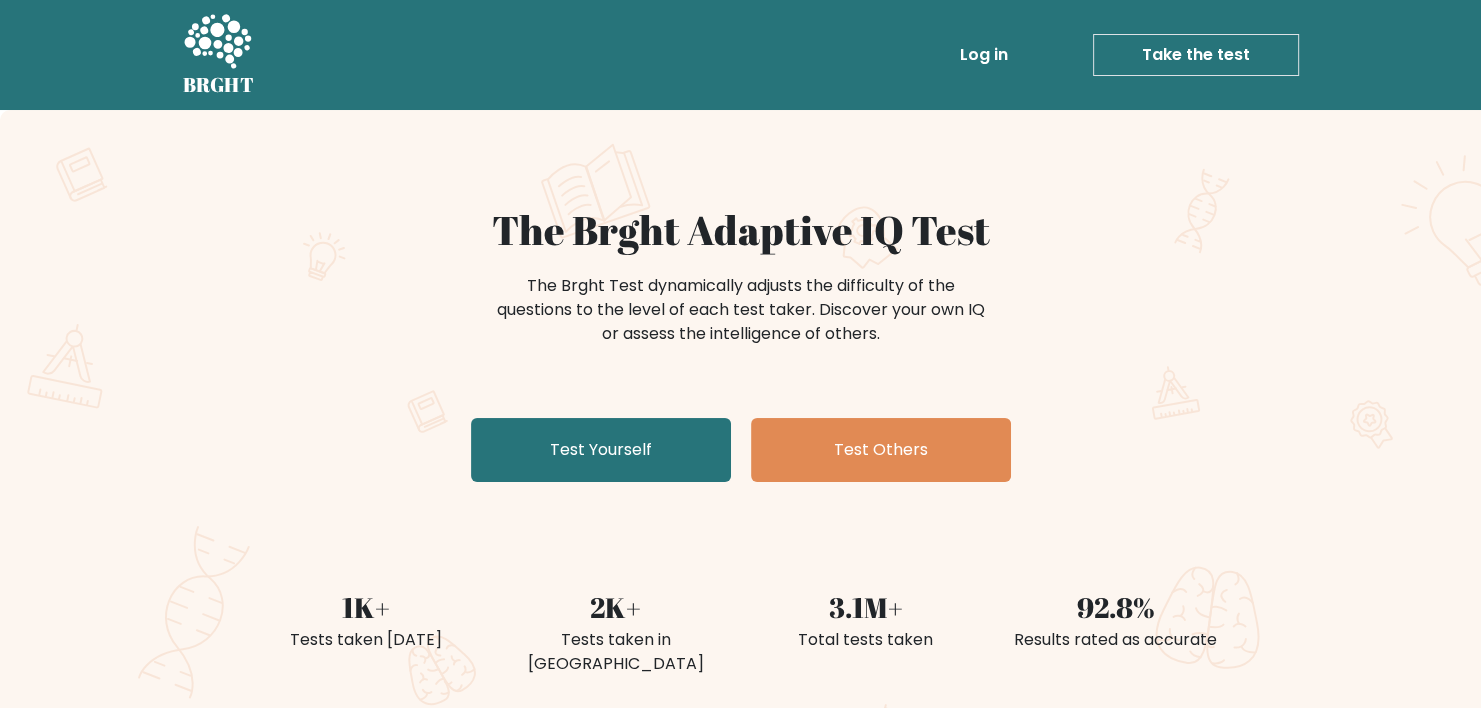 click on "The Brght Adaptive IQ Test
The Brght Test dynamically adjusts the difficulty of the questions to the level of each test taker. Discover your own IQ or assess the intelligence of others.
Test Yourself
Test Others
1K+
Tests taken today
2K+
Tests taken in North Macedonia
3.1M+
Total tests taken
92.8%
Results rated as accurate" at bounding box center (740, 419) 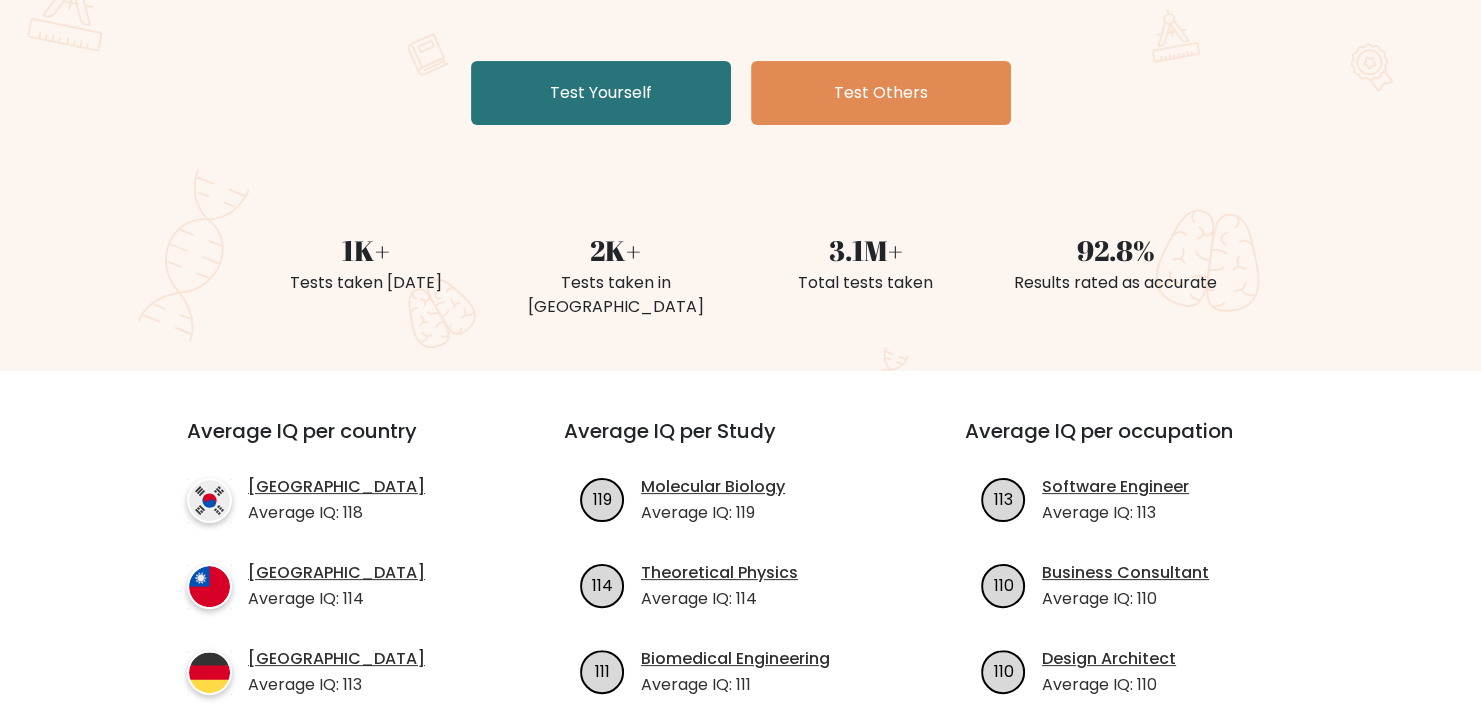 scroll, scrollTop: 200, scrollLeft: 0, axis: vertical 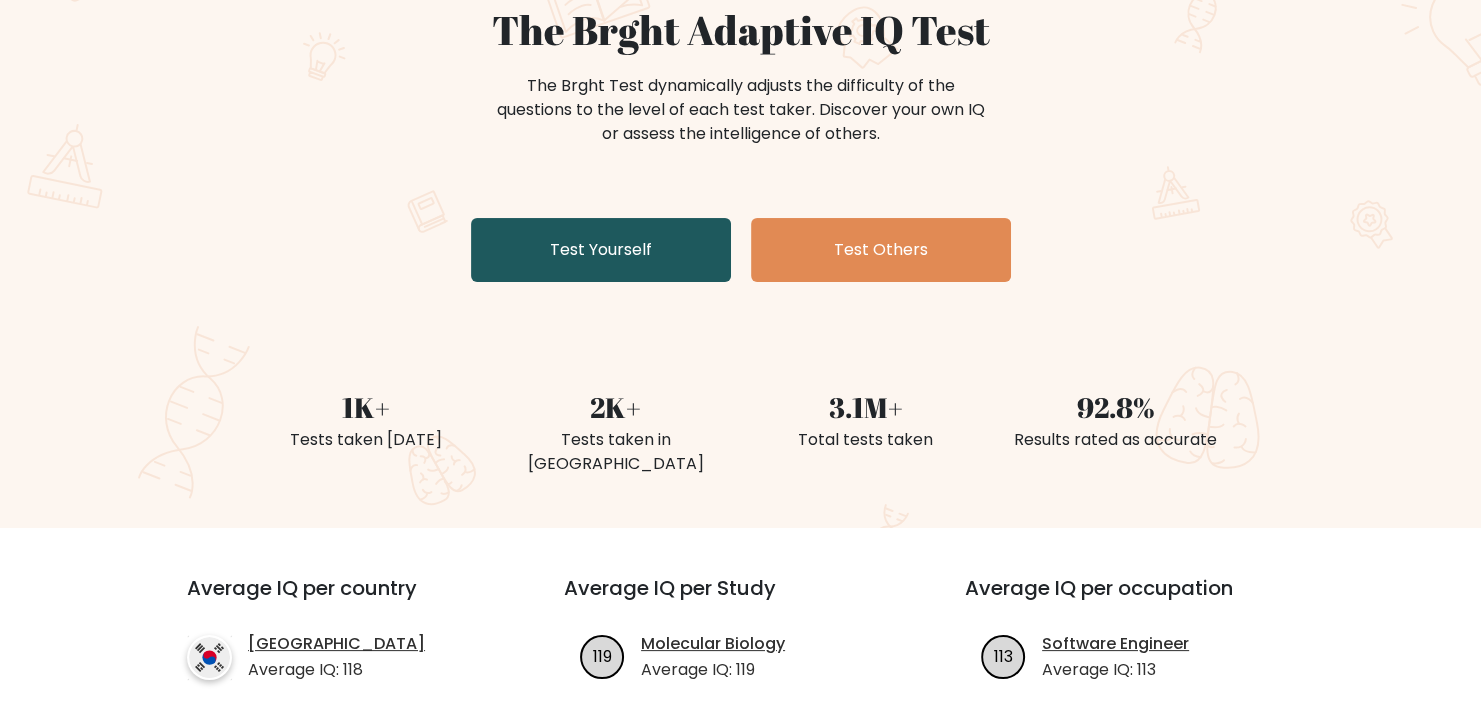click on "Test Yourself" at bounding box center (601, 250) 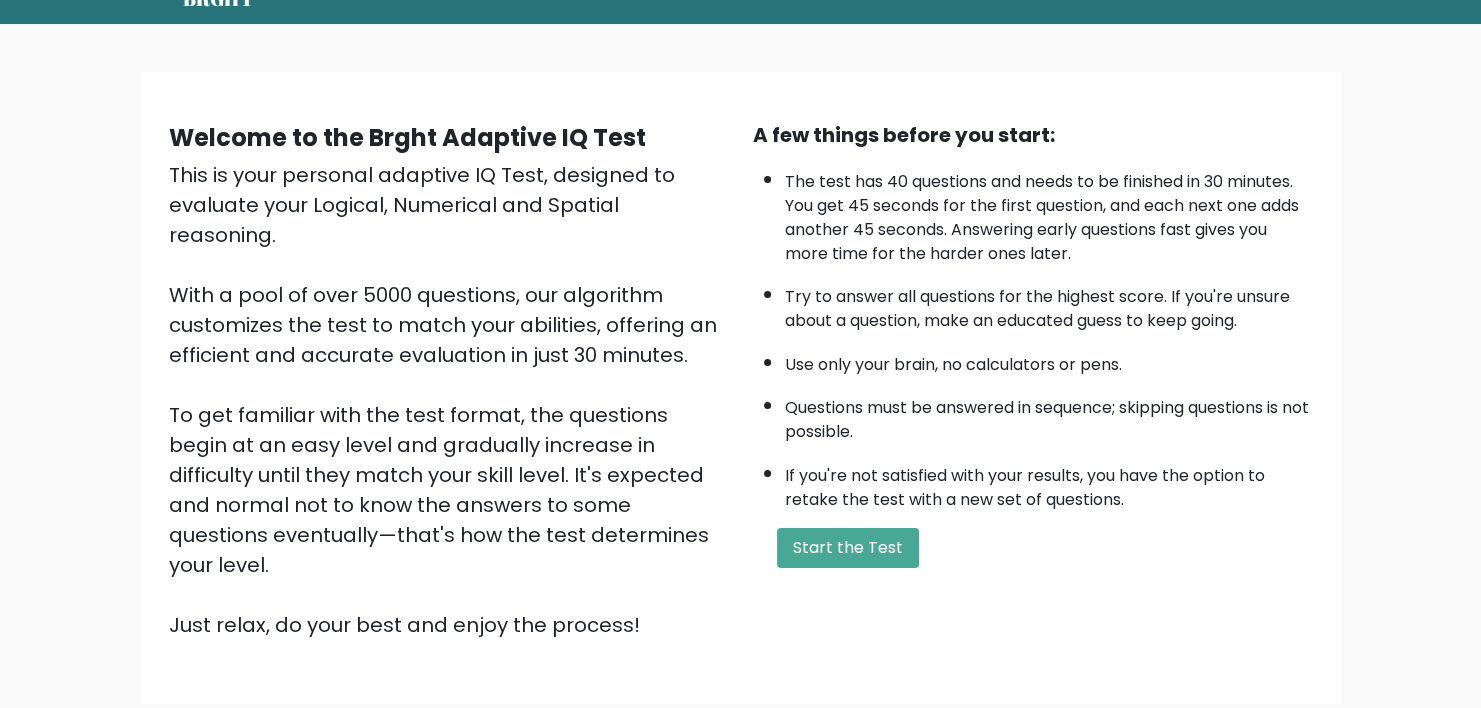 scroll, scrollTop: 0, scrollLeft: 0, axis: both 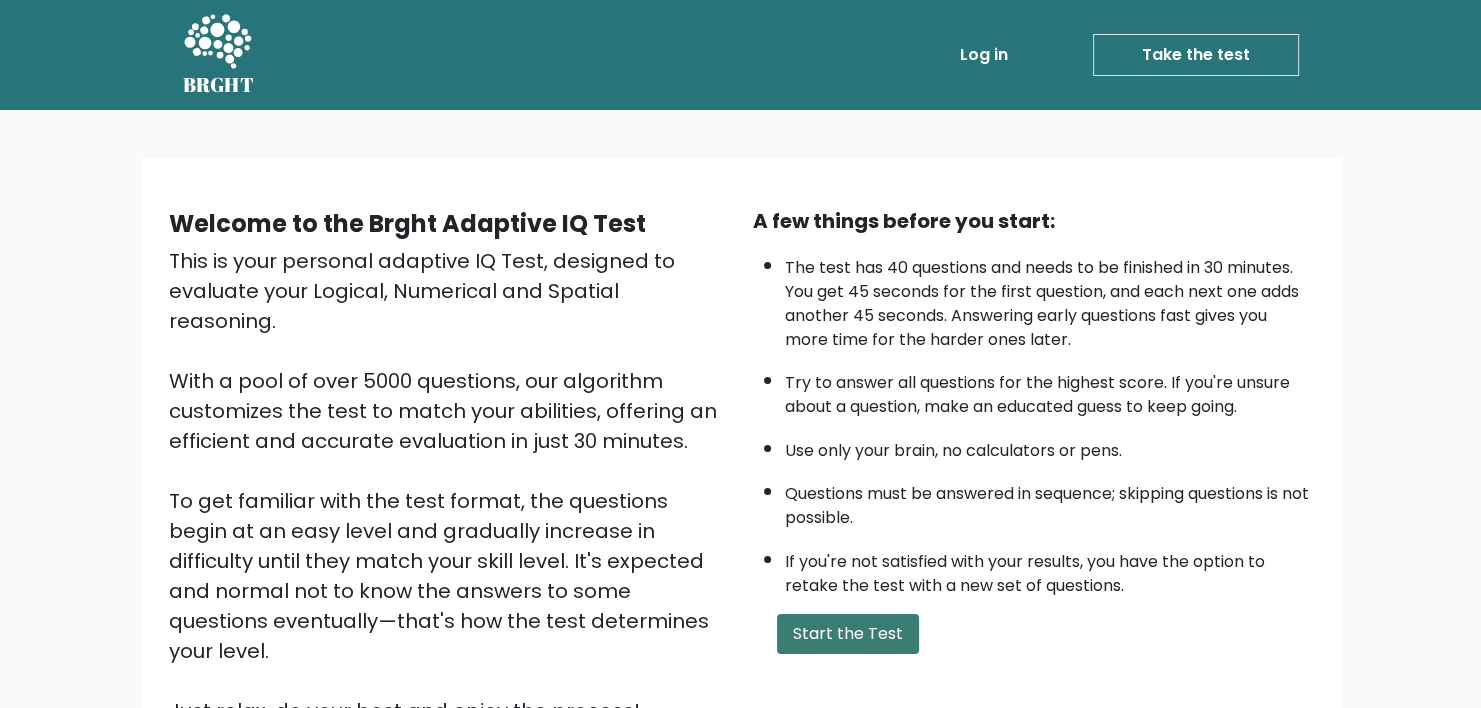 click on "Start the Test" at bounding box center (848, 634) 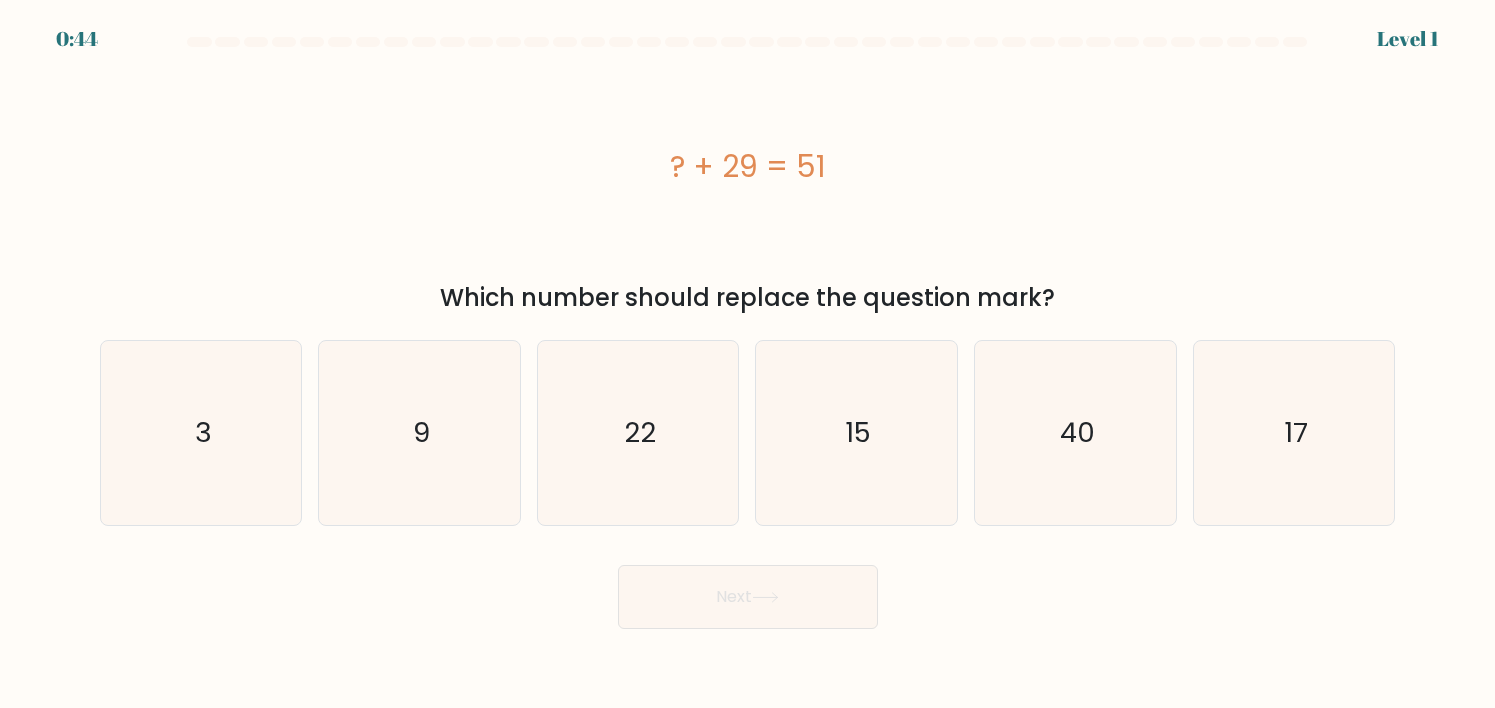 scroll, scrollTop: 0, scrollLeft: 0, axis: both 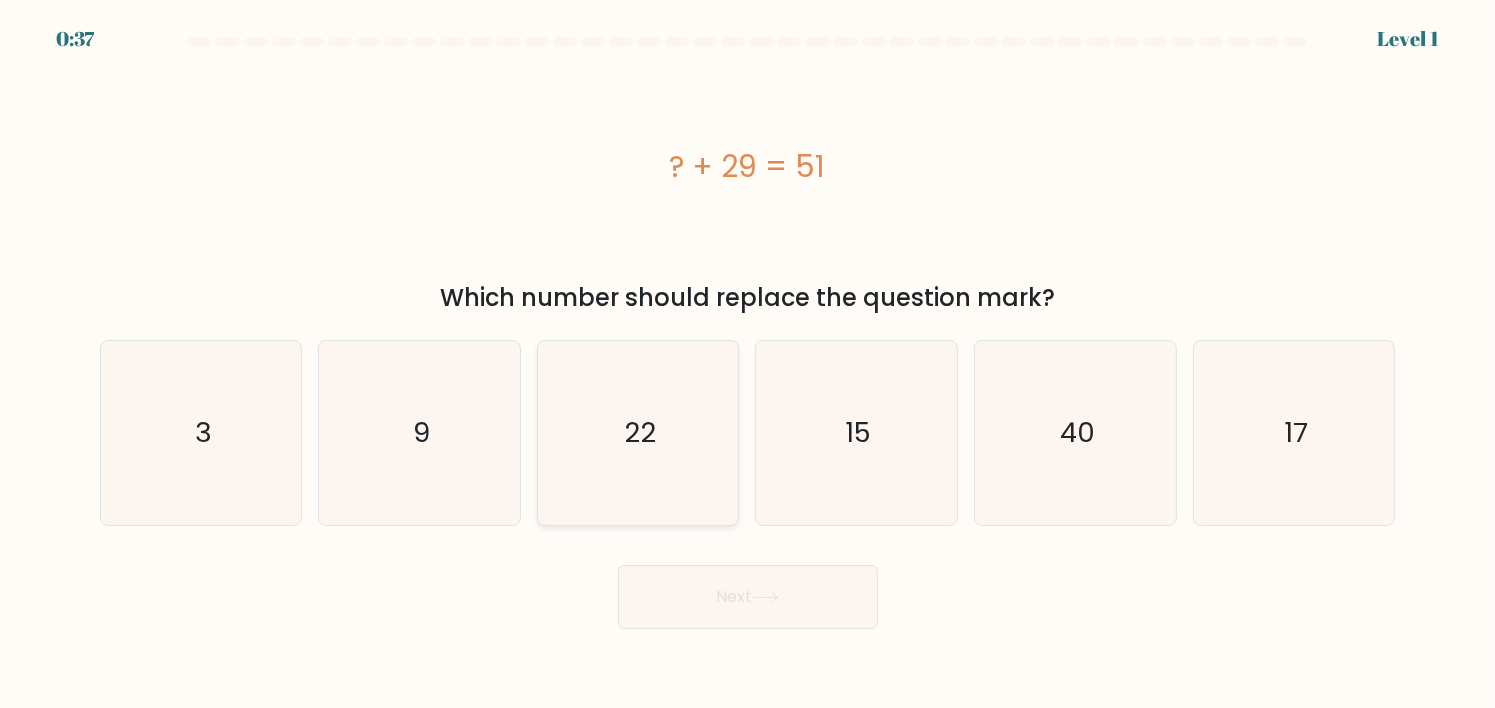 click on "22" 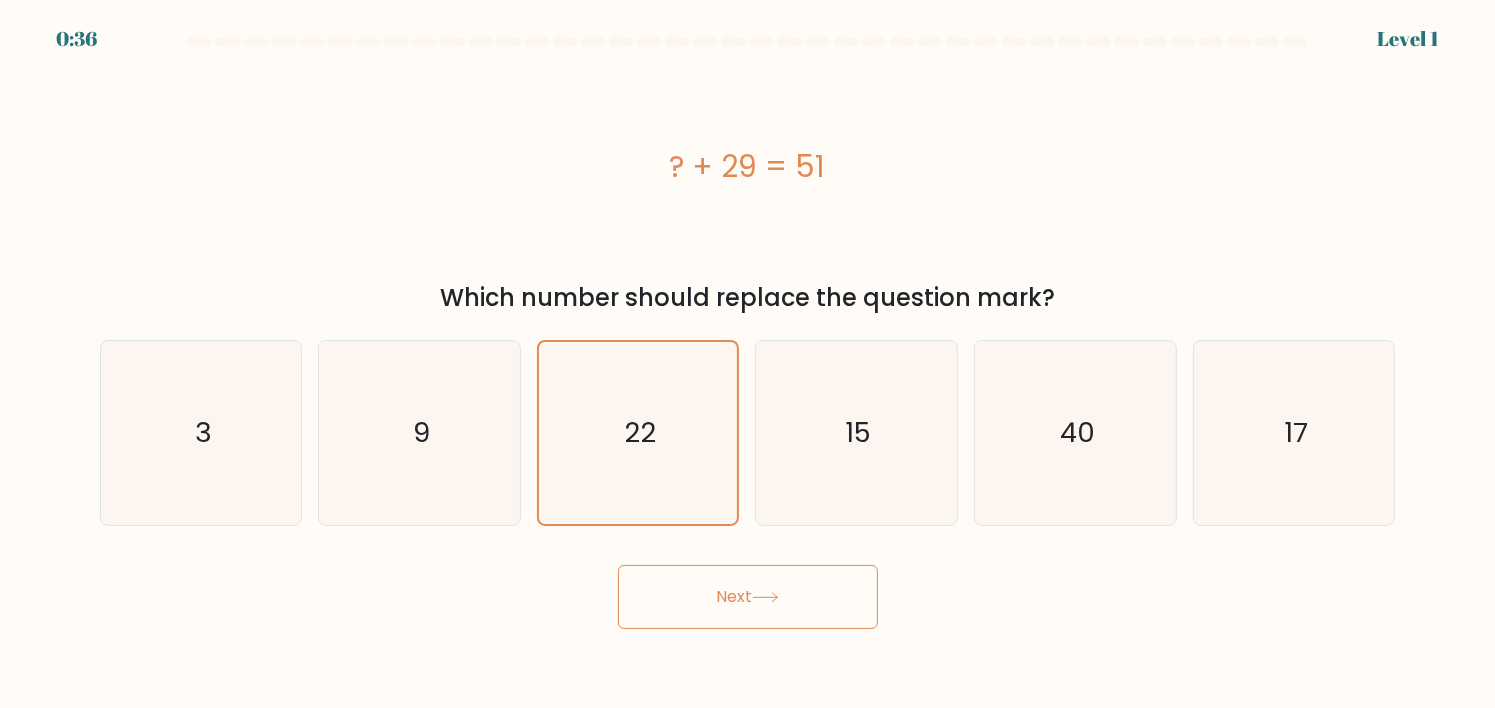 drag, startPoint x: 756, startPoint y: 580, endPoint x: 753, endPoint y: 607, distance: 27.166155 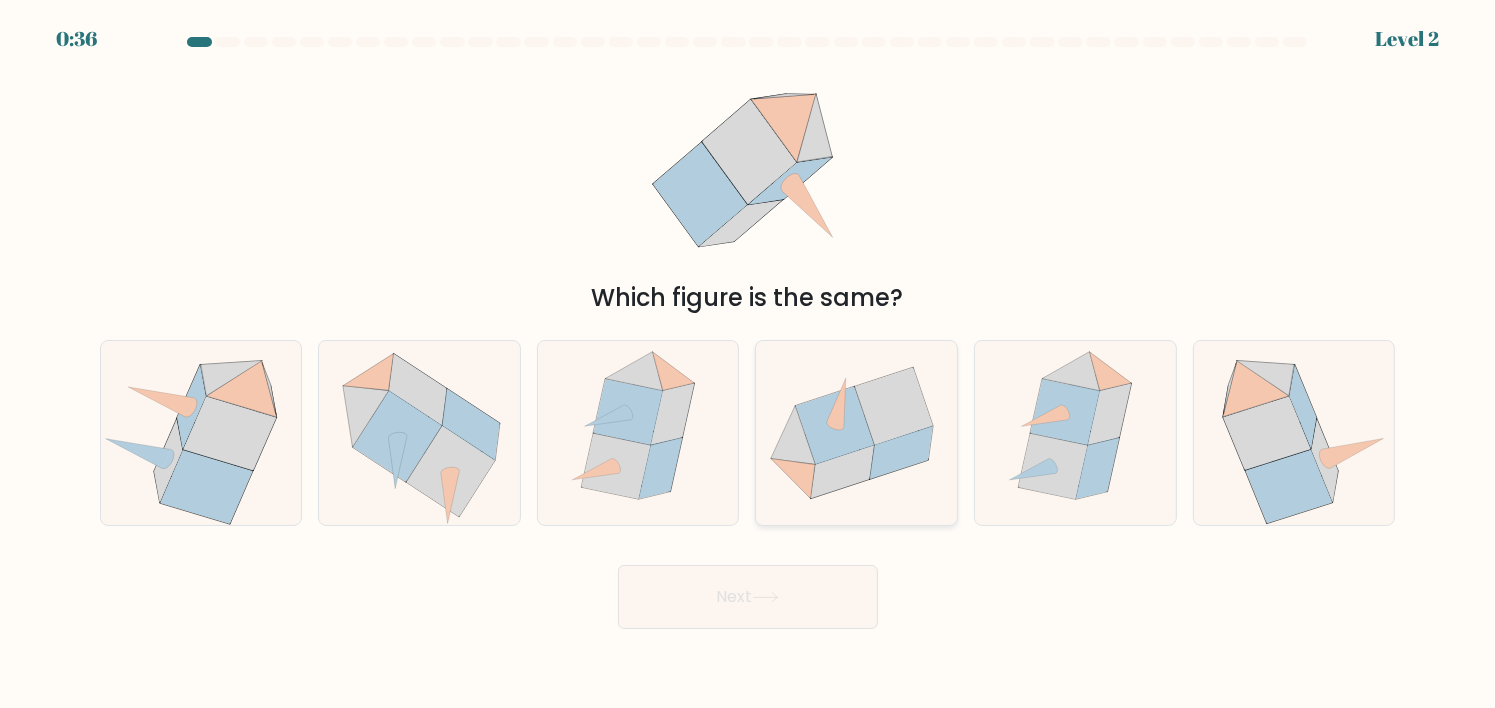 click on "Next" at bounding box center [748, 597] 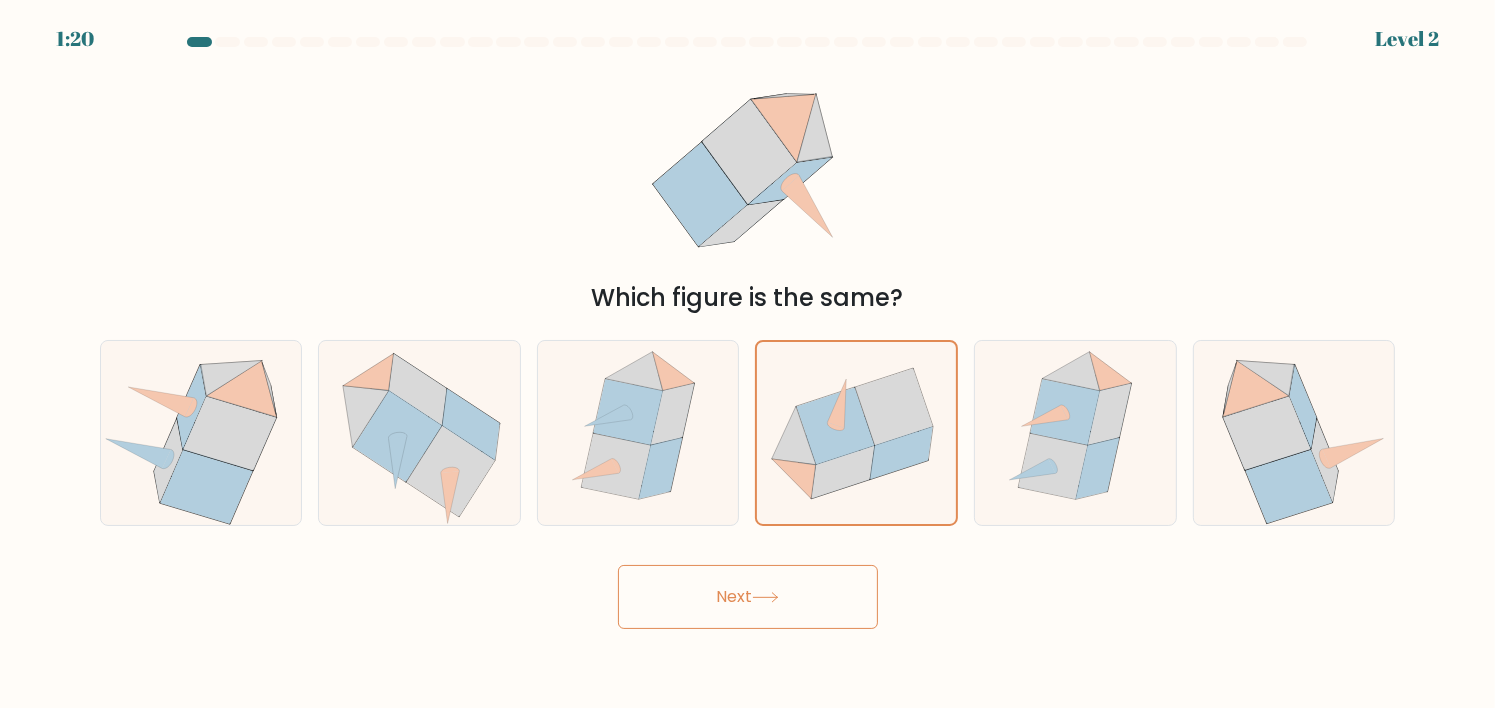 drag, startPoint x: 779, startPoint y: 592, endPoint x: 796, endPoint y: 551, distance: 44.38468 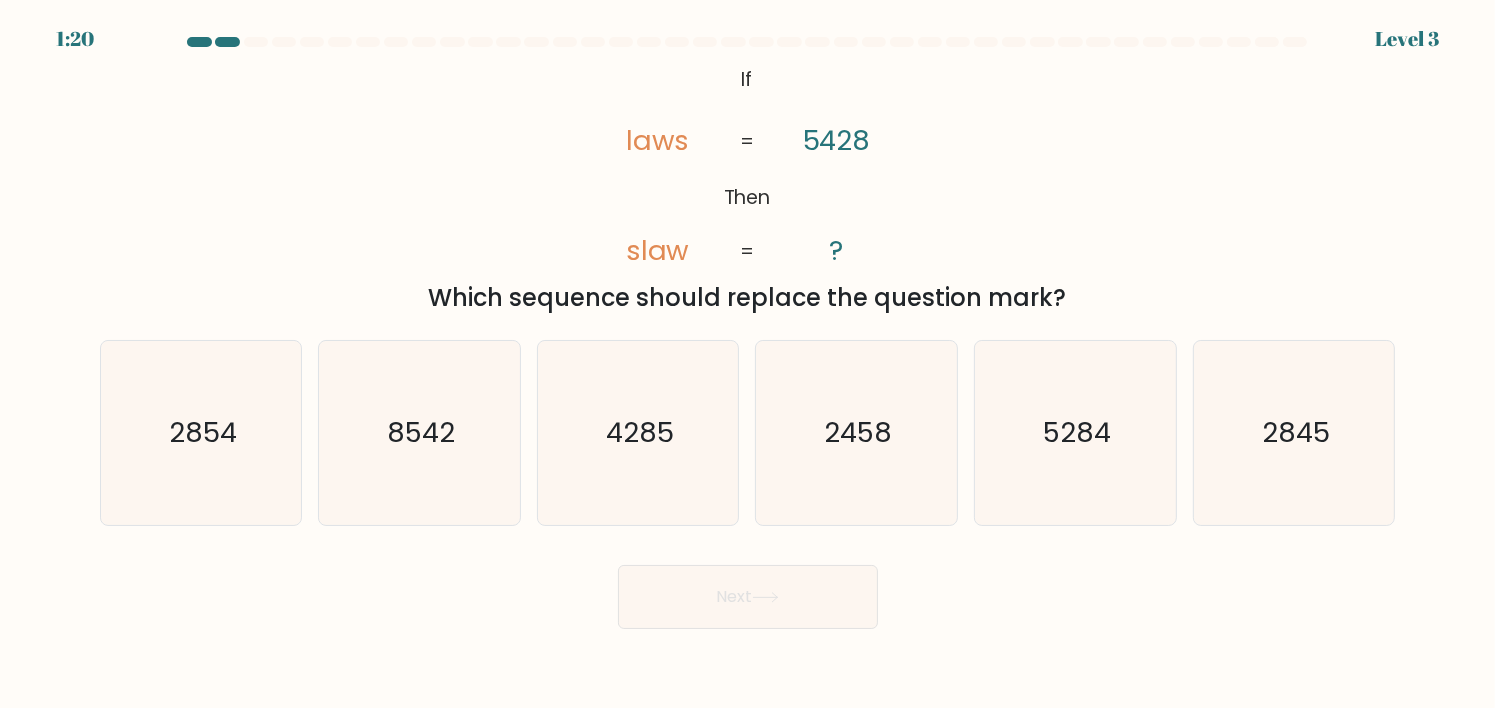 drag, startPoint x: 687, startPoint y: 438, endPoint x: 746, endPoint y: 564, distance: 139.12944 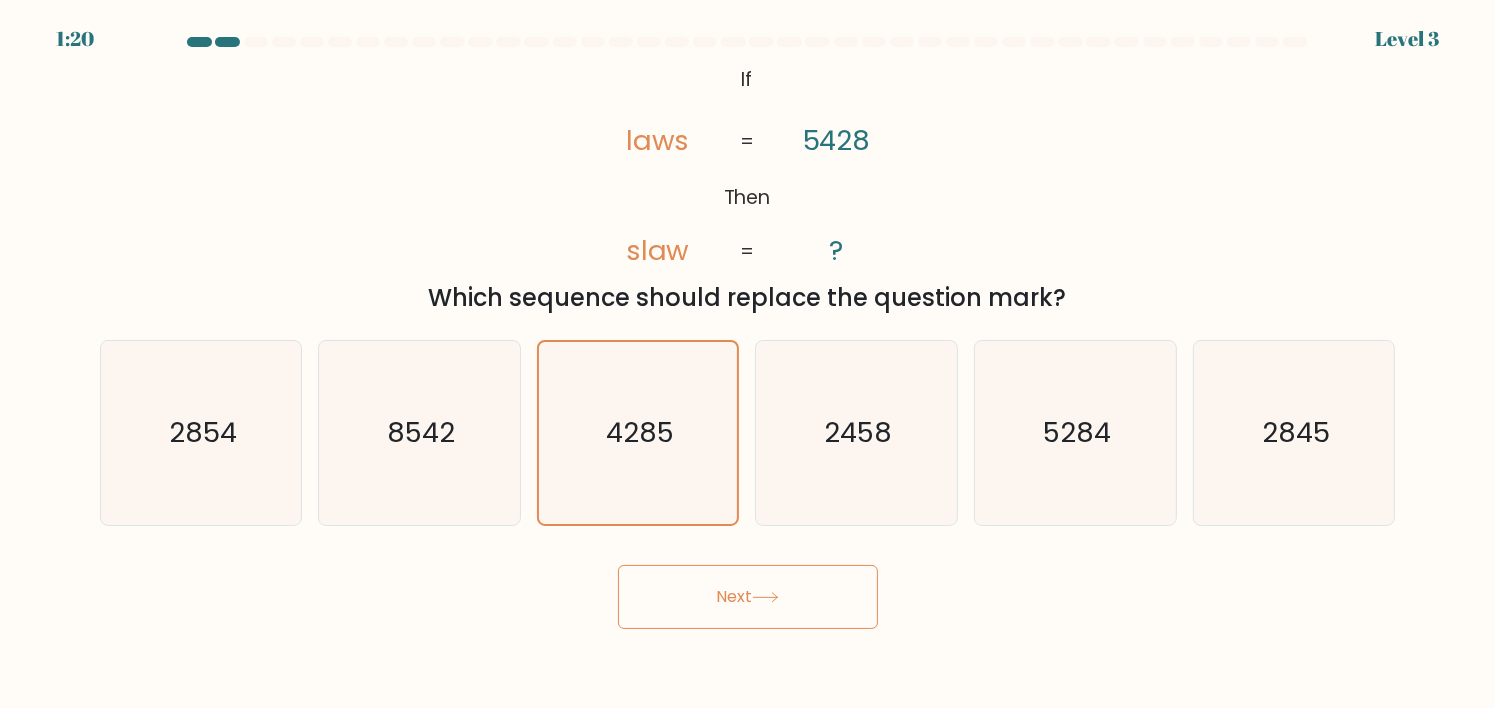 click on "Next" at bounding box center (748, 597) 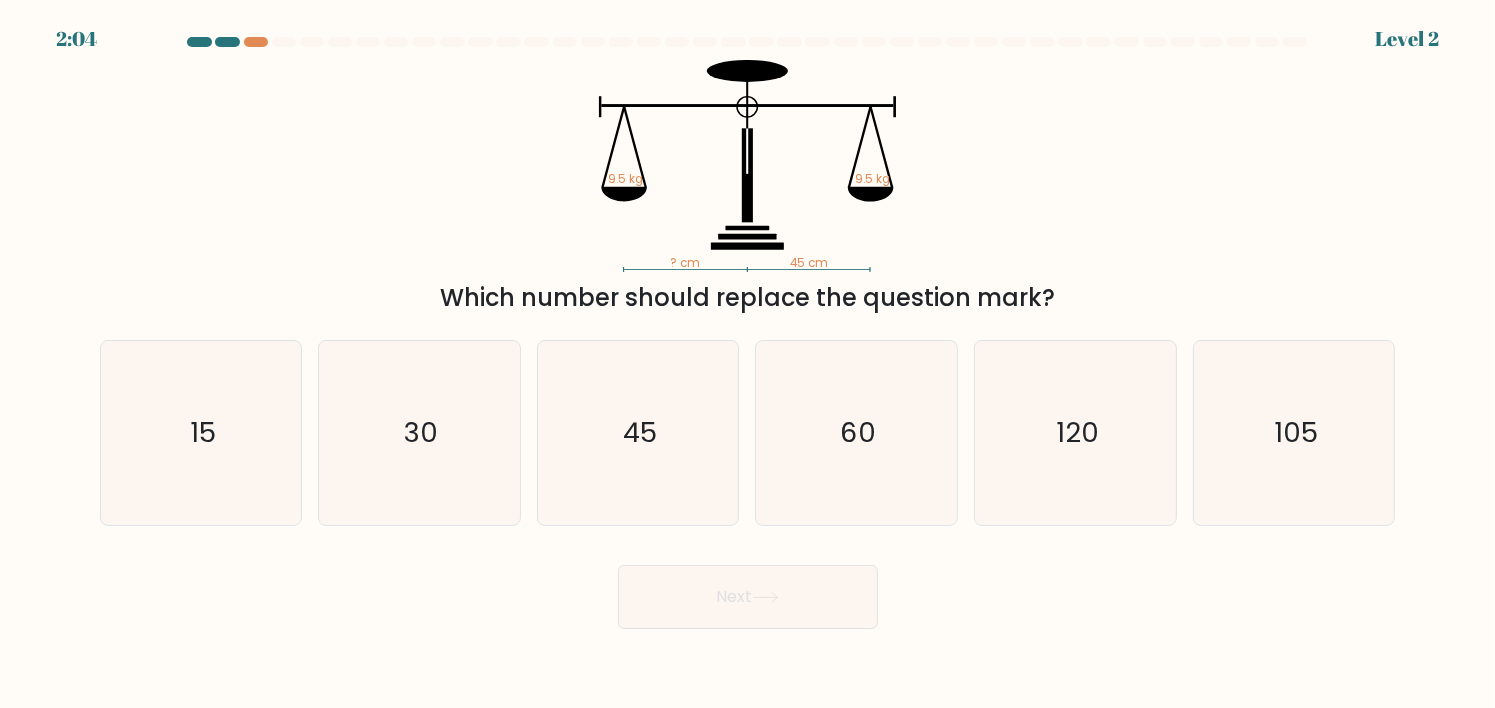 drag, startPoint x: 442, startPoint y: 476, endPoint x: 534, endPoint y: 516, distance: 100.31949 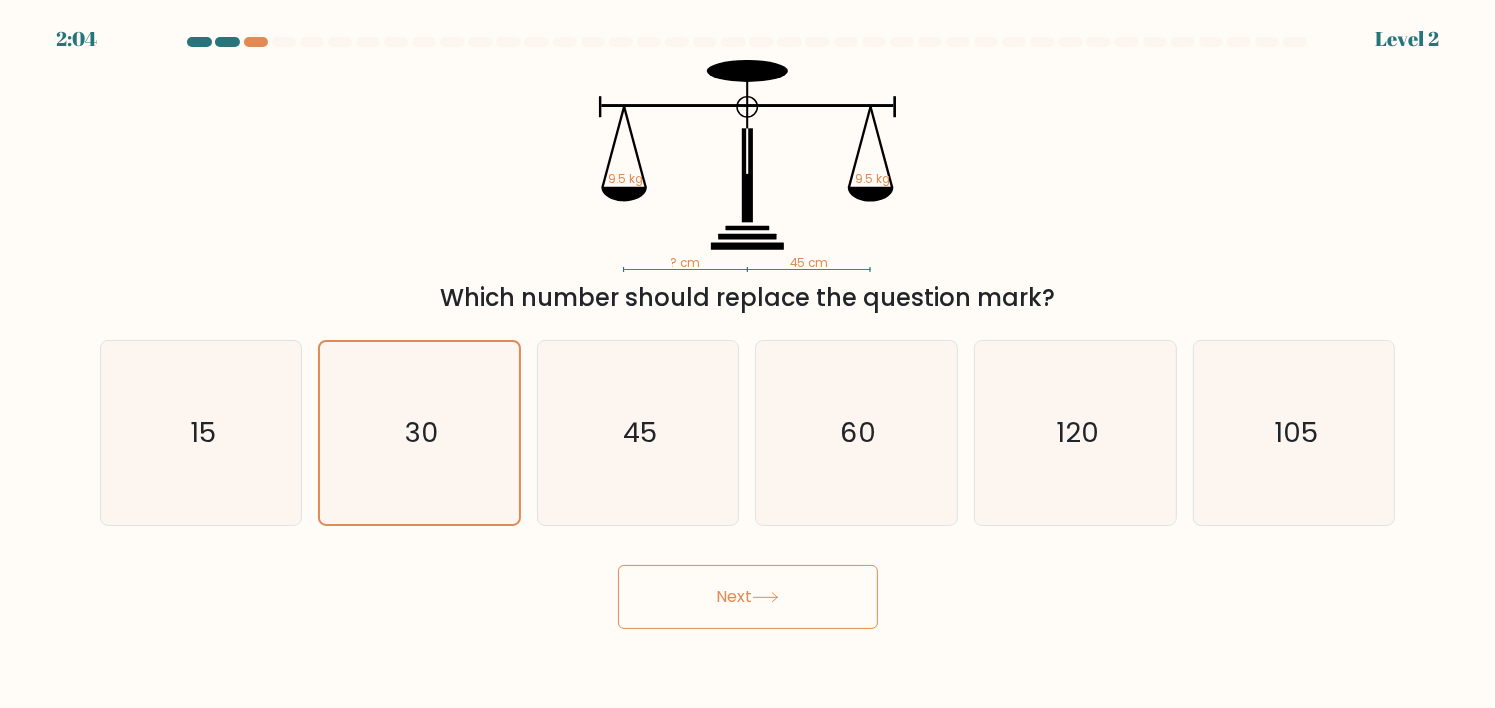 click on "Next" at bounding box center (748, 597) 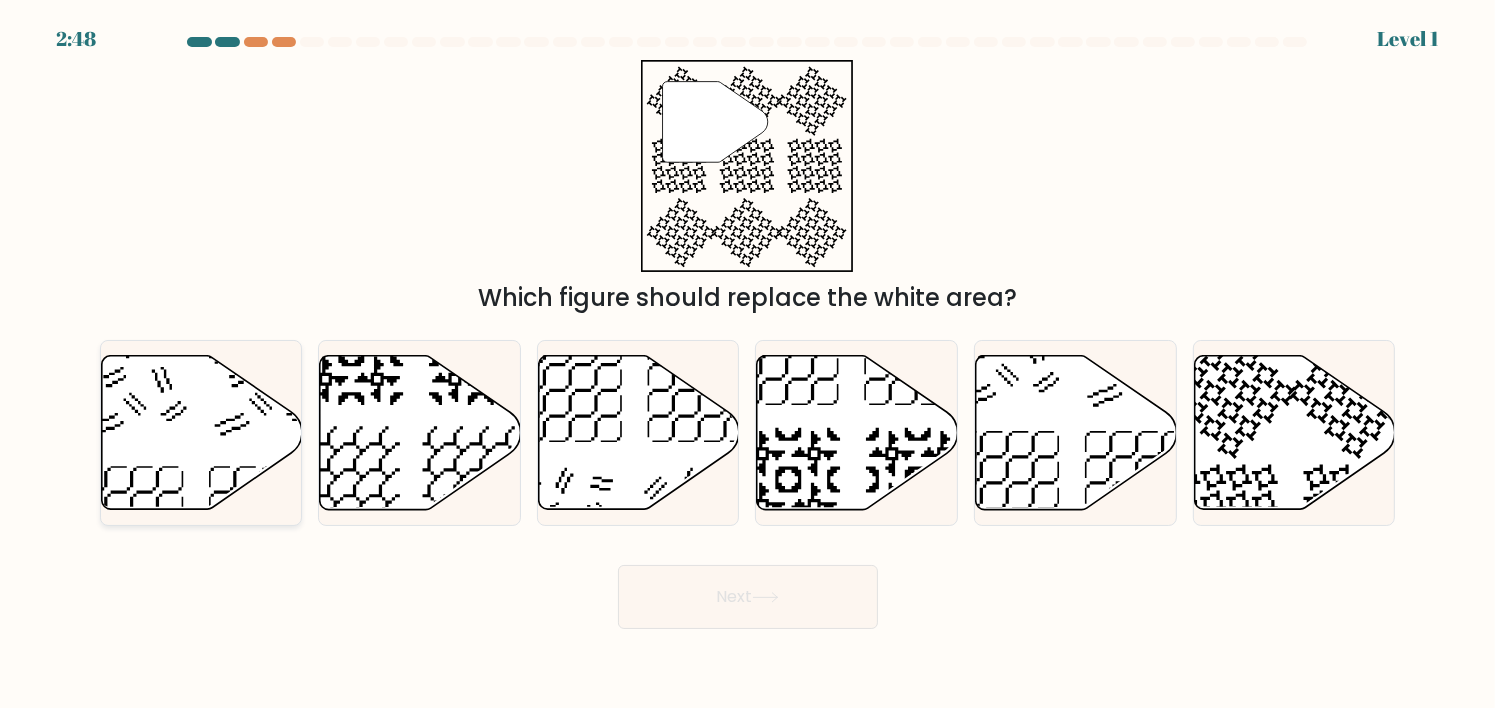 click 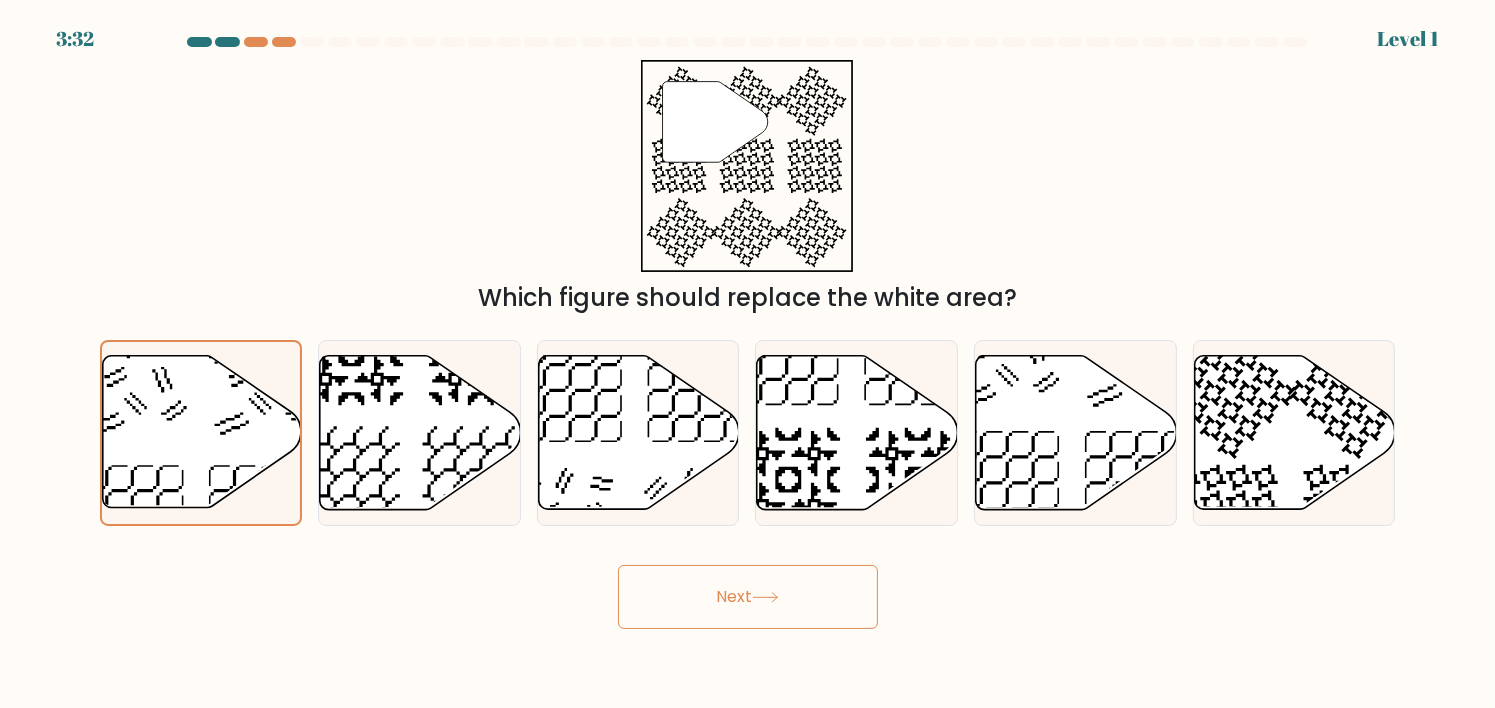 click on "Next" at bounding box center [748, 597] 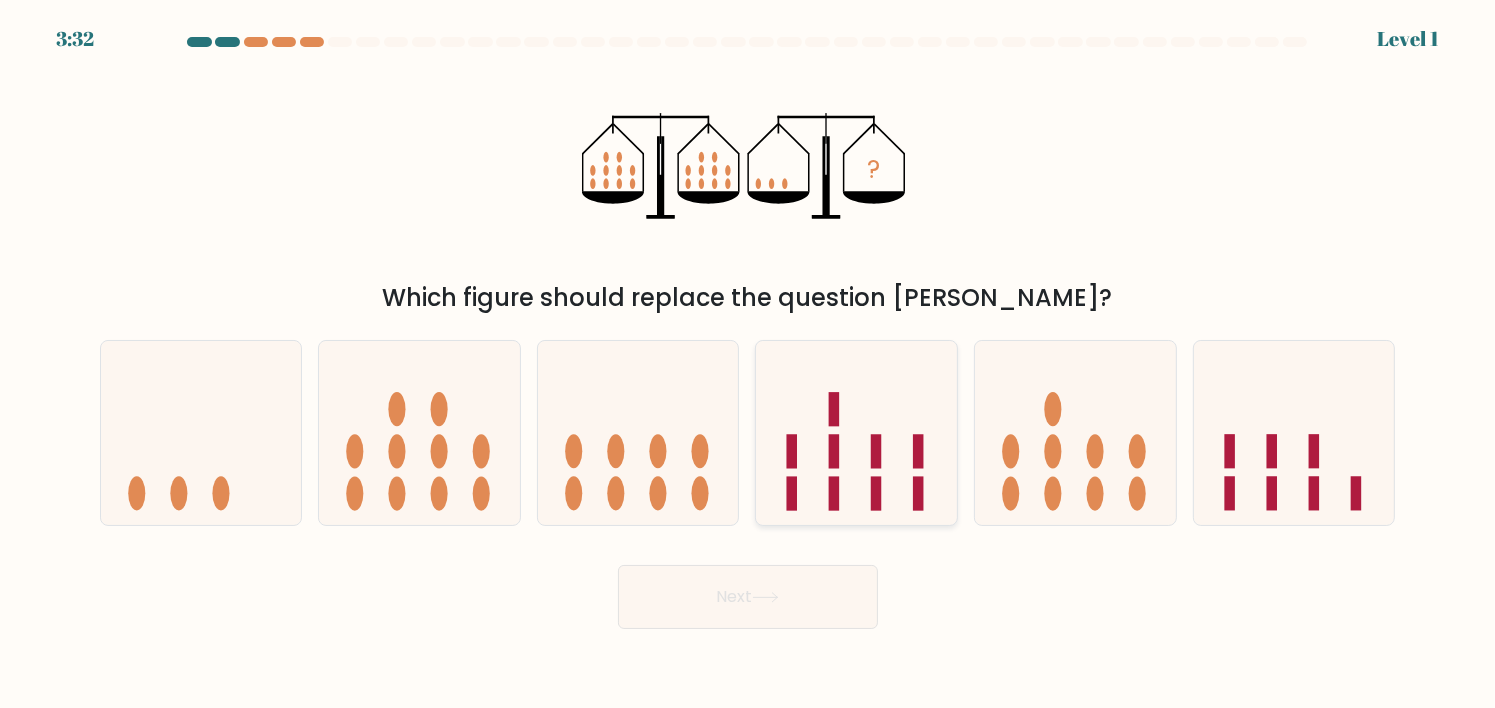 click 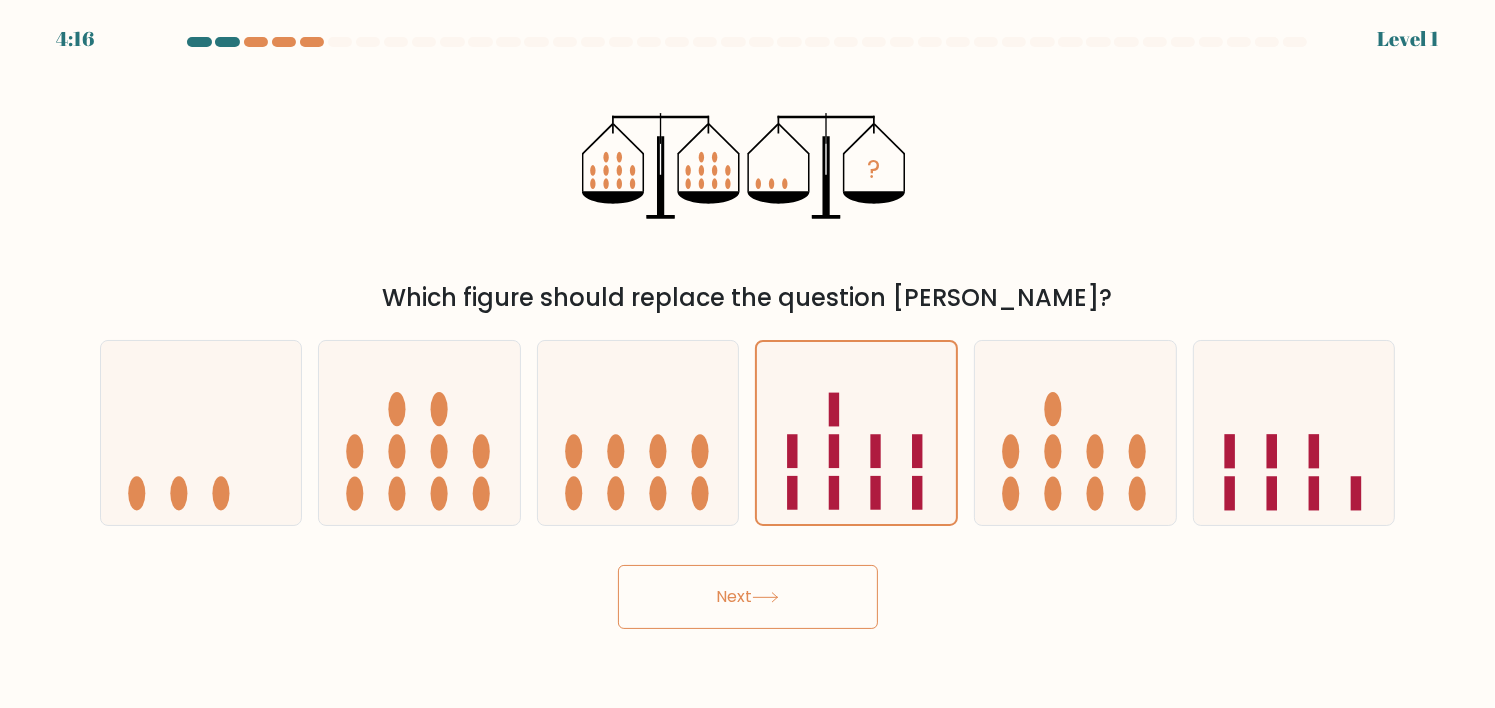 click on "Next" at bounding box center [748, 597] 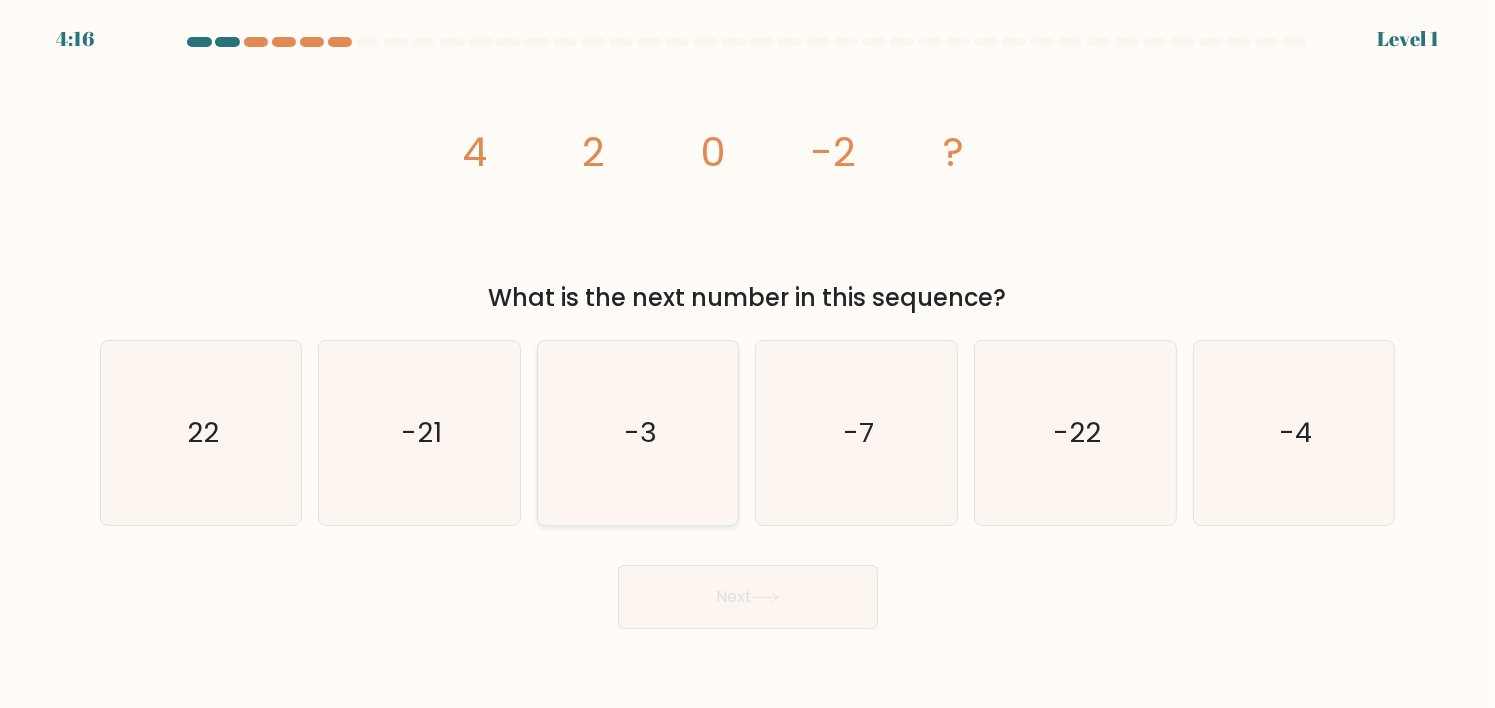 drag, startPoint x: 631, startPoint y: 427, endPoint x: 615, endPoint y: 467, distance: 43.081318 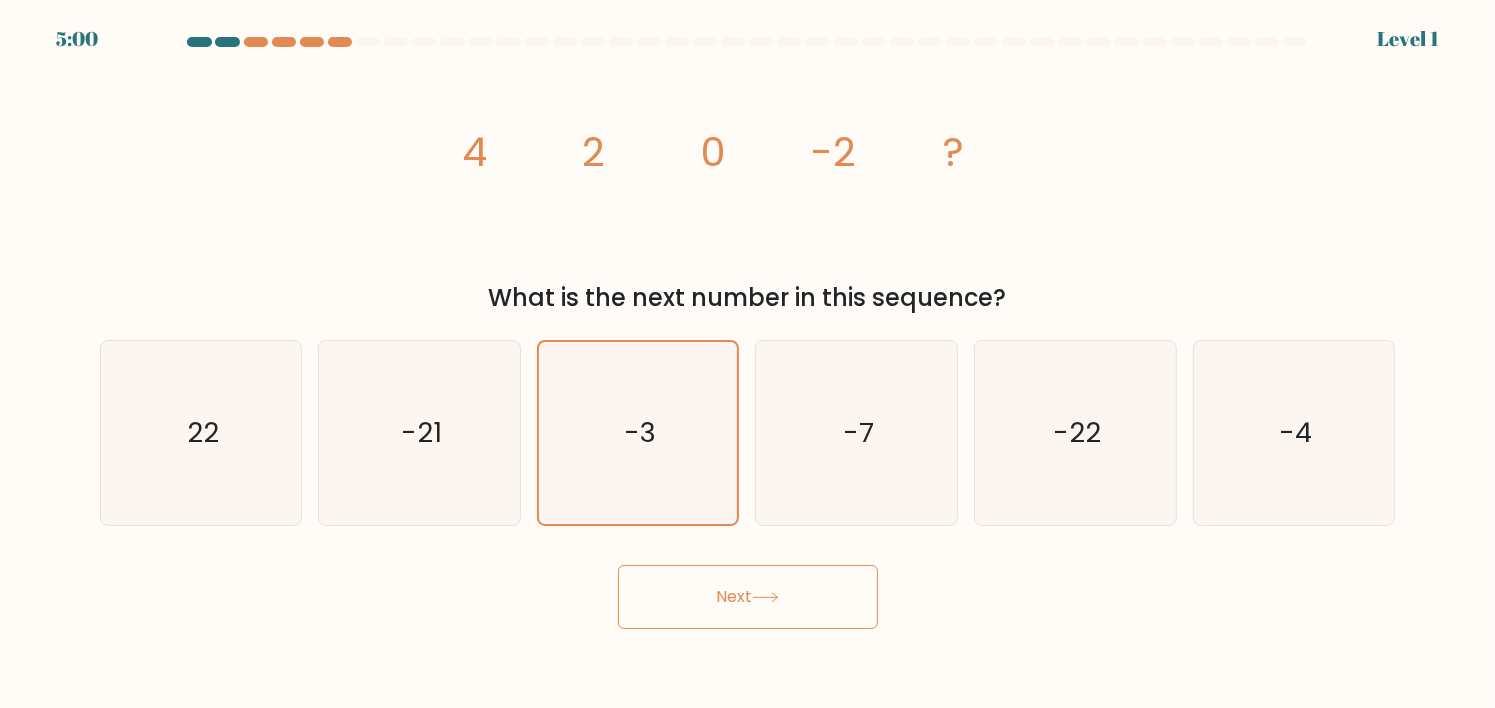 drag, startPoint x: 682, startPoint y: 586, endPoint x: 698, endPoint y: 579, distance: 17.464249 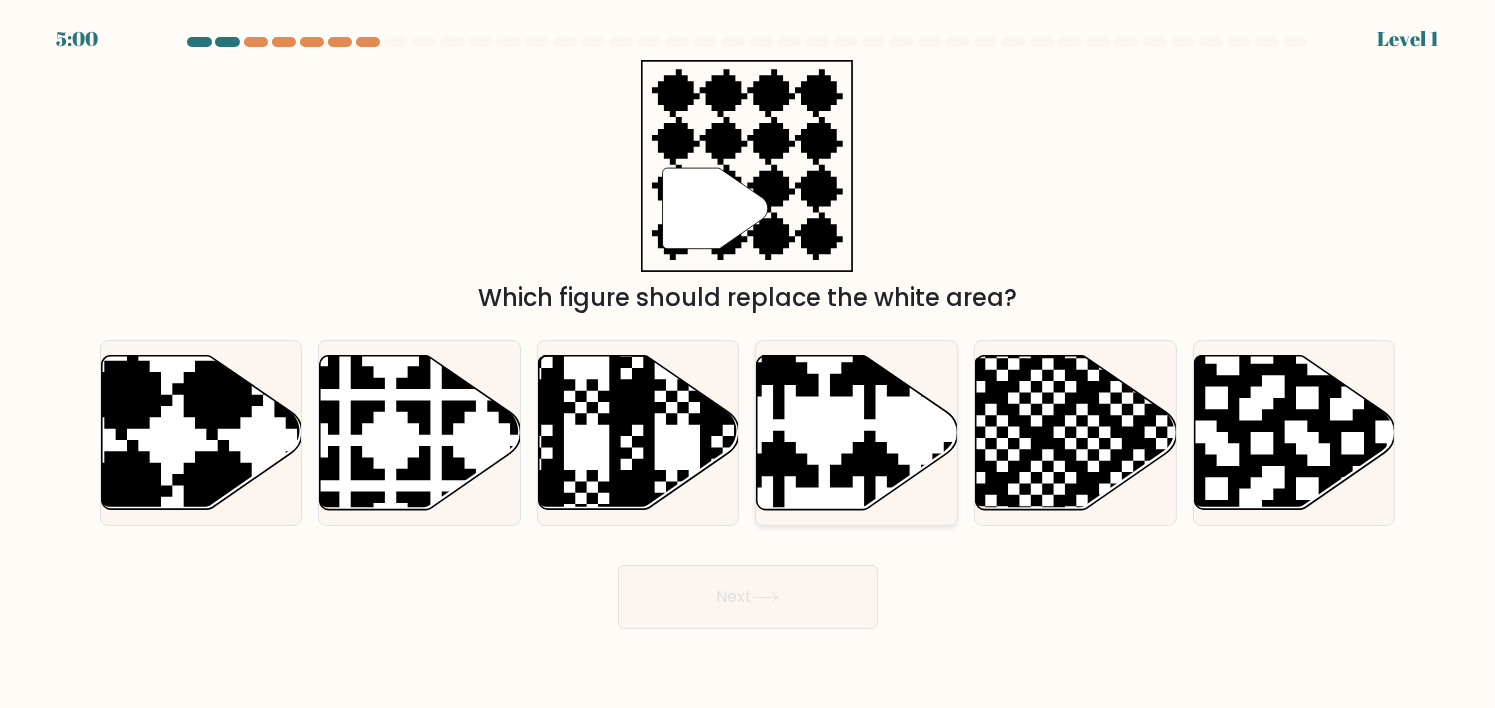 click 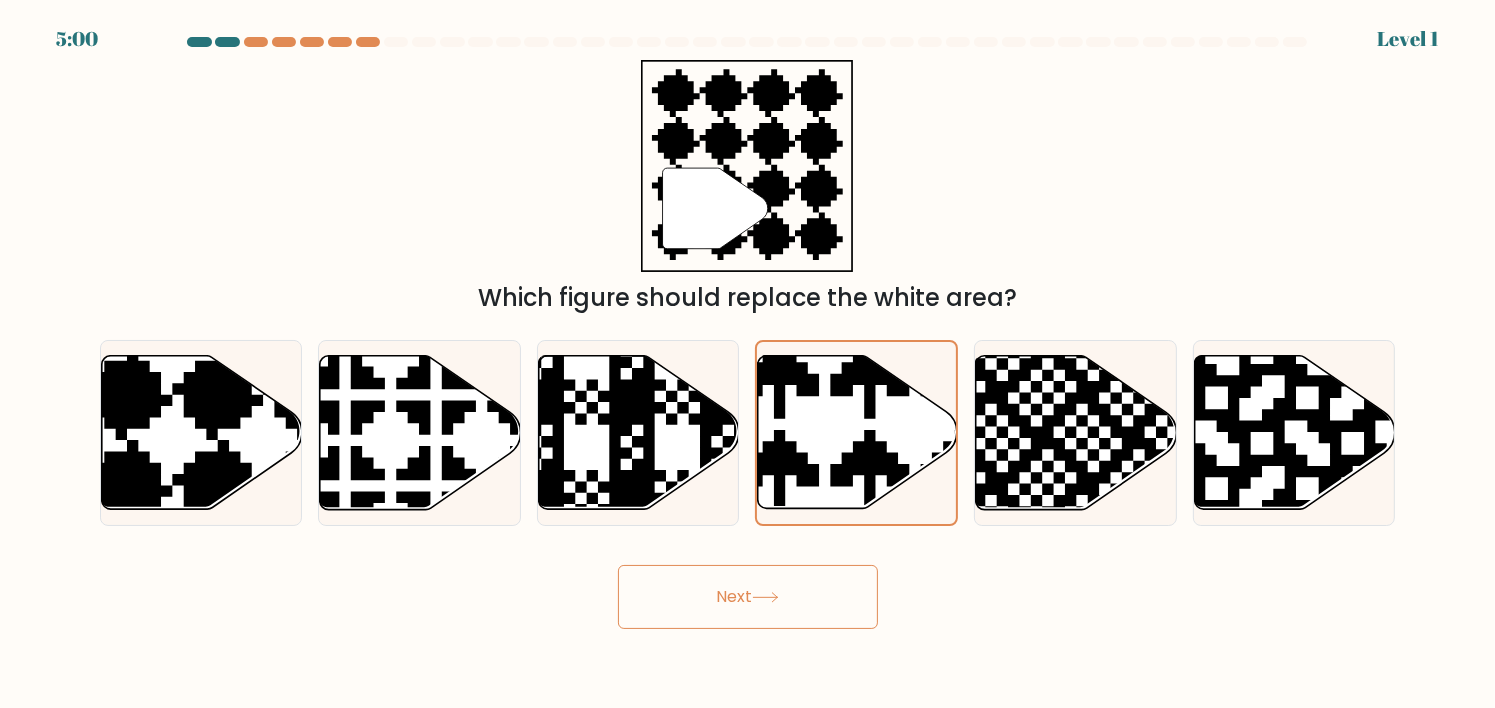 click on "Next" at bounding box center [748, 597] 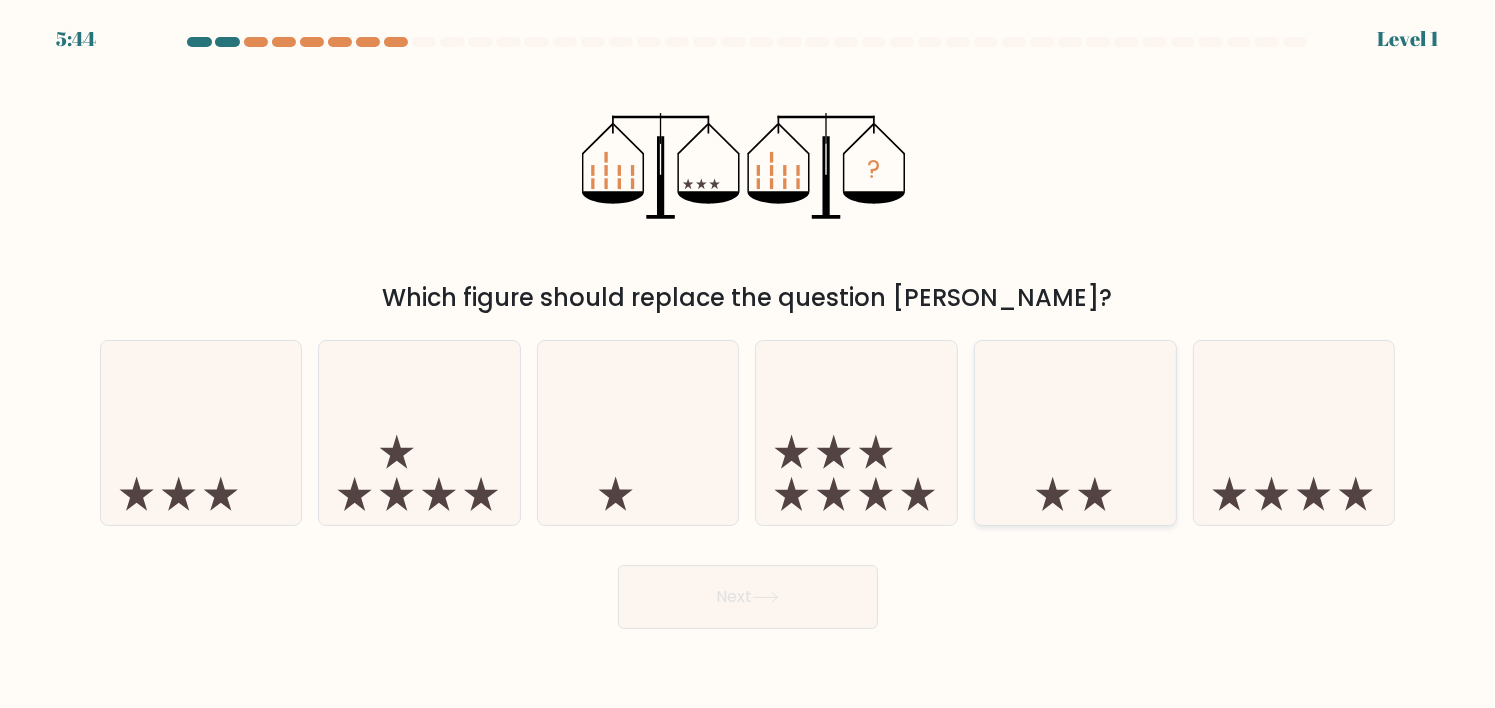 drag, startPoint x: 1016, startPoint y: 475, endPoint x: 903, endPoint y: 548, distance: 134.52881 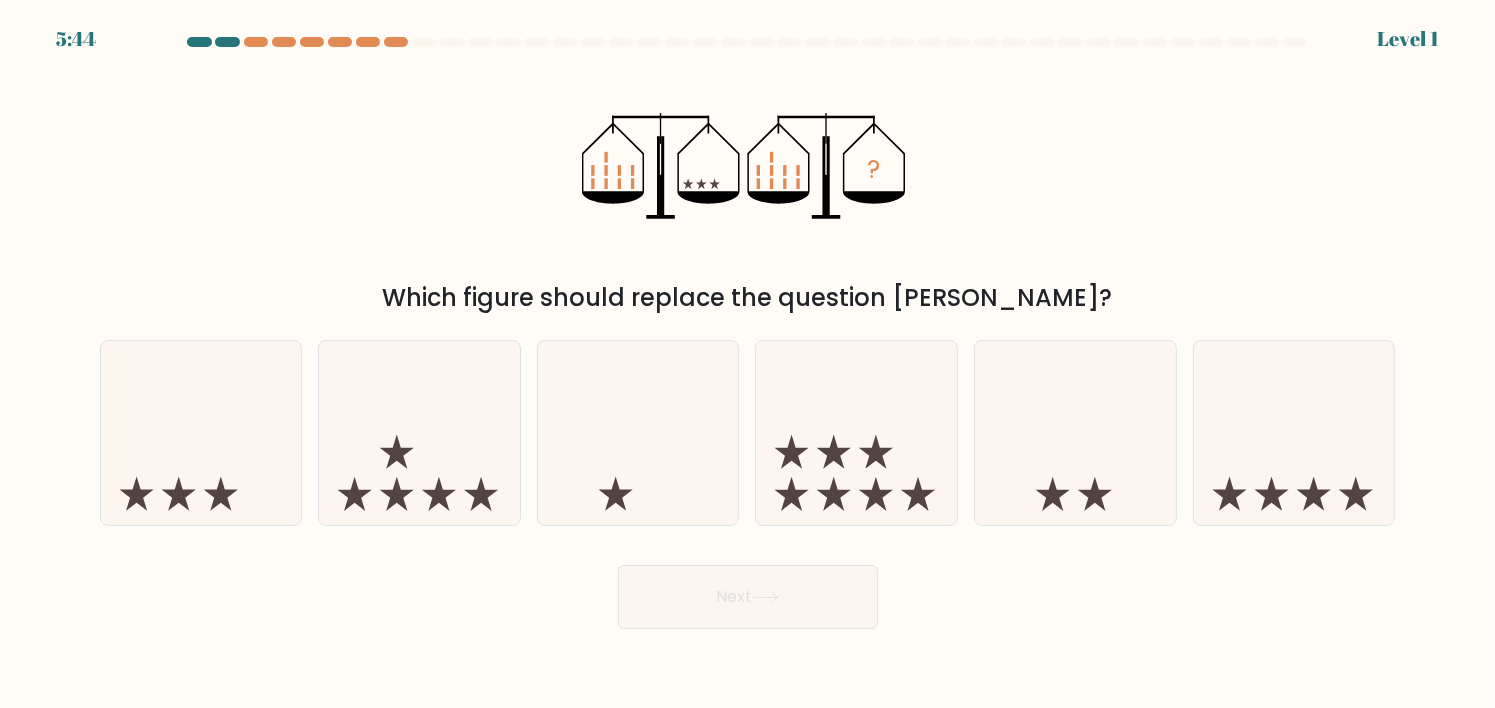 click 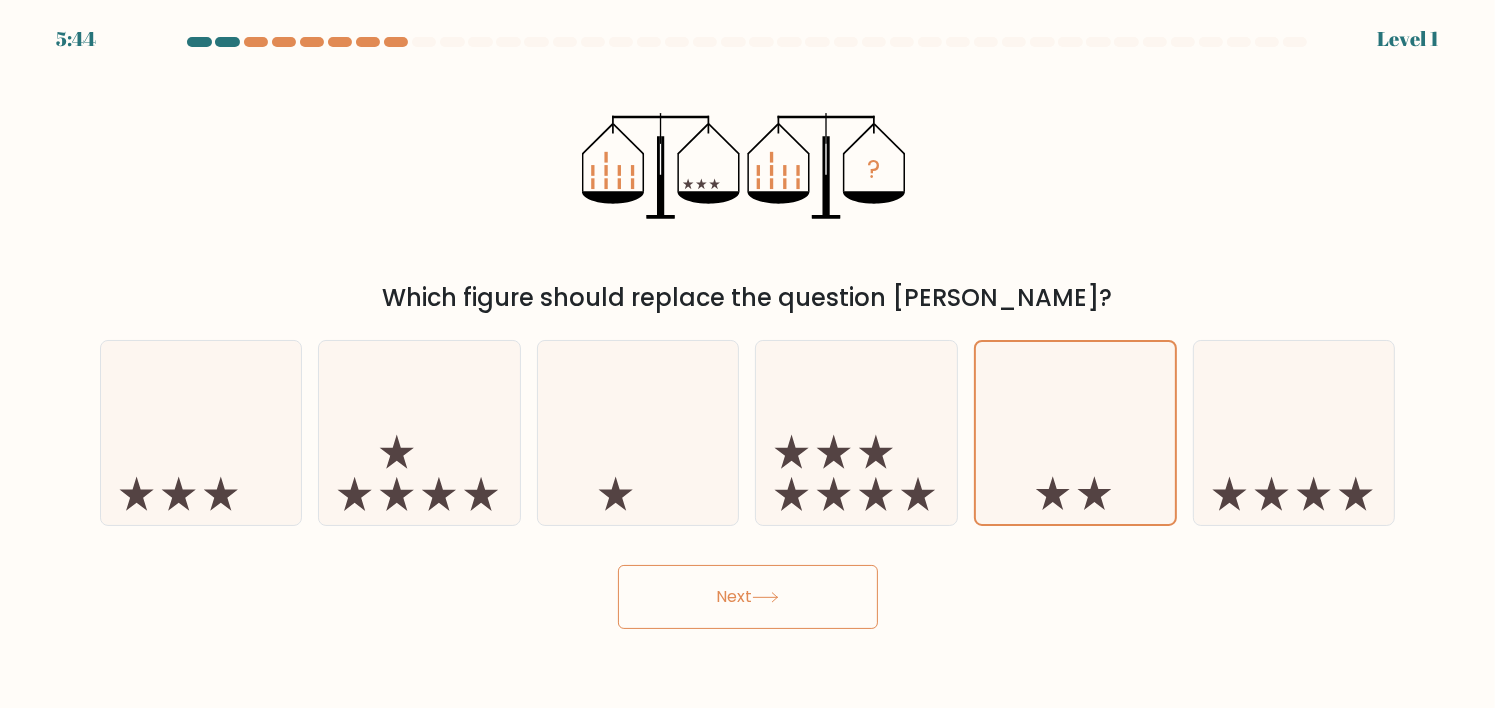 click on "Next" at bounding box center (748, 597) 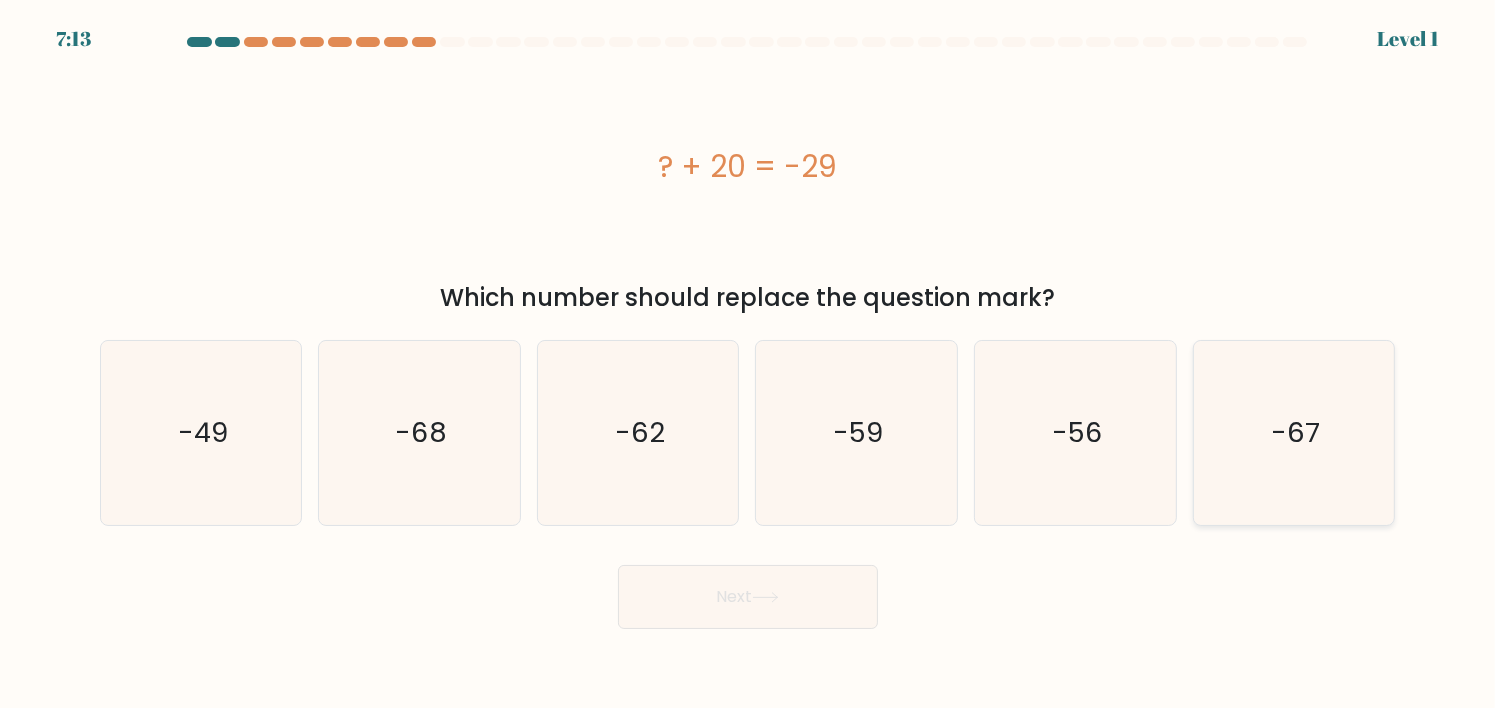 drag, startPoint x: 1282, startPoint y: 452, endPoint x: 1176, endPoint y: 499, distance: 115.952576 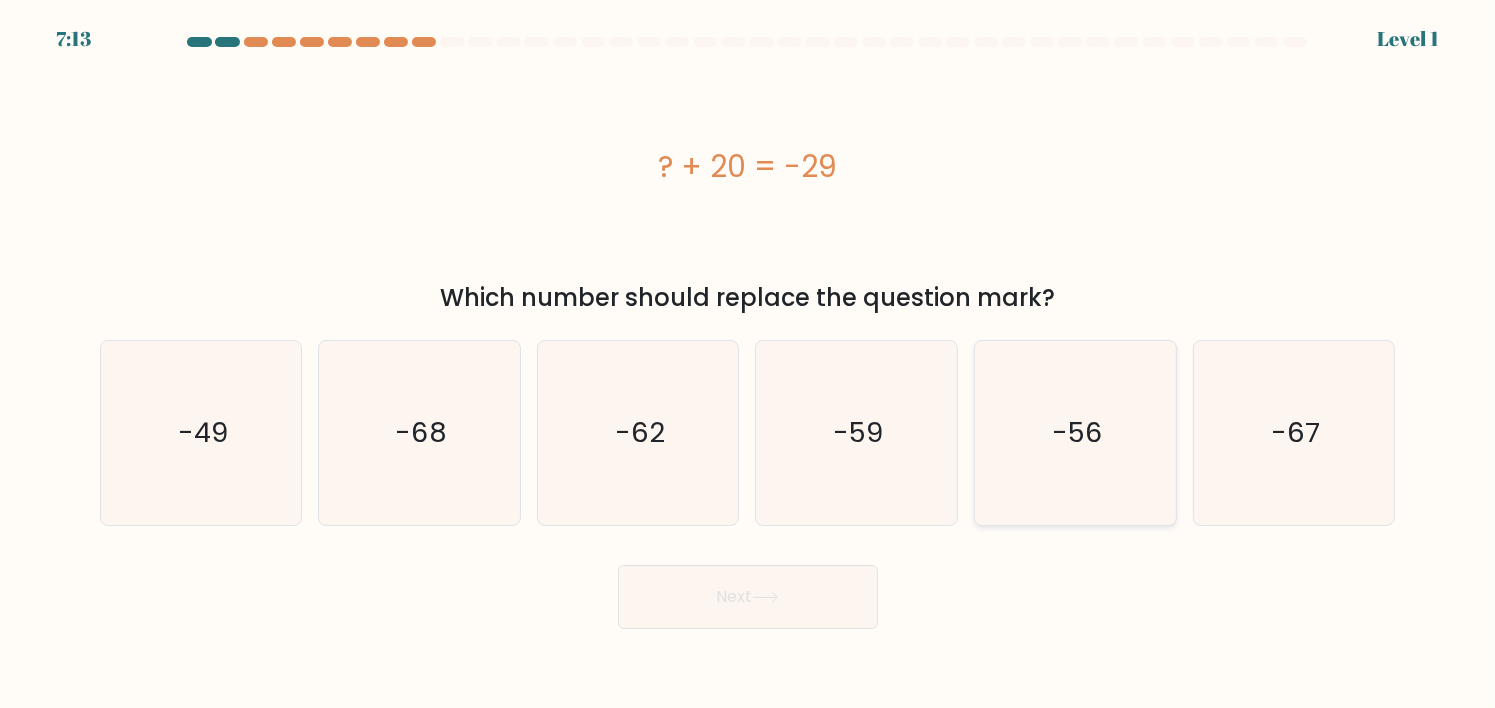 click on "-67" 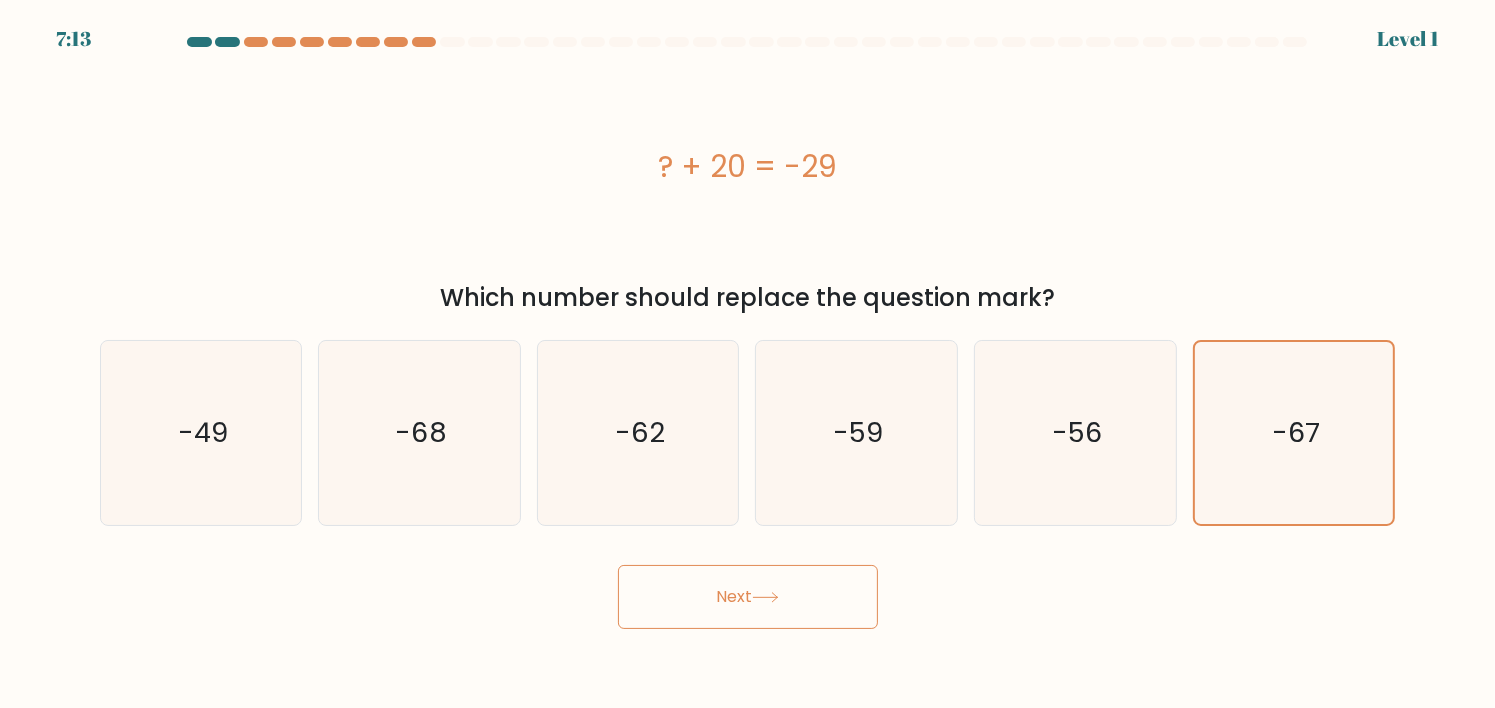 click on "Next" at bounding box center [748, 597] 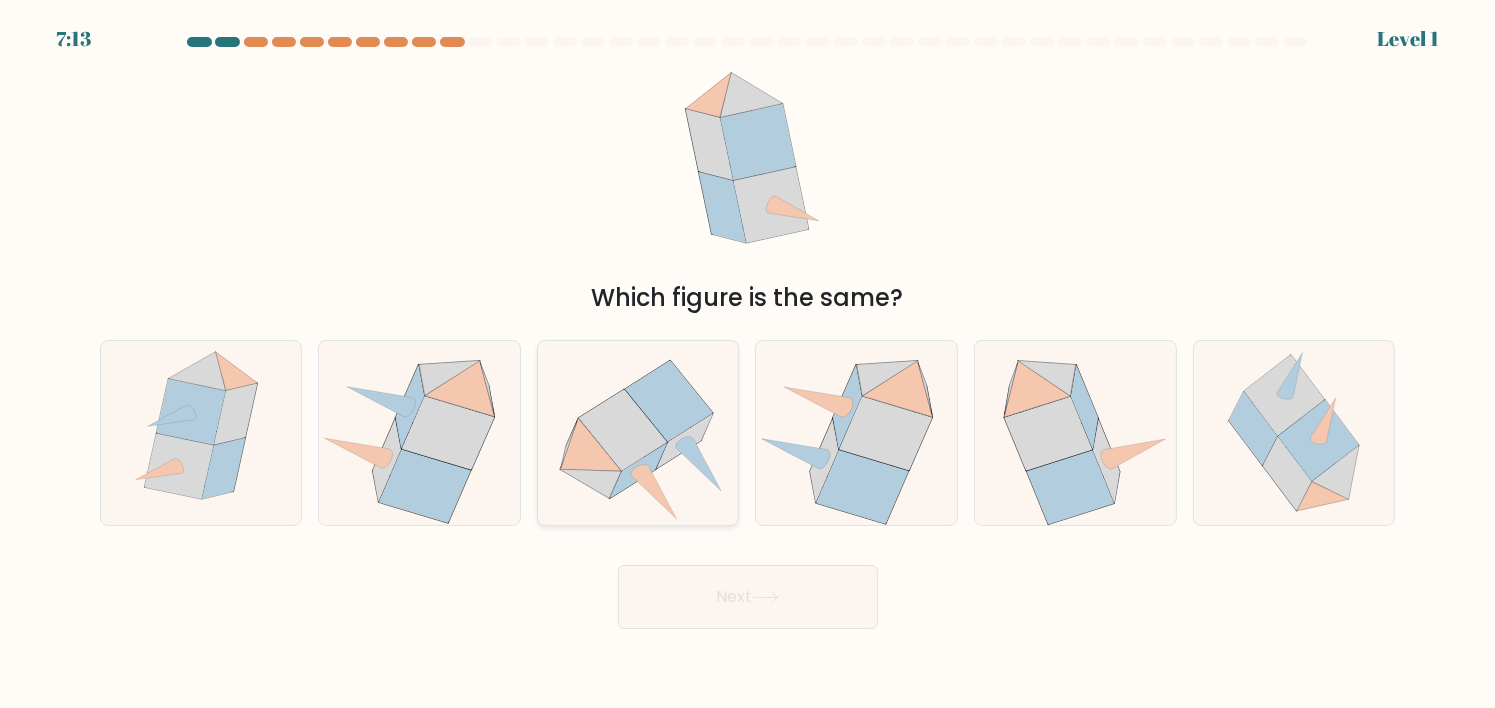 click 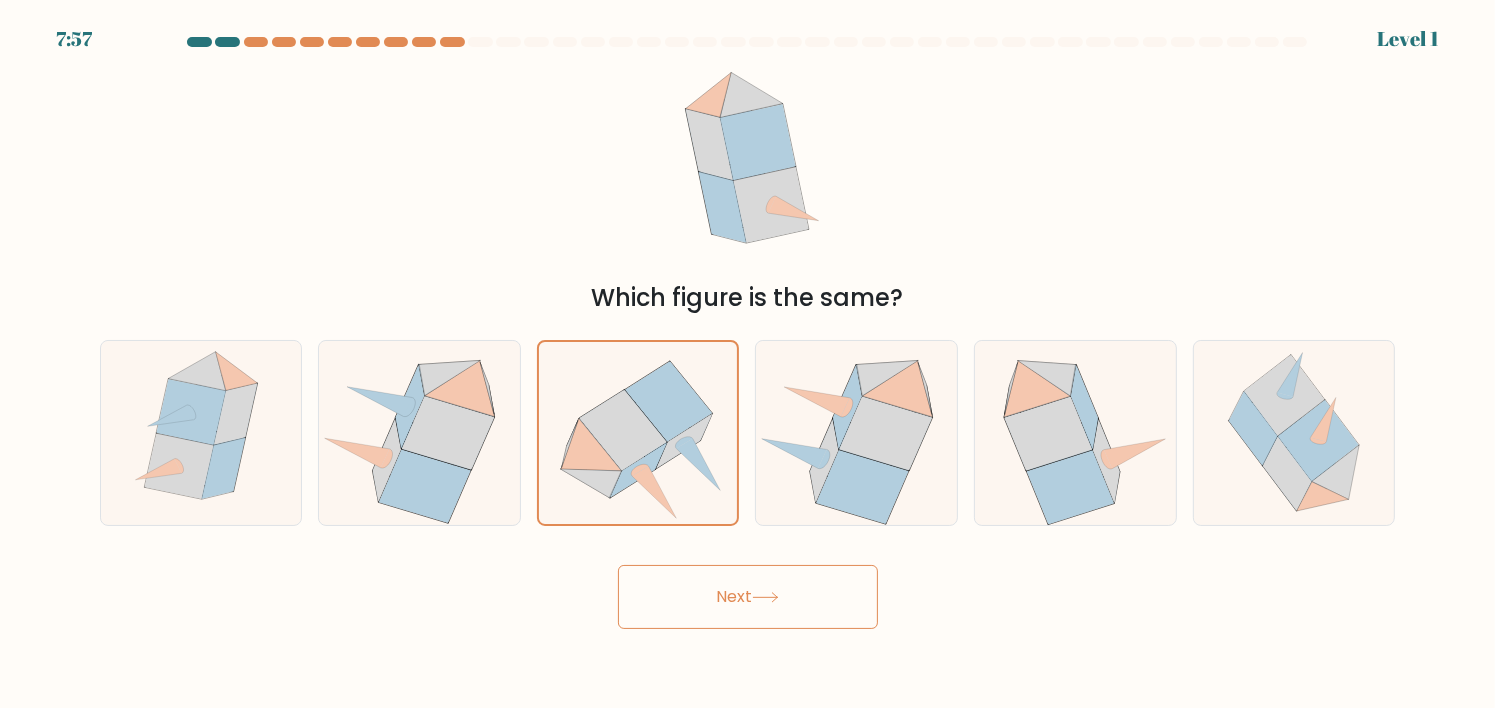 click on "Next" at bounding box center [748, 597] 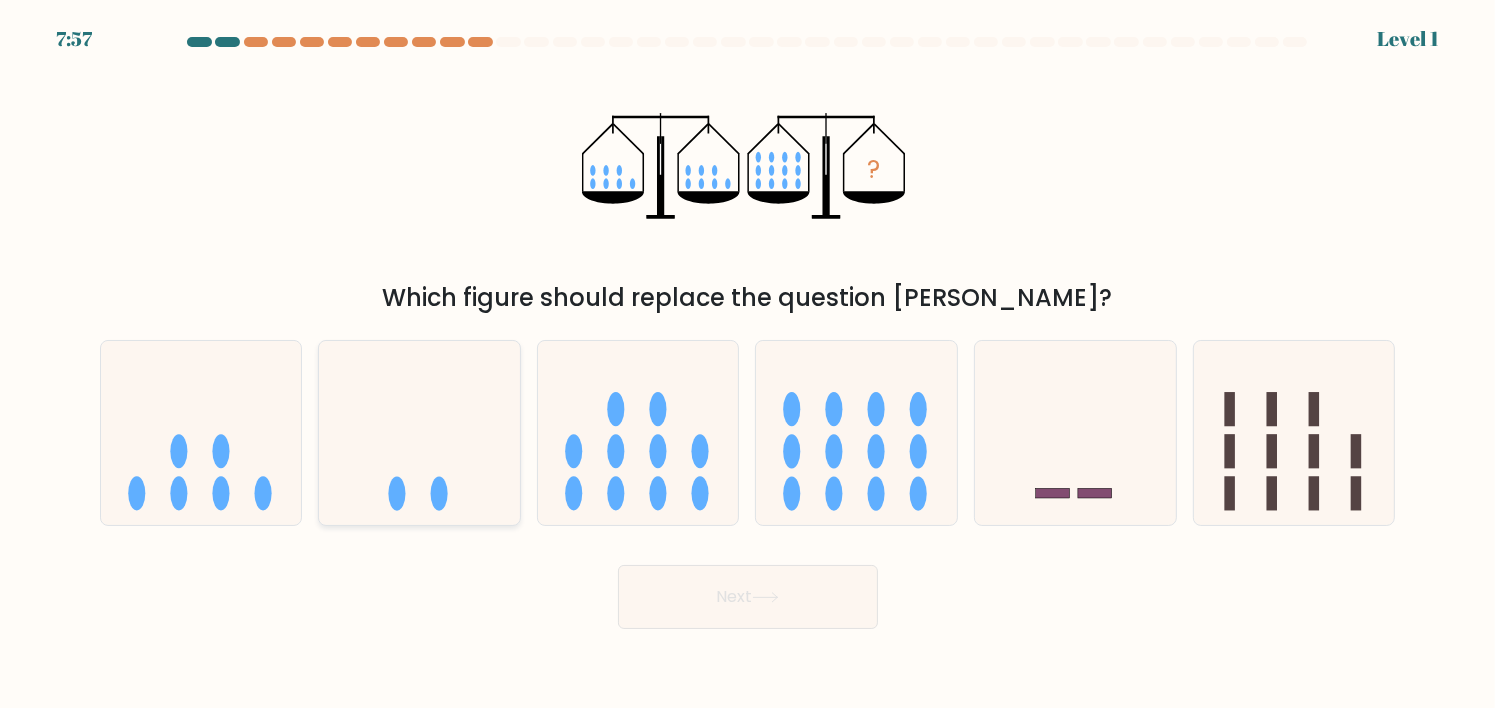 drag, startPoint x: 443, startPoint y: 501, endPoint x: 468, endPoint y: 508, distance: 25.96151 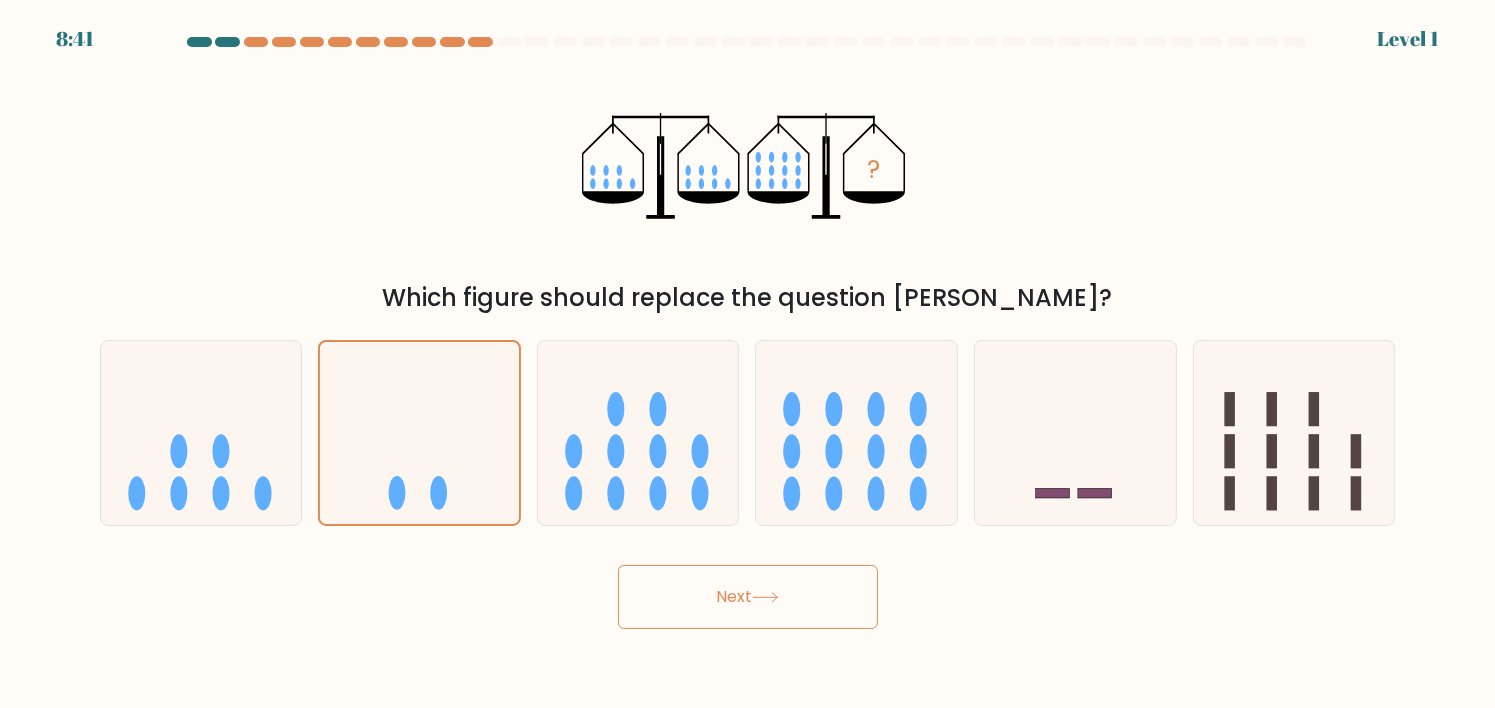click on "Next" at bounding box center [748, 597] 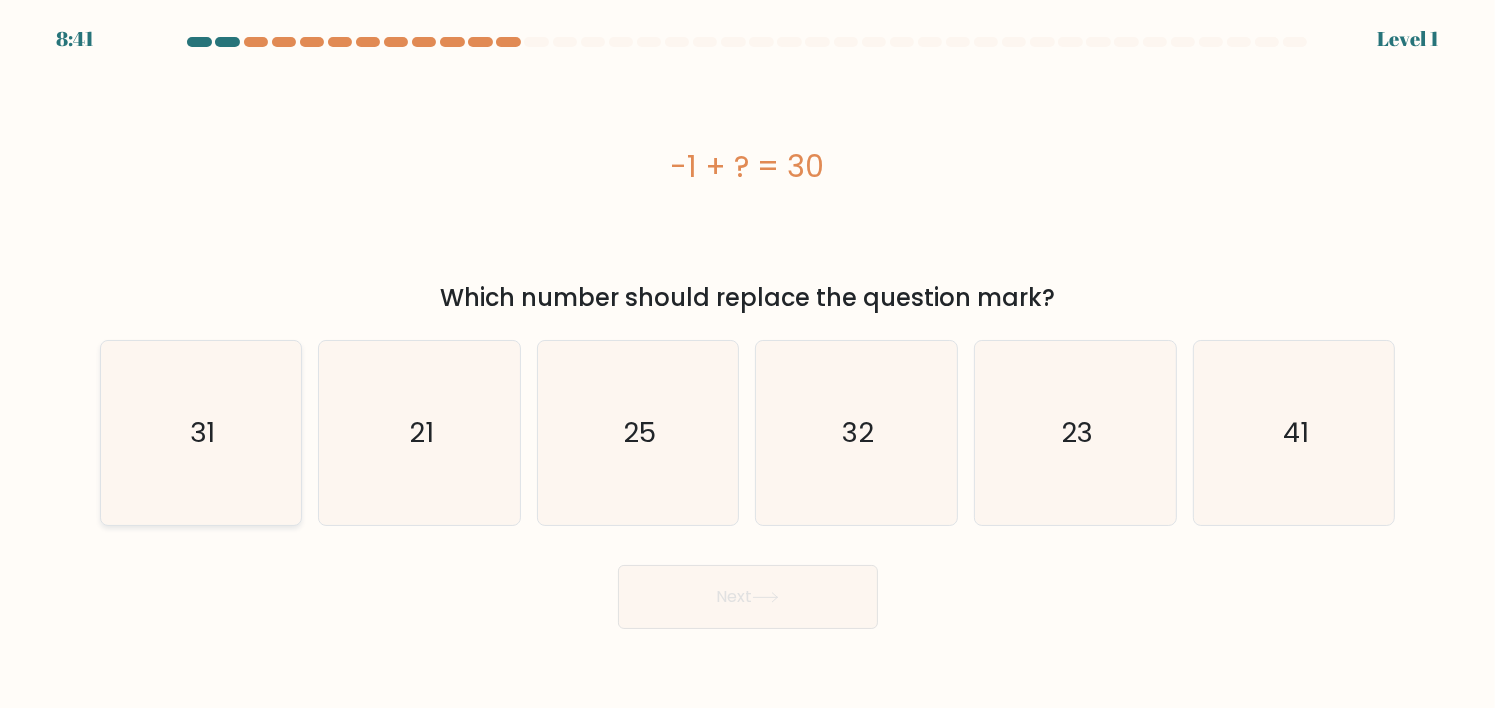 click on "31" 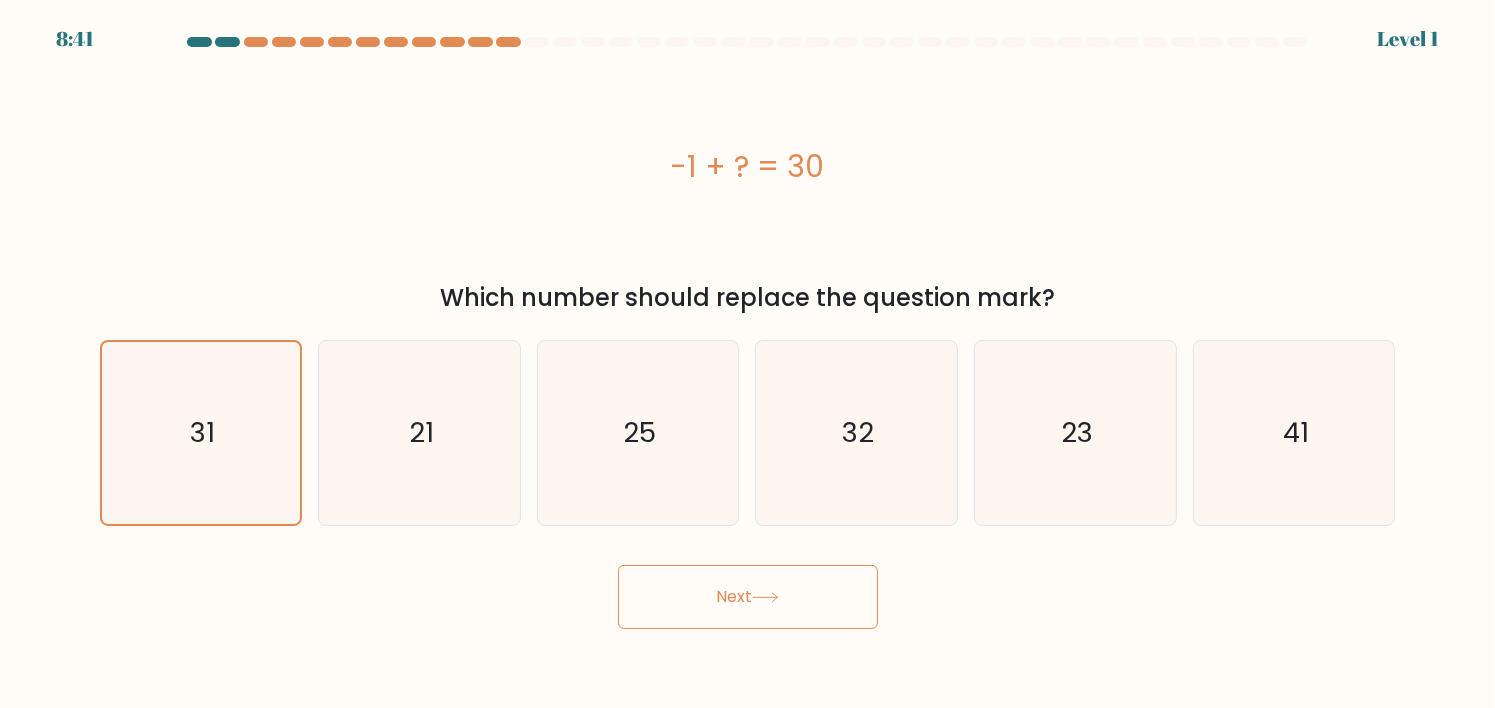 drag, startPoint x: 672, startPoint y: 572, endPoint x: 687, endPoint y: 584, distance: 19.209373 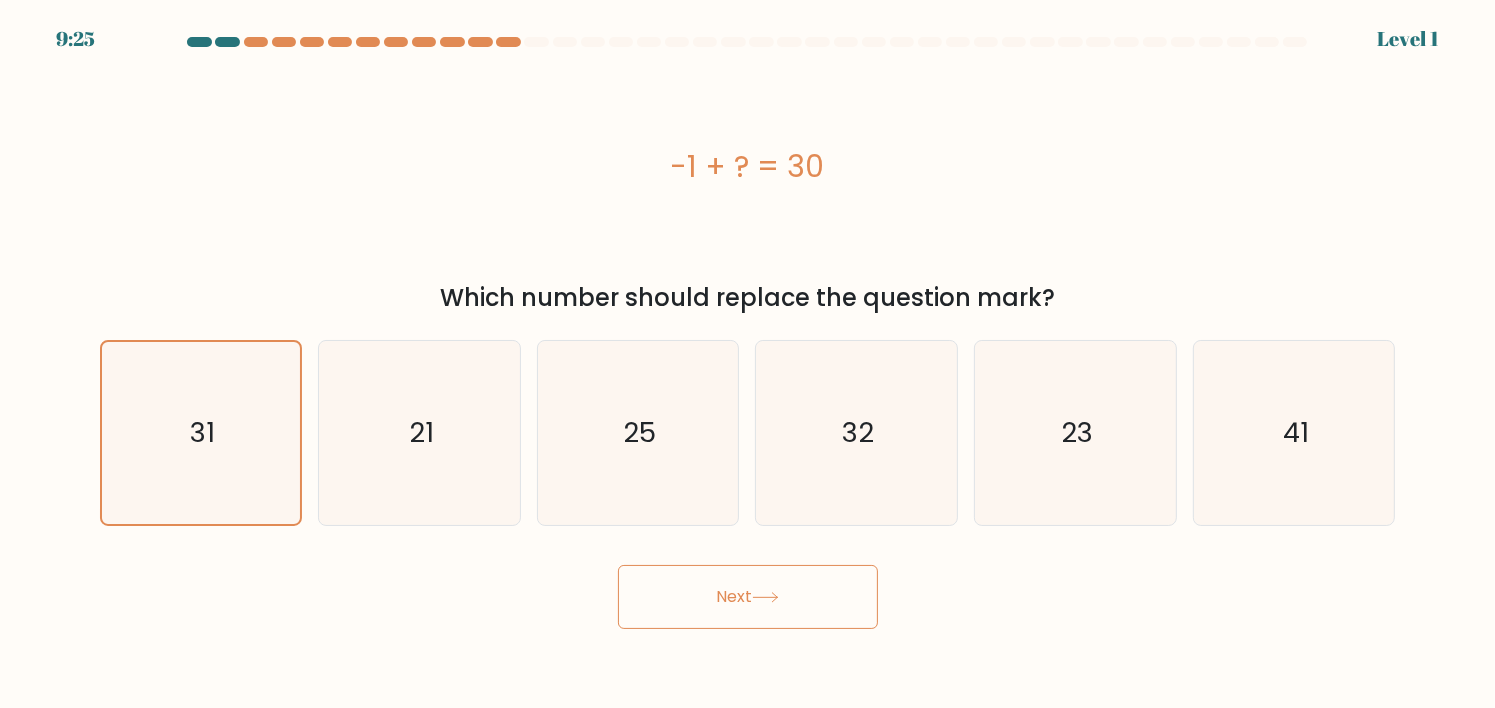 drag, startPoint x: 756, startPoint y: 616, endPoint x: 663, endPoint y: 536, distance: 122.67436 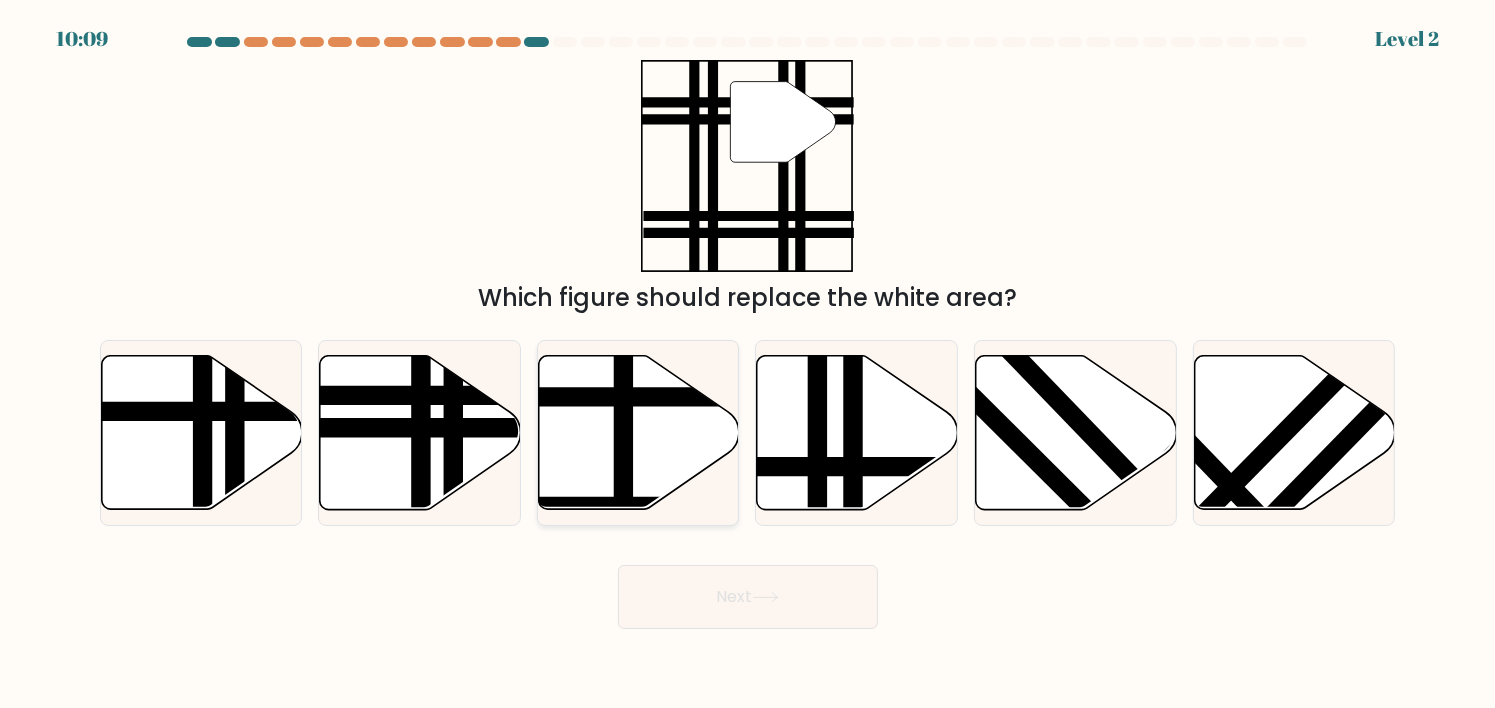 click 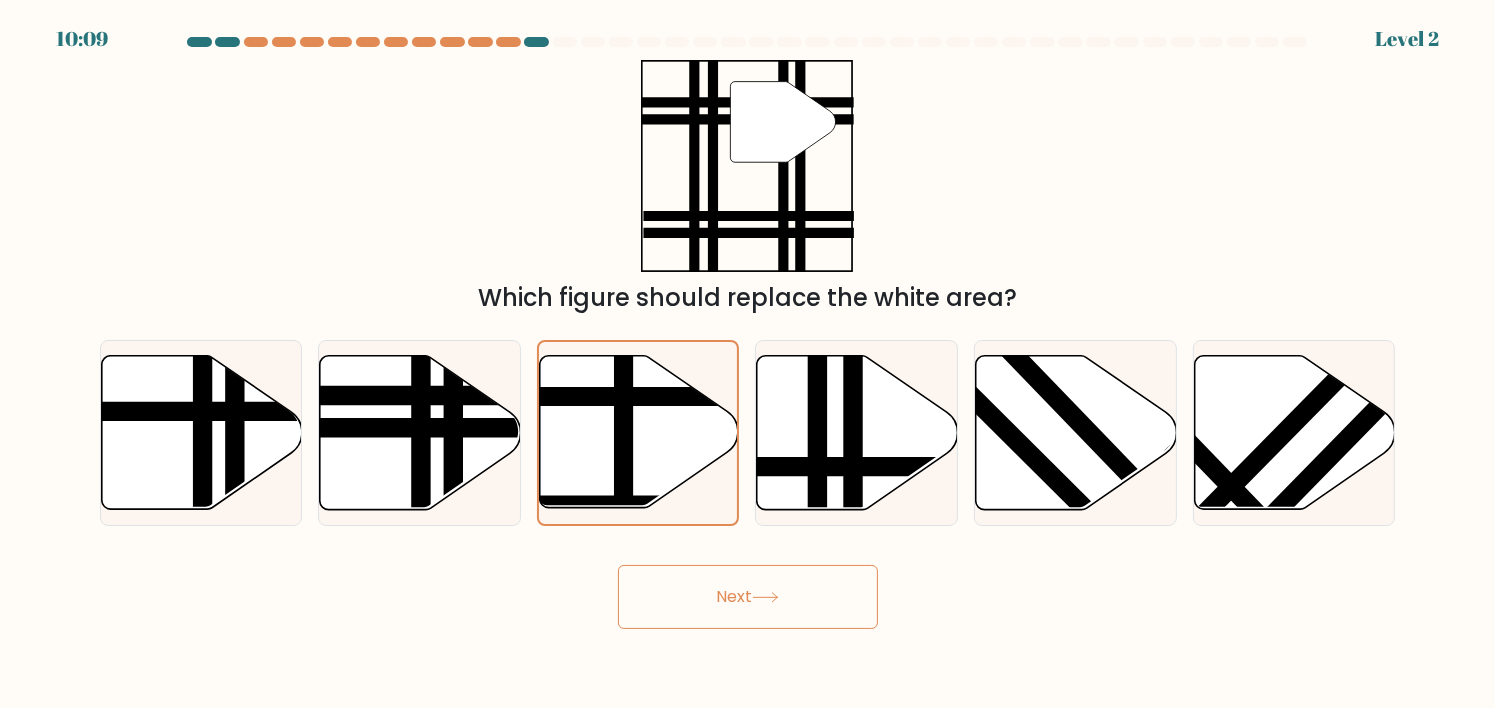 click on "Next" at bounding box center [748, 597] 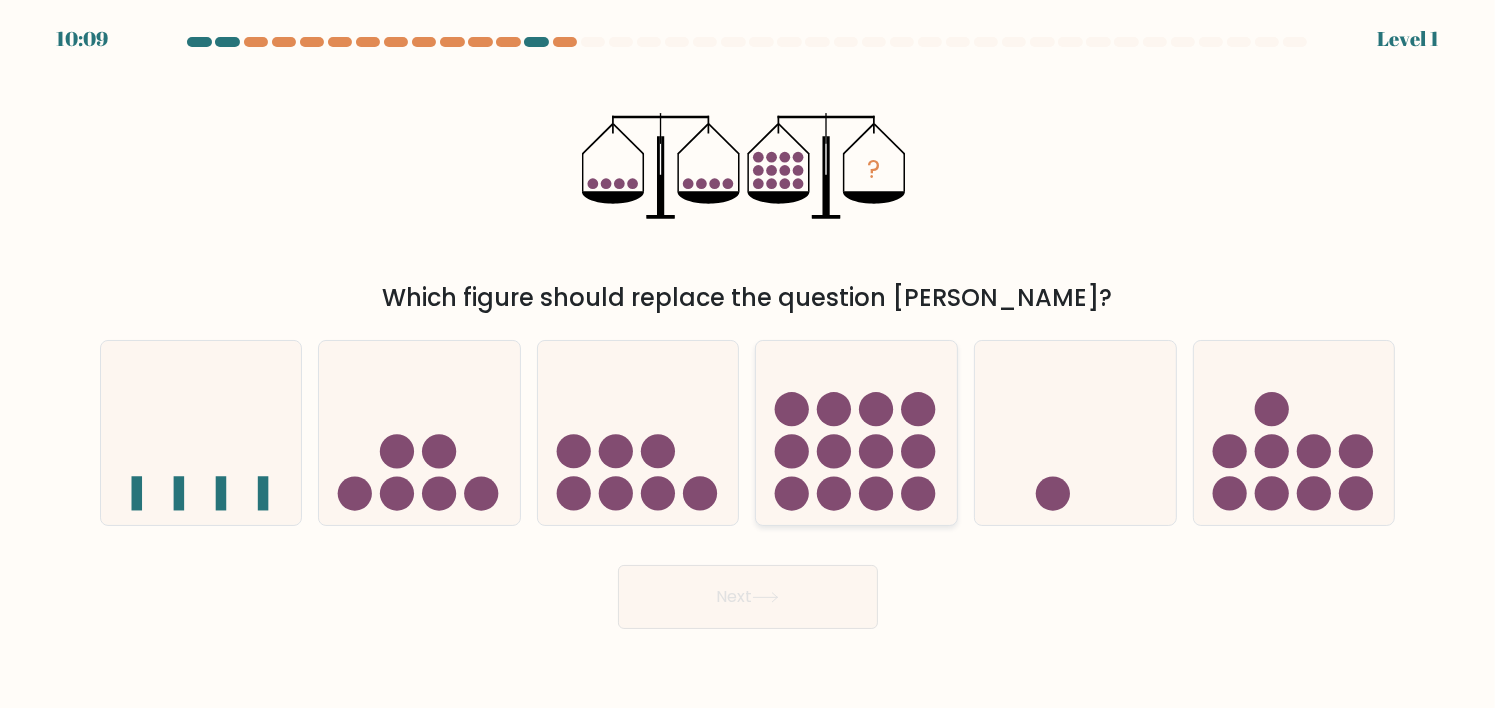 click 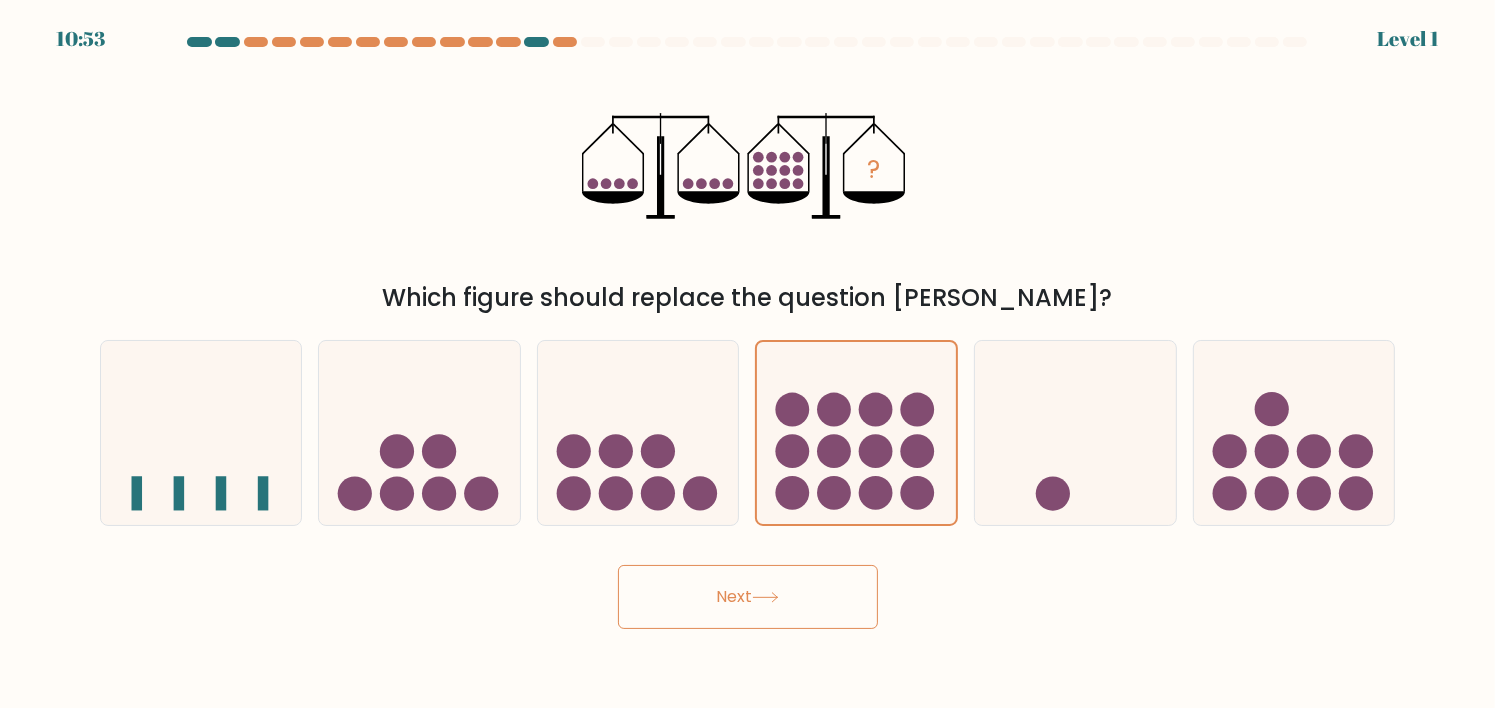 click on "Next" at bounding box center (748, 597) 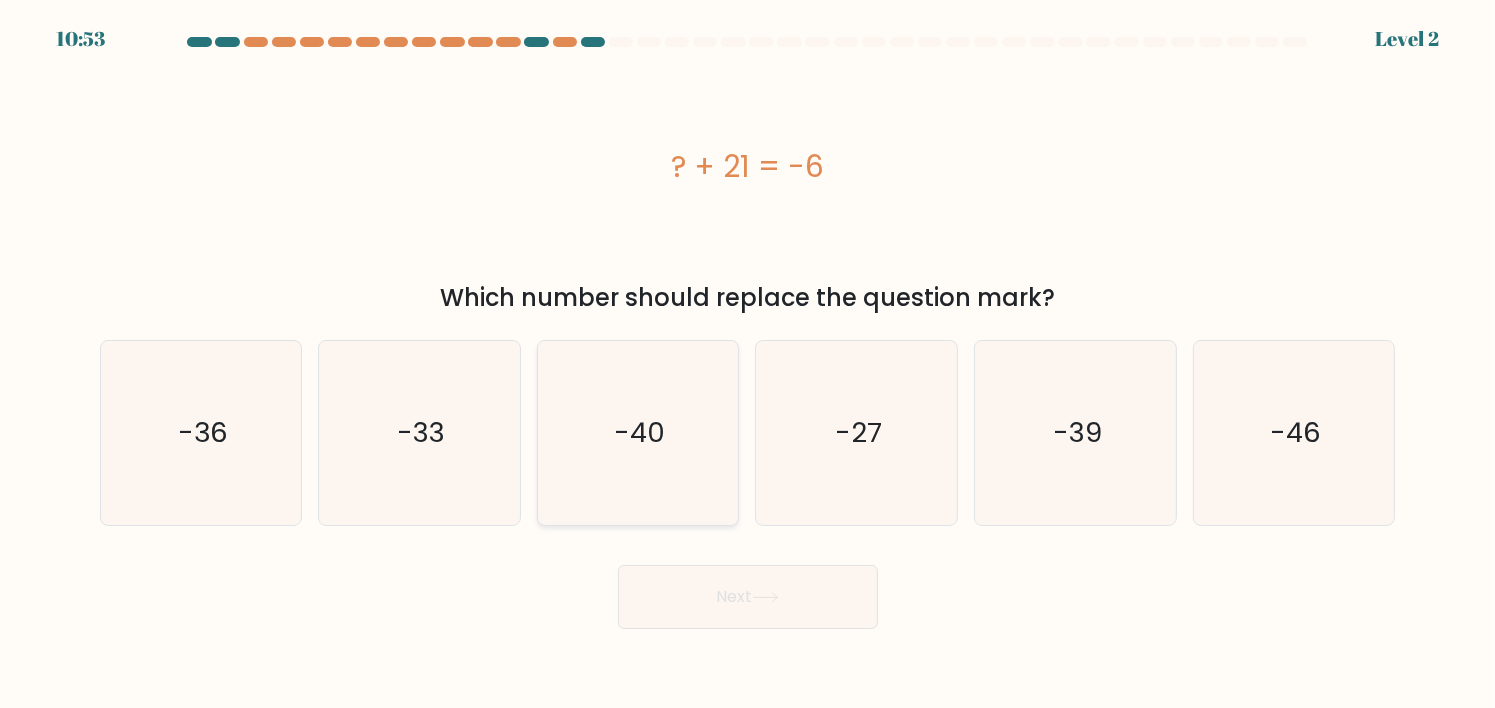 click on "-40" 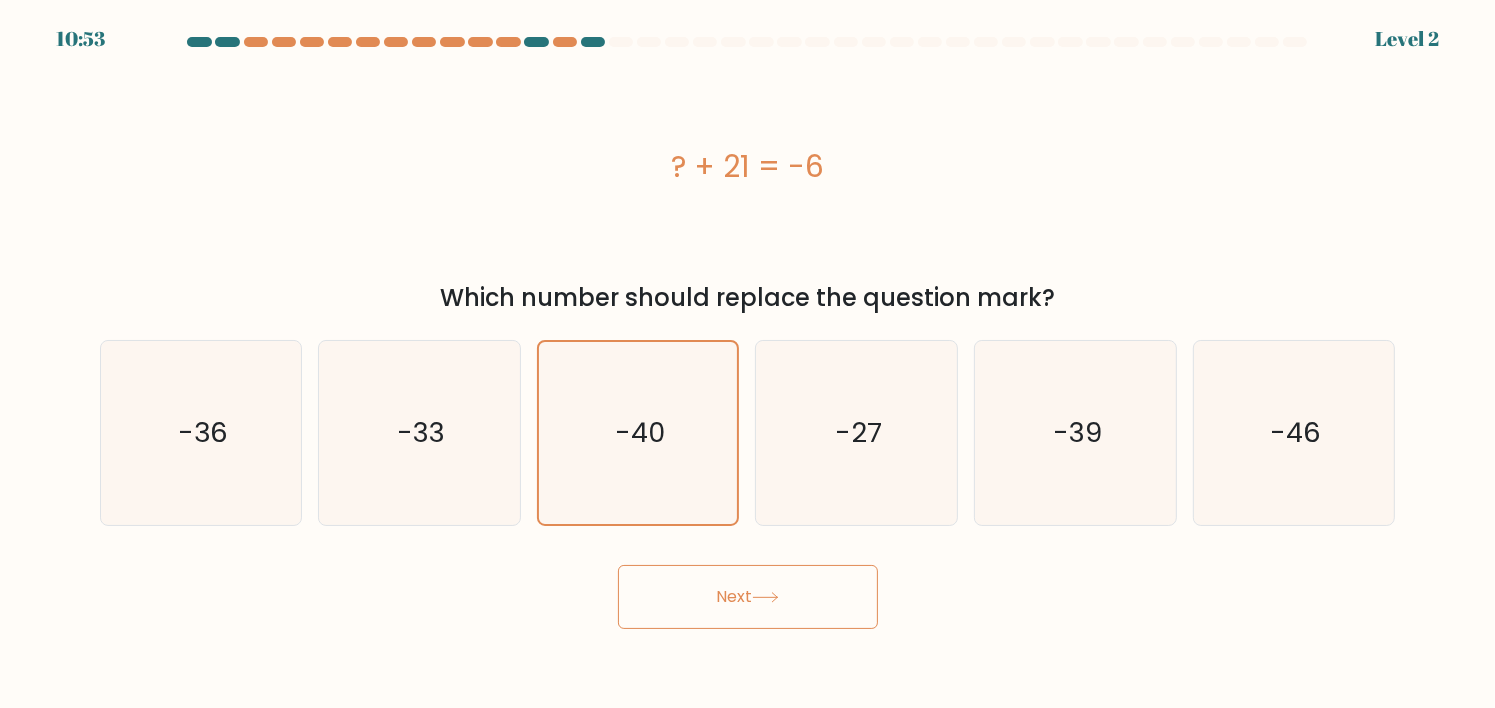 click on "Next" at bounding box center (748, 597) 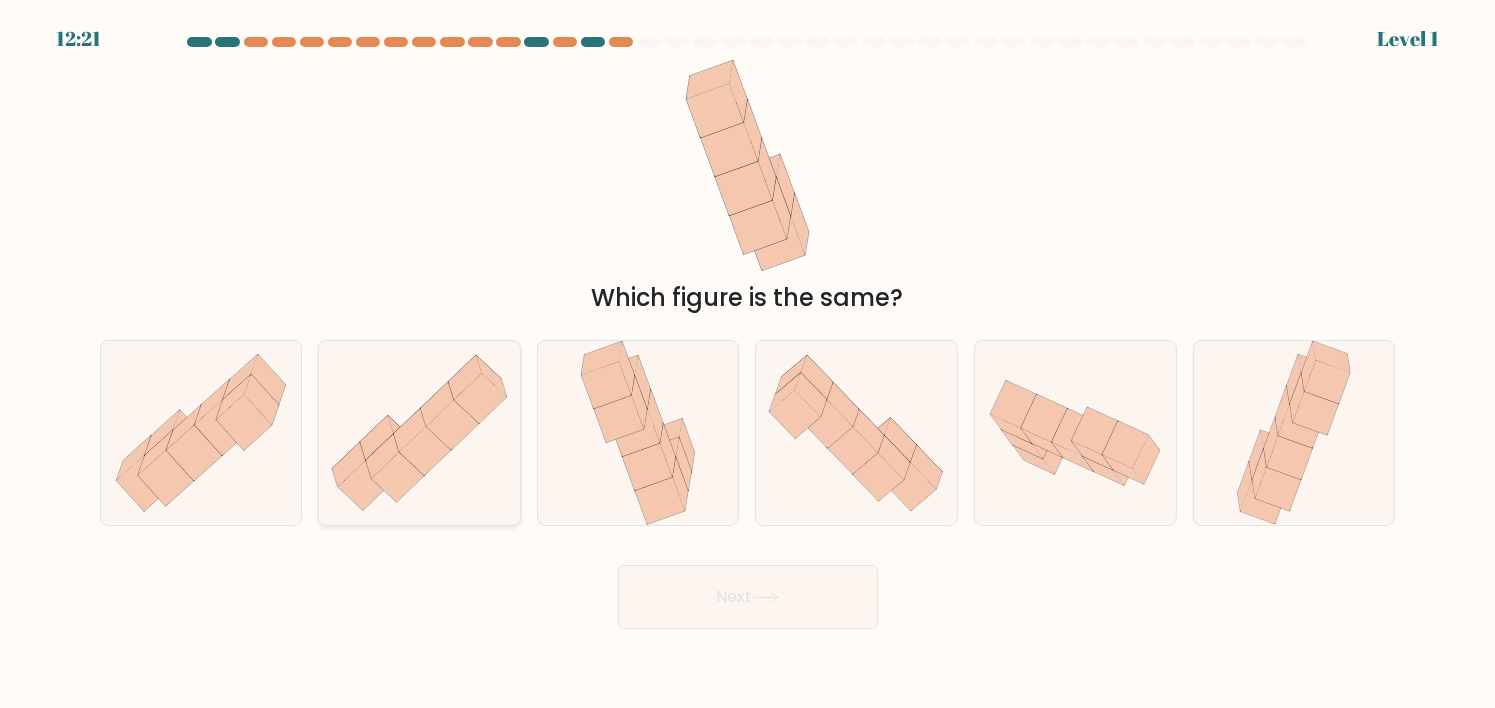 click 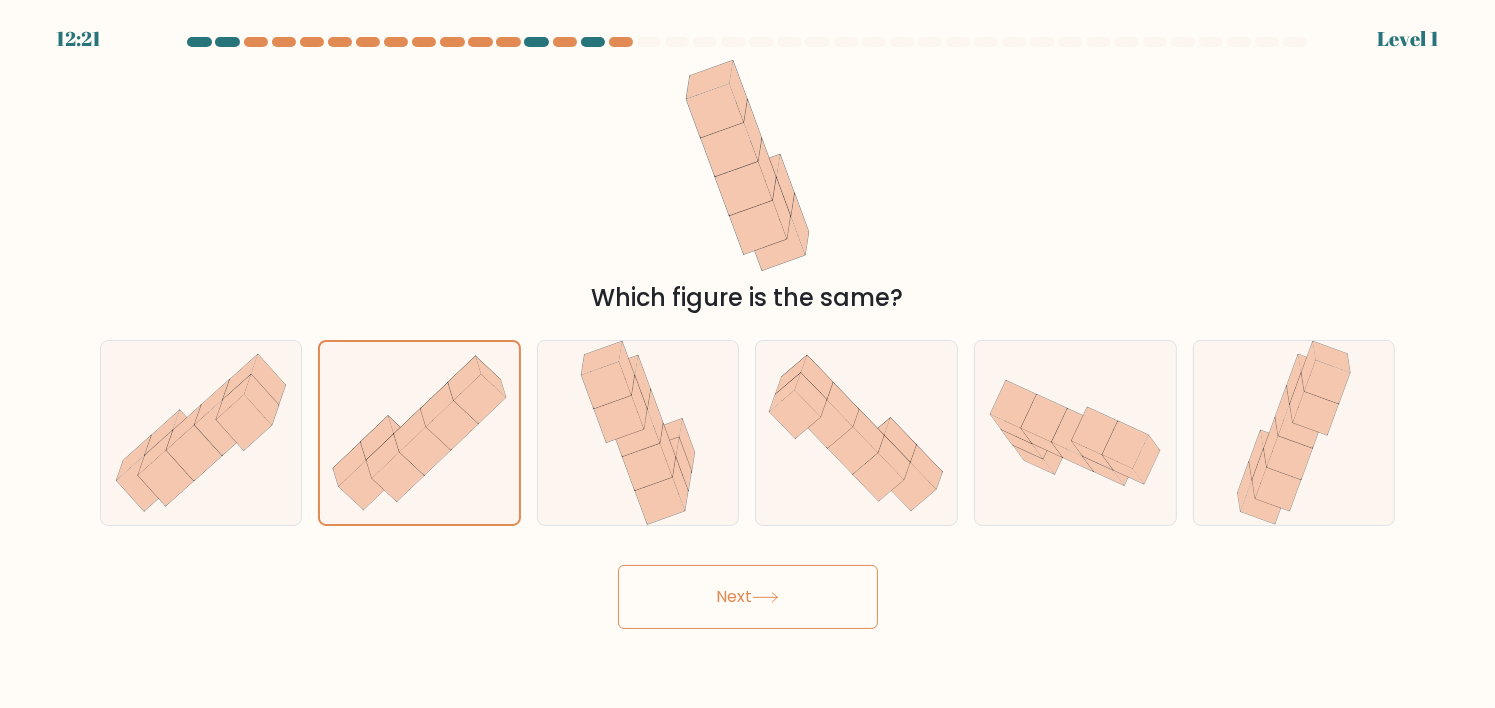 click on "Next" at bounding box center (748, 597) 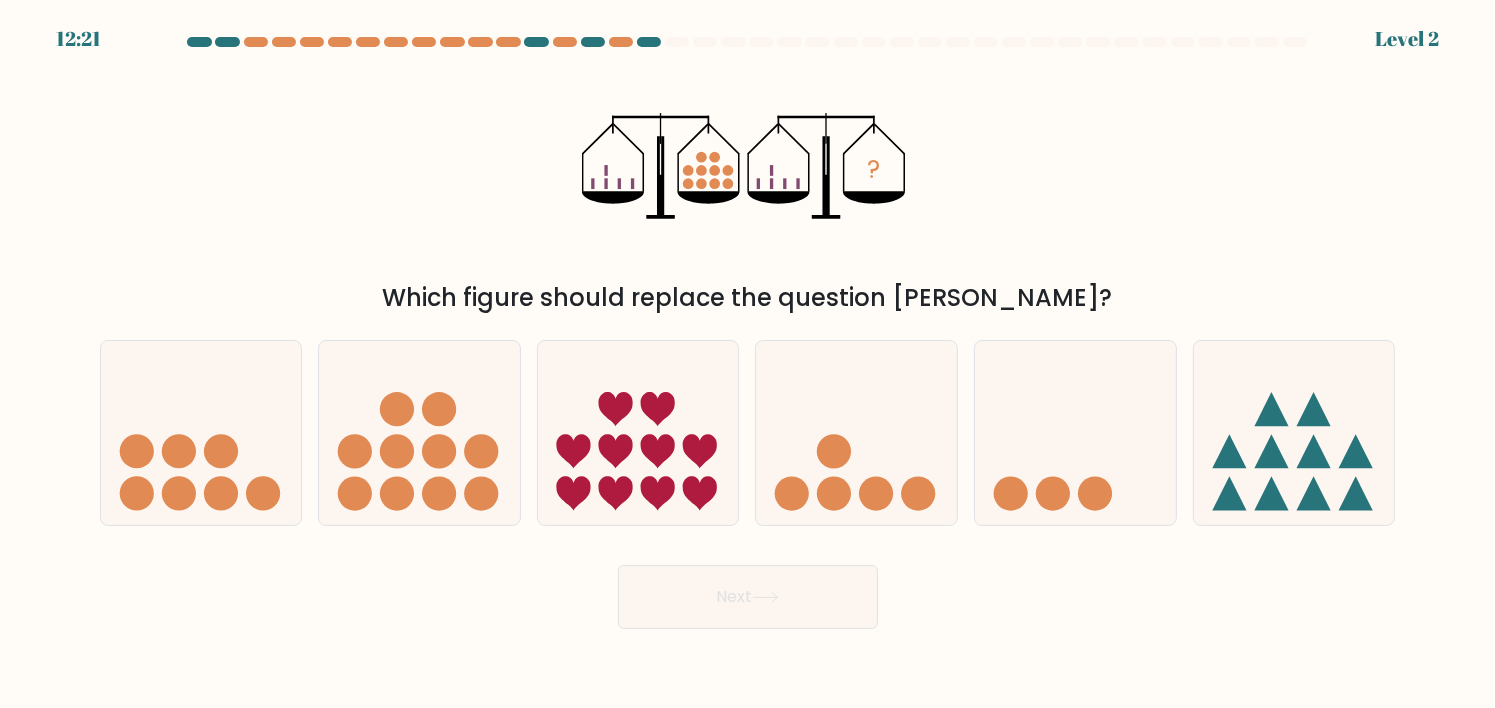 drag, startPoint x: 646, startPoint y: 470, endPoint x: 664, endPoint y: 536, distance: 68.41052 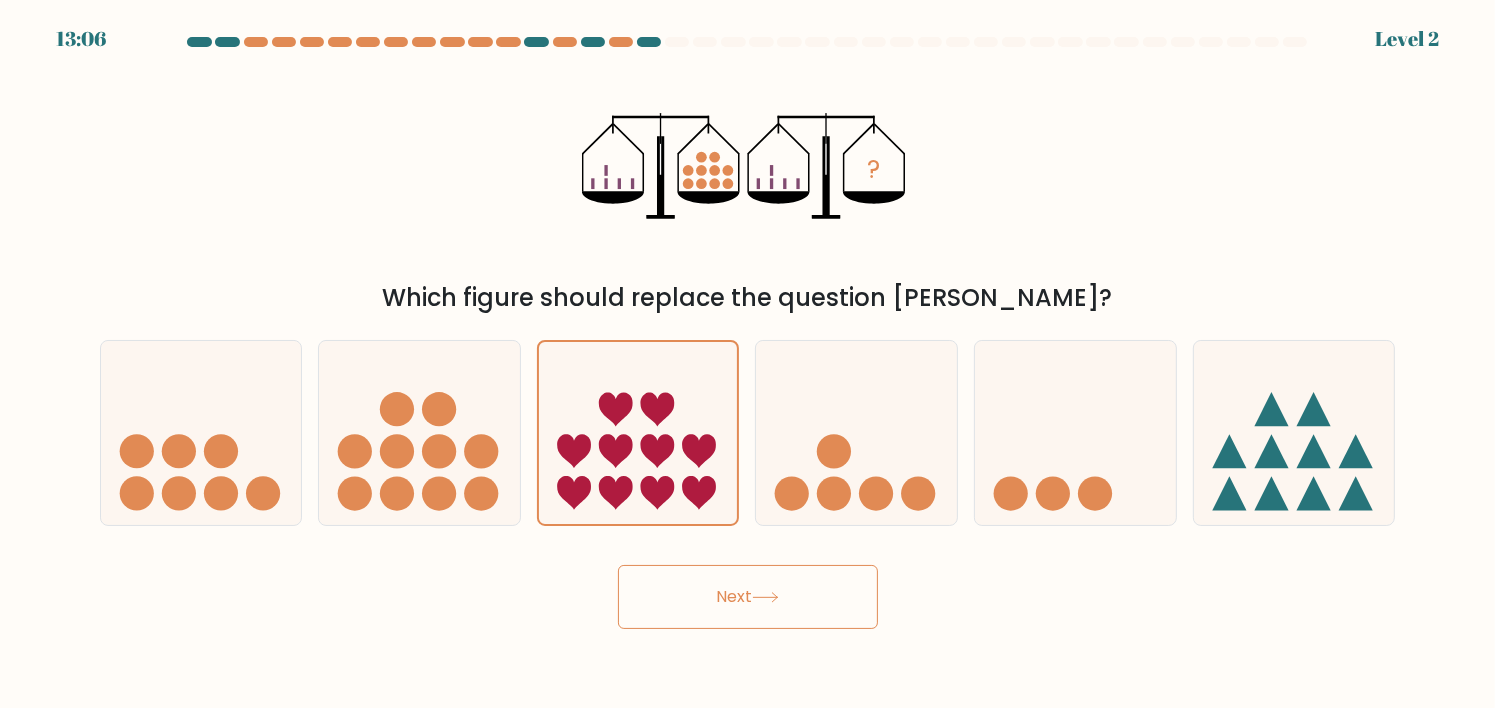 drag, startPoint x: 690, startPoint y: 598, endPoint x: 693, endPoint y: 588, distance: 10.440307 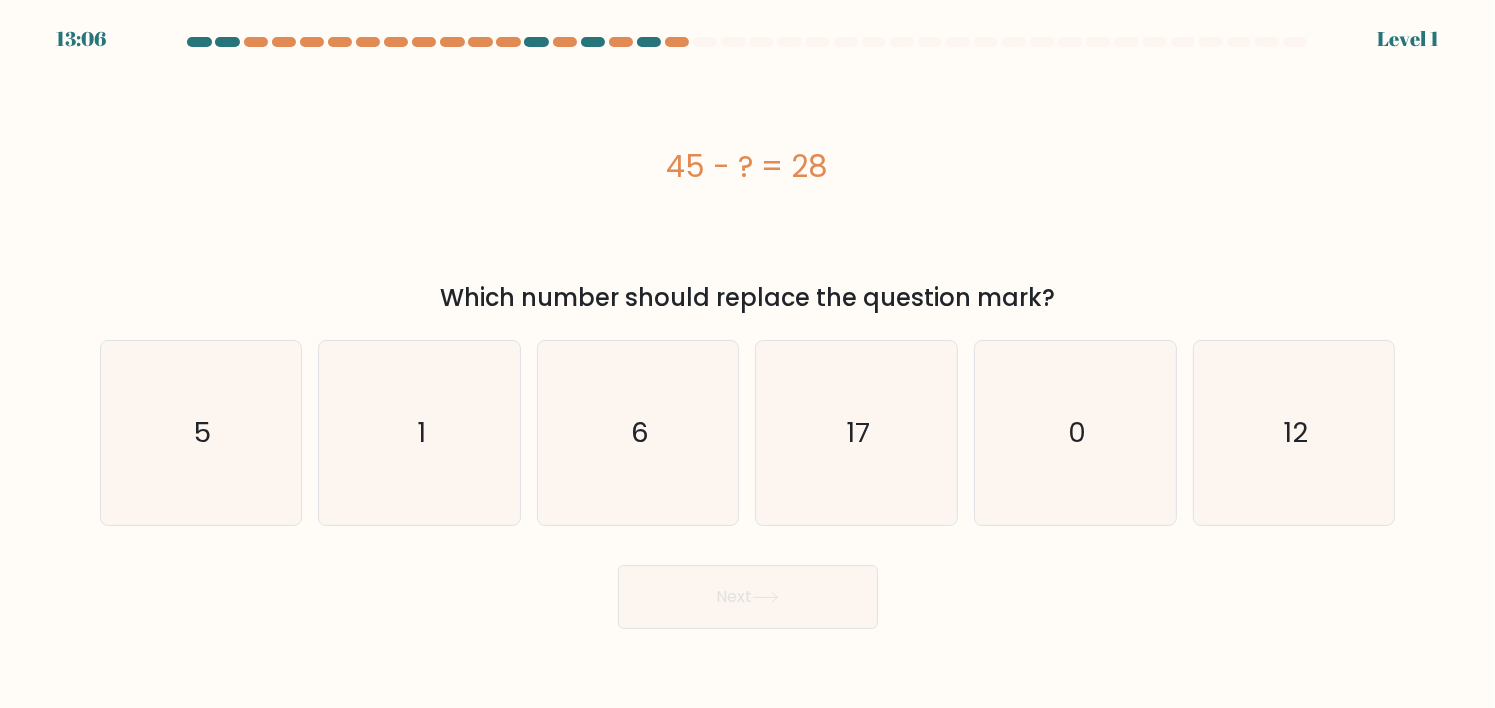 click on "17" 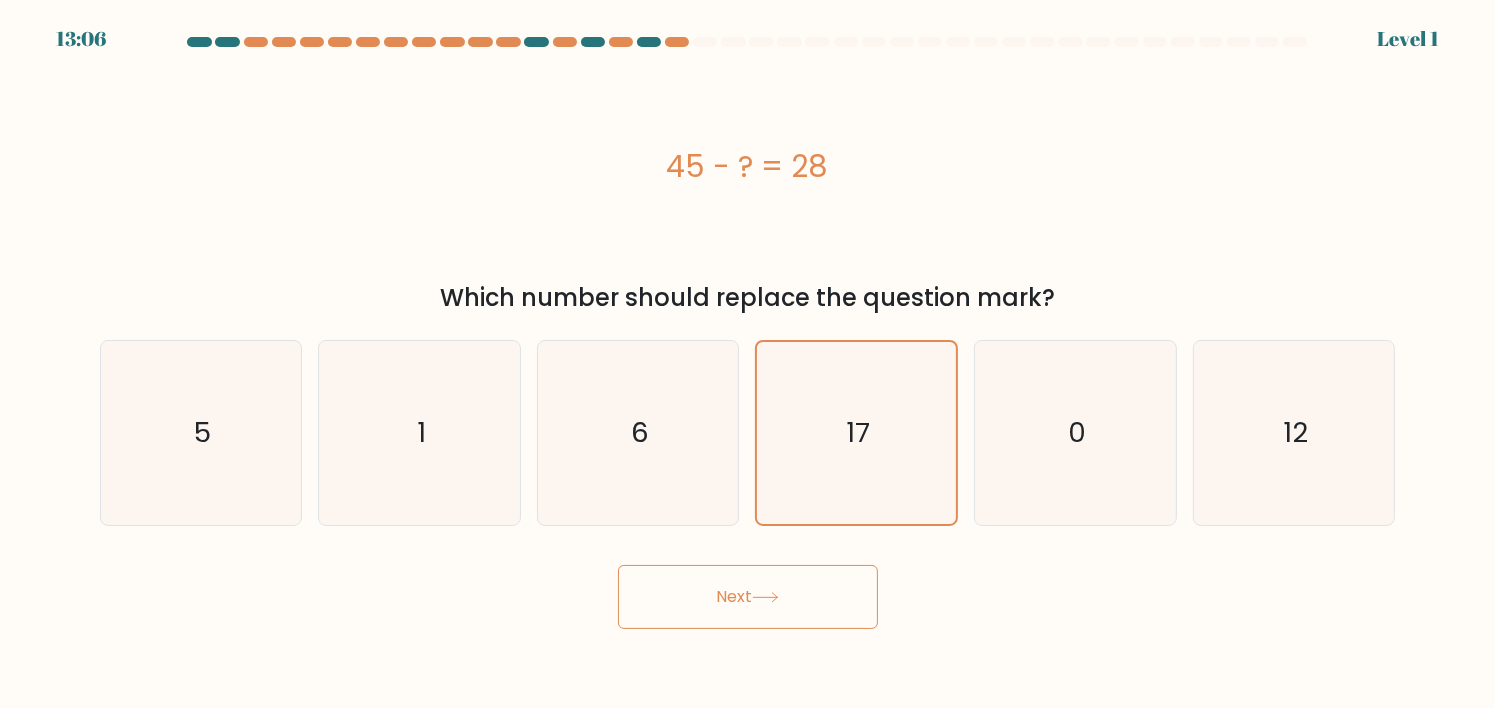 click on "Next" at bounding box center [748, 597] 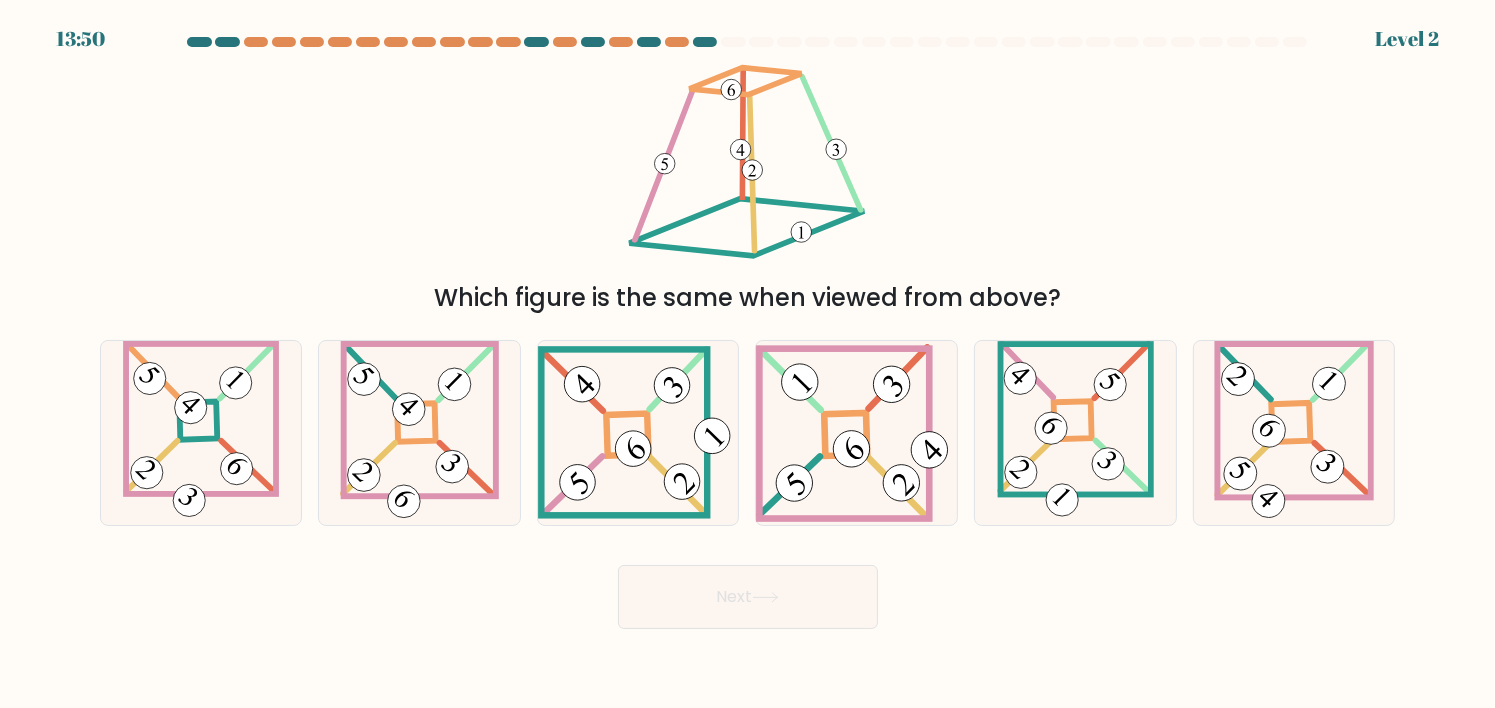 drag, startPoint x: 643, startPoint y: 476, endPoint x: 688, endPoint y: 543, distance: 80.70936 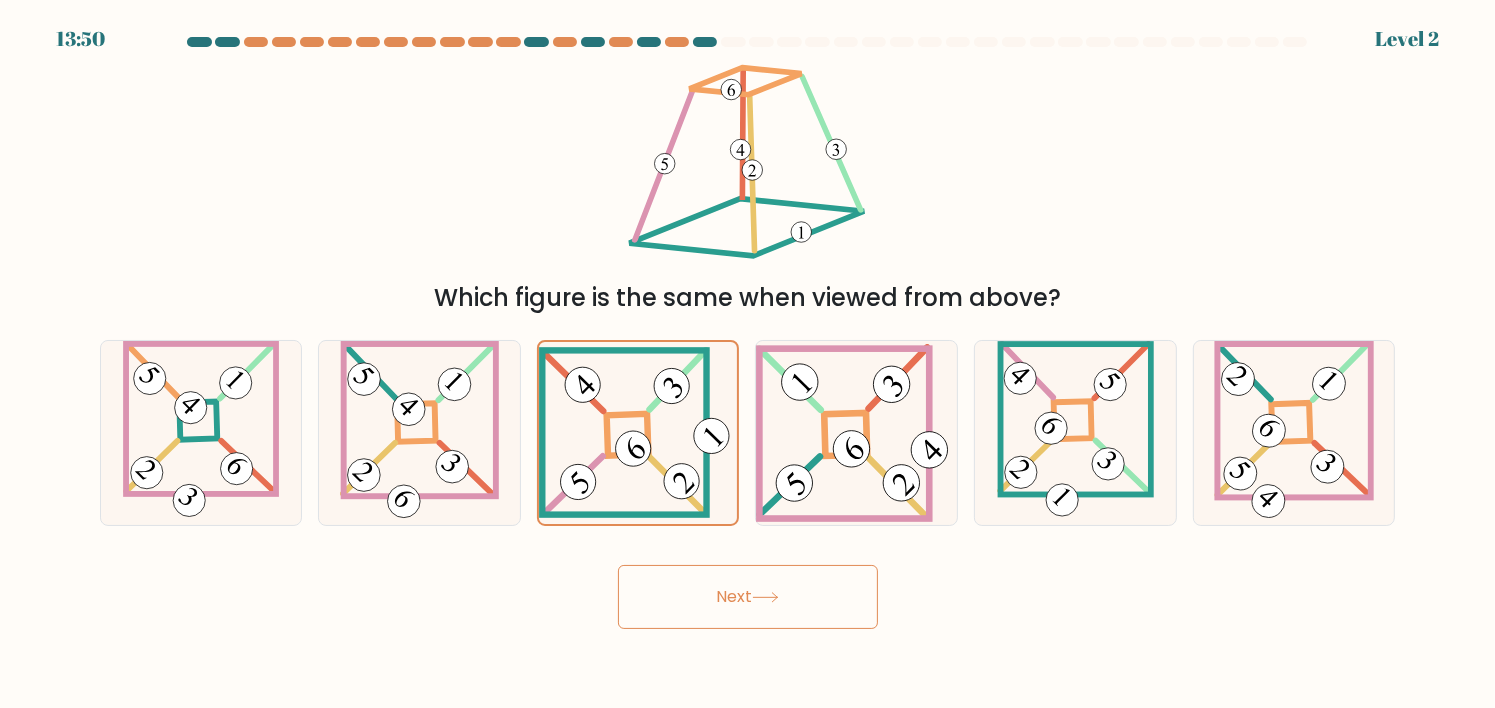 click on "Next" at bounding box center [748, 597] 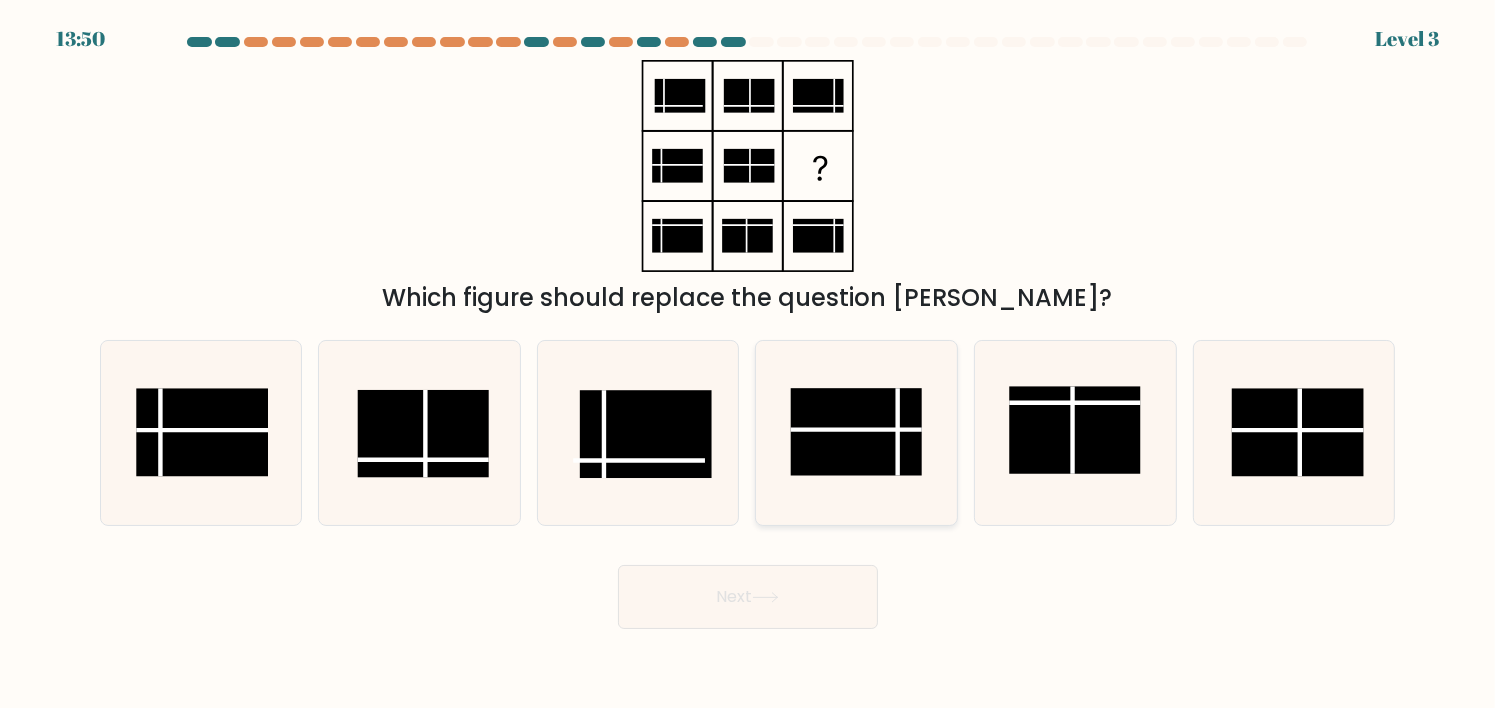 click 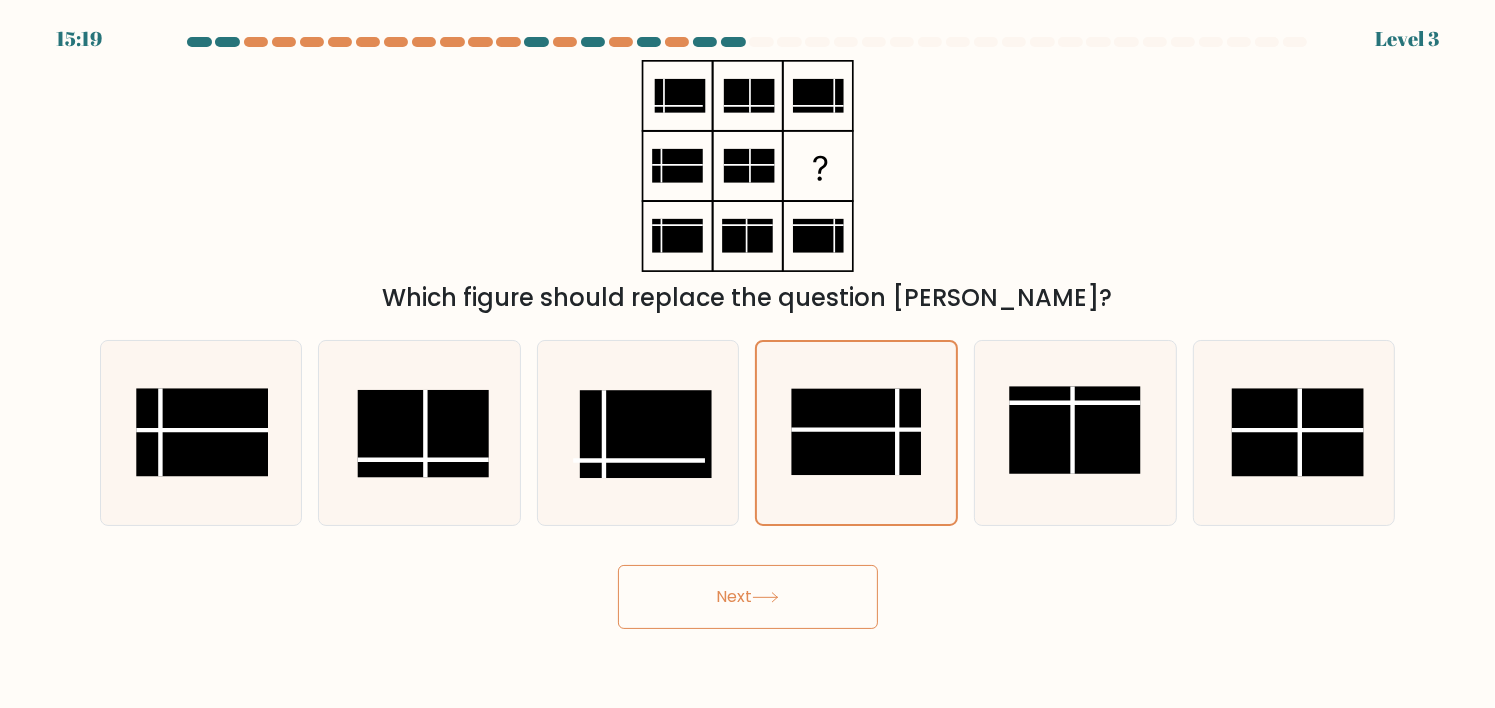 click on "Next" at bounding box center [748, 597] 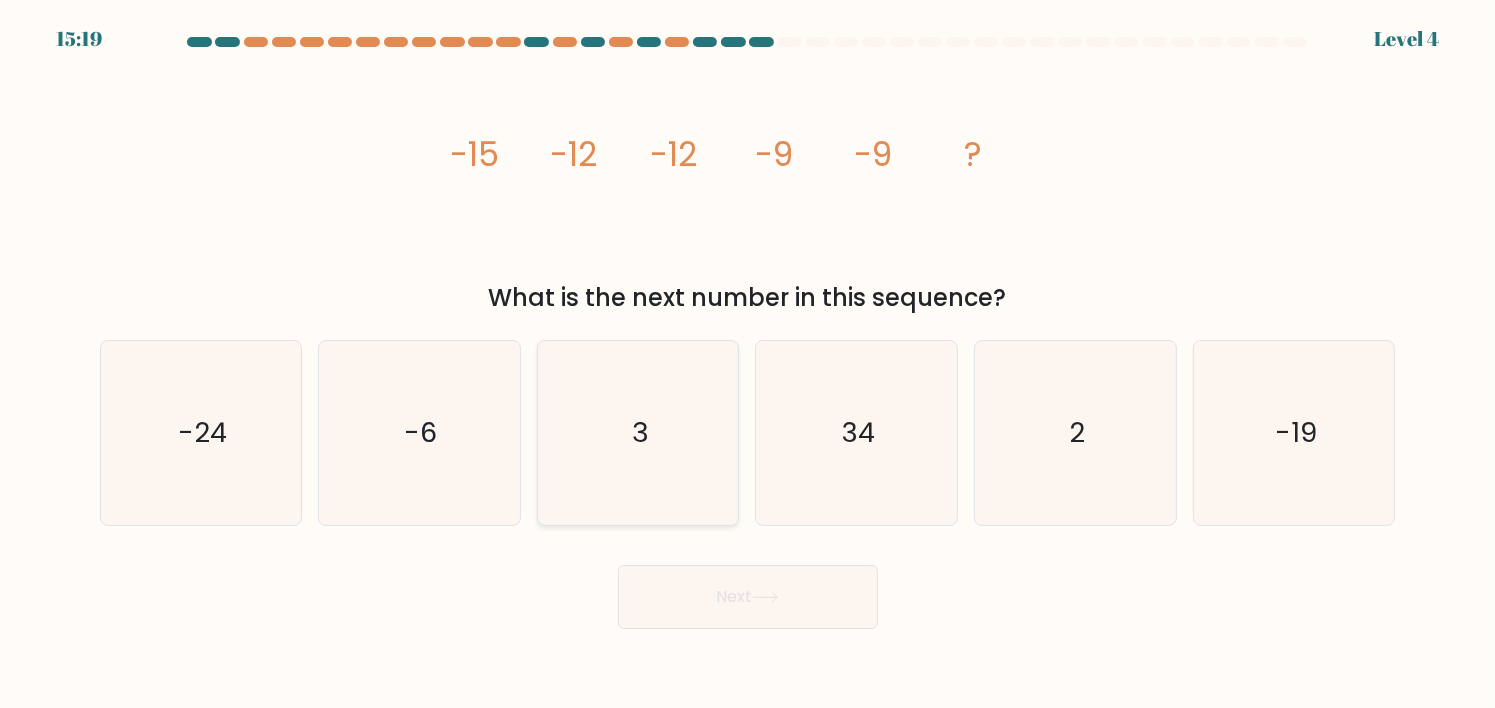 drag, startPoint x: 386, startPoint y: 444, endPoint x: 567, endPoint y: 517, distance: 195.1666 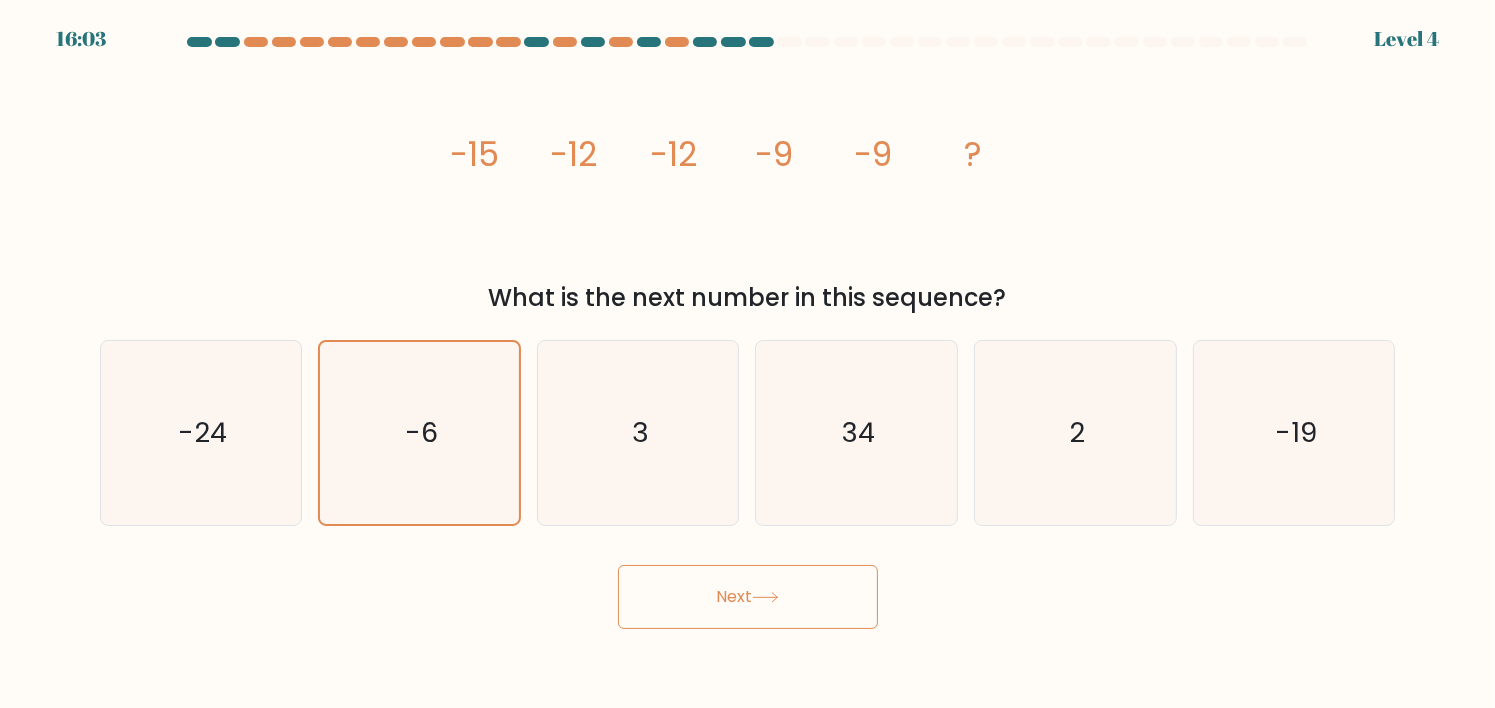 click on "Next" at bounding box center [748, 597] 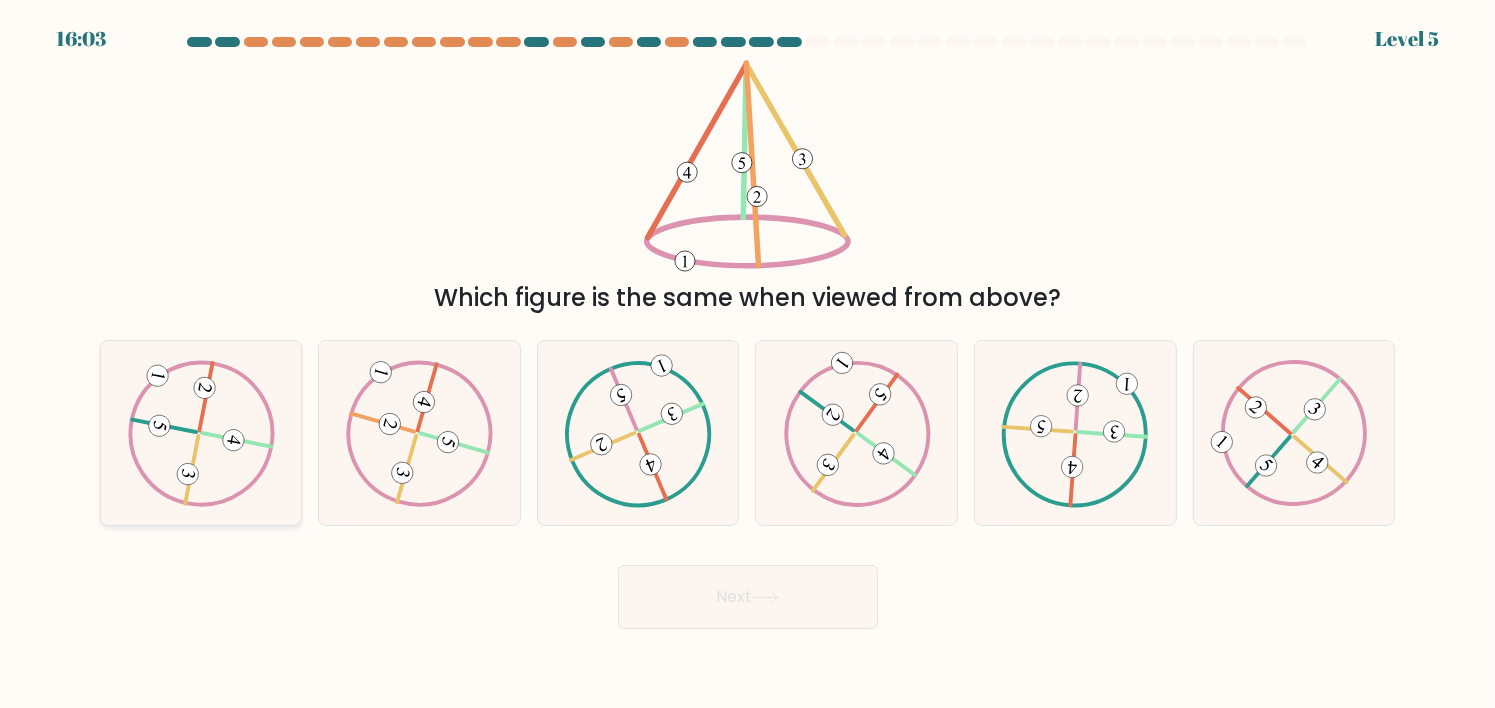 click 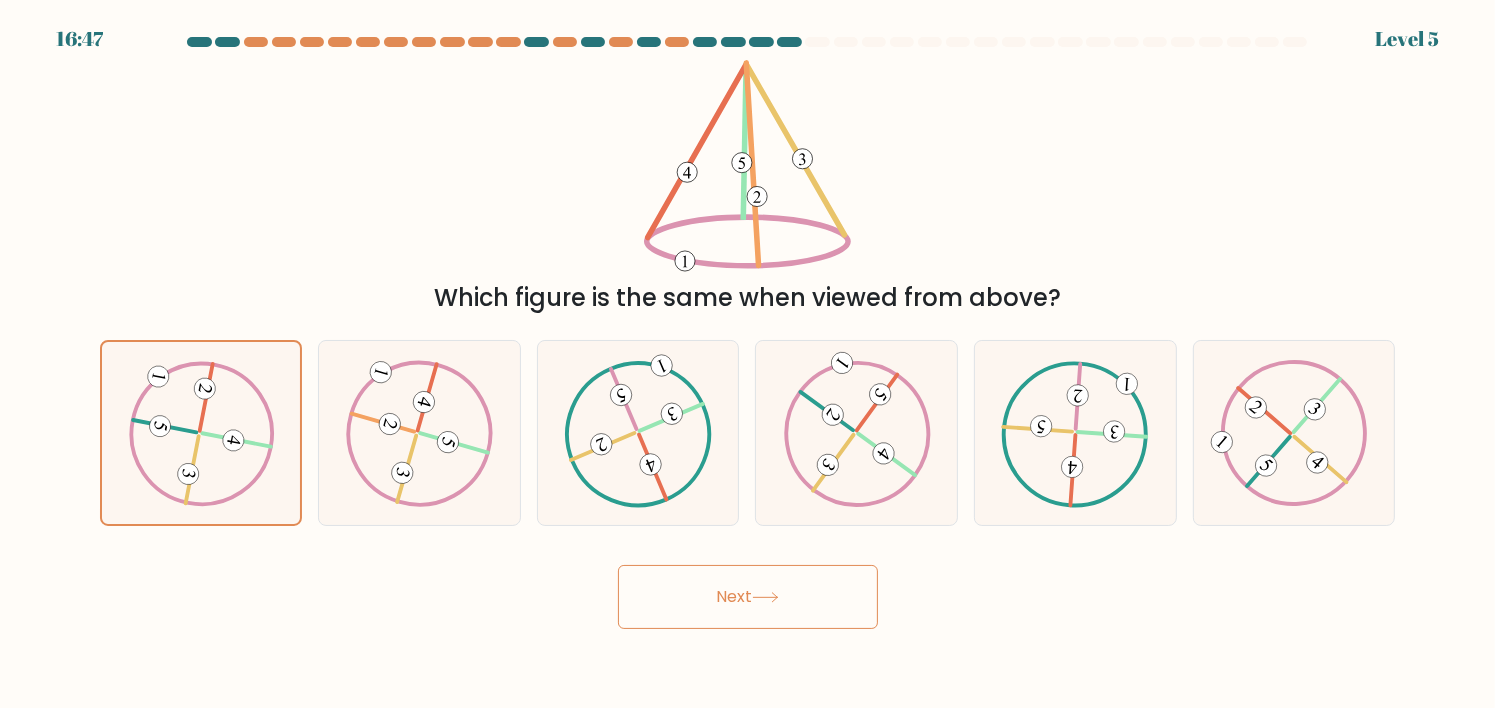 click on "Next" at bounding box center (748, 597) 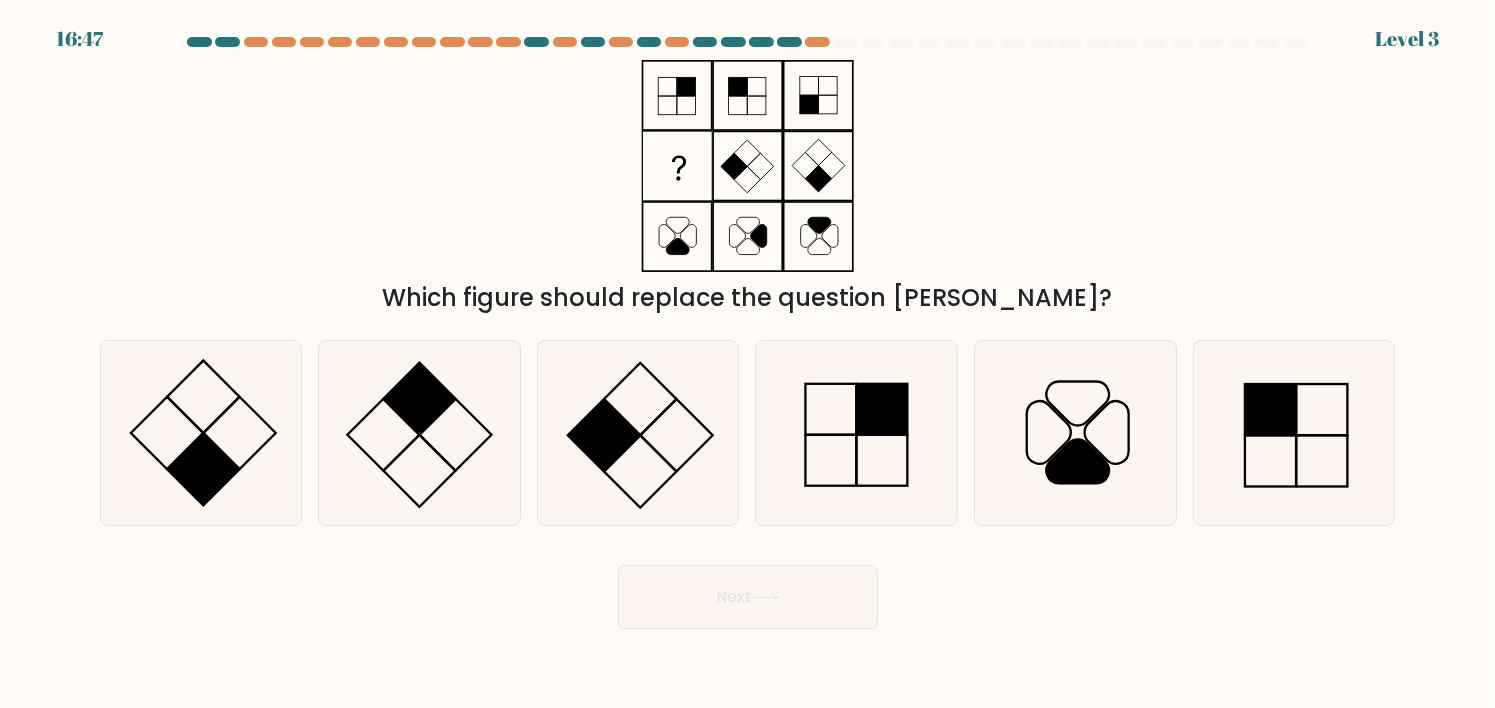 drag, startPoint x: 648, startPoint y: 468, endPoint x: 722, endPoint y: 570, distance: 126.01587 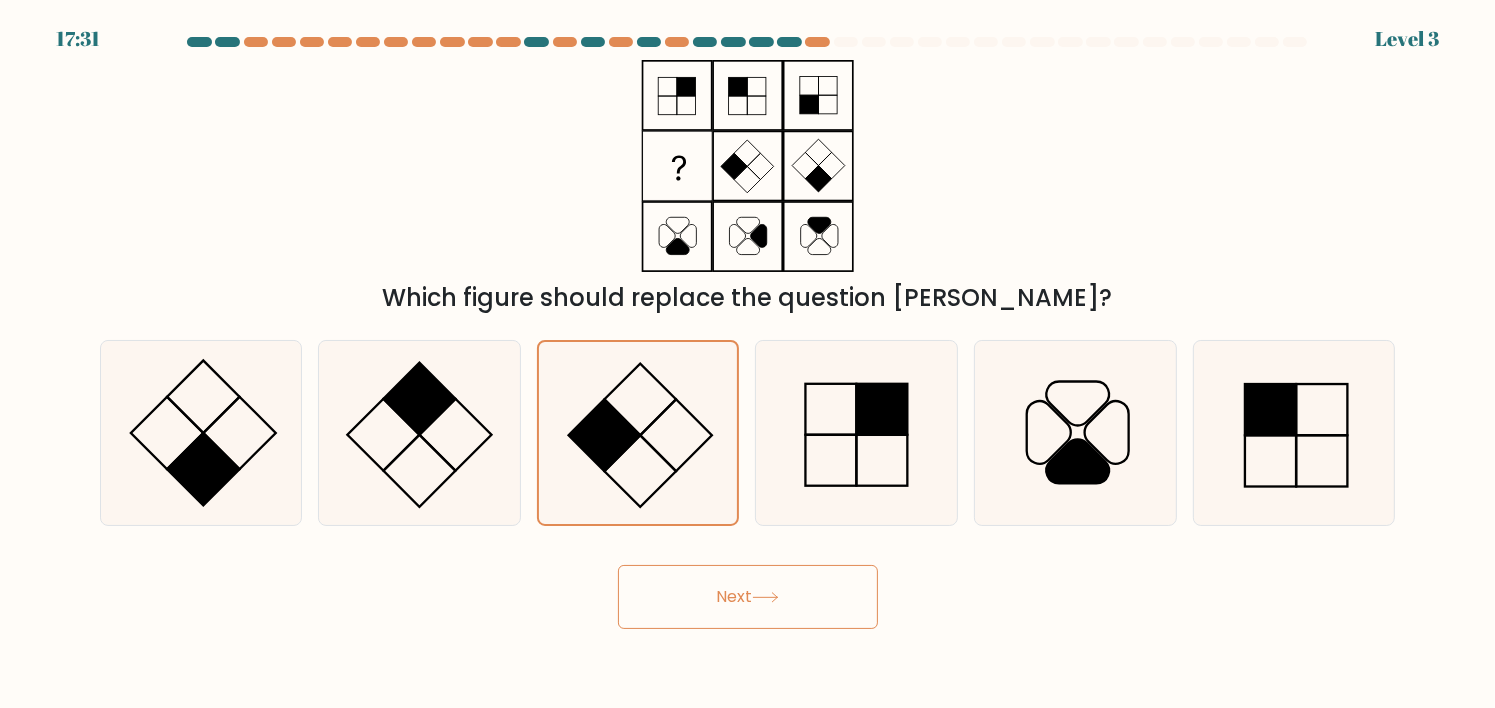 drag, startPoint x: 732, startPoint y: 600, endPoint x: 761, endPoint y: 576, distance: 37.64306 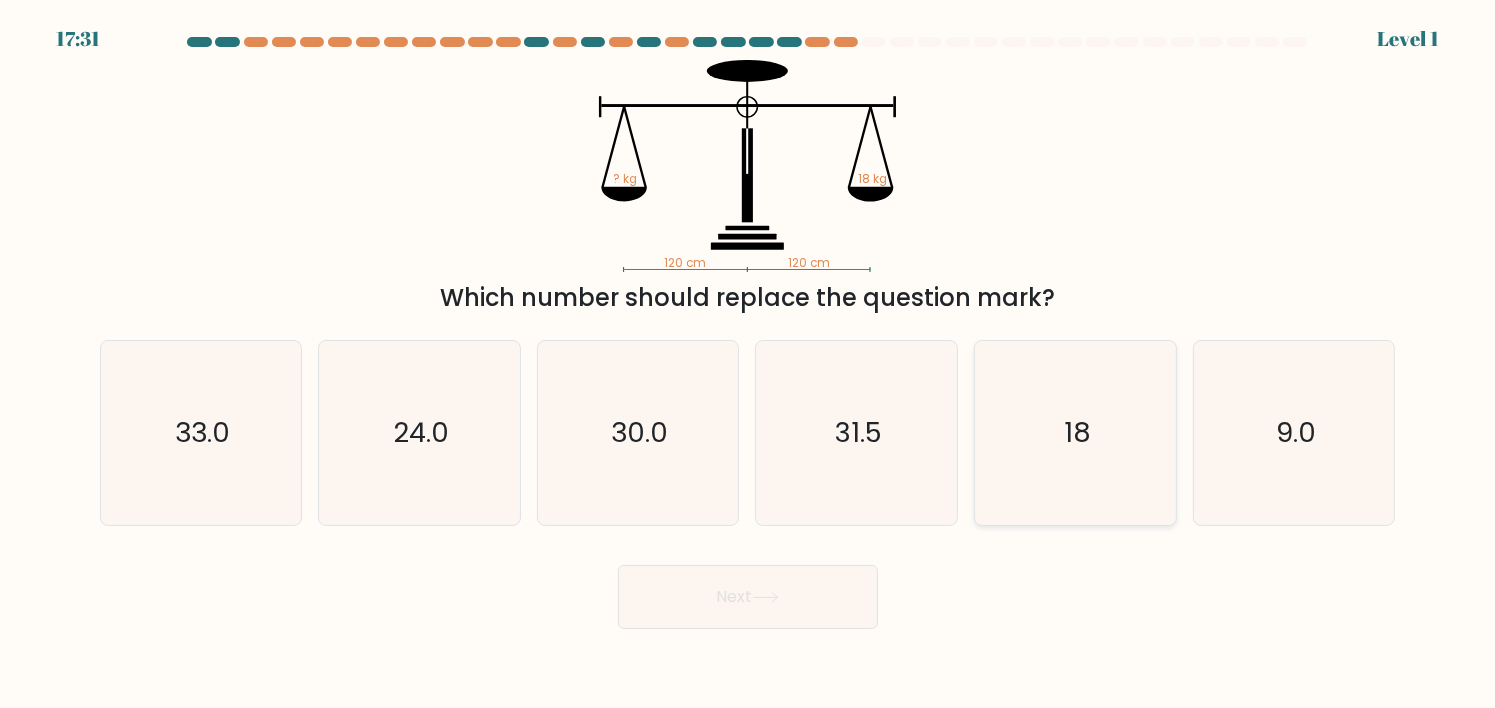 click on "18" 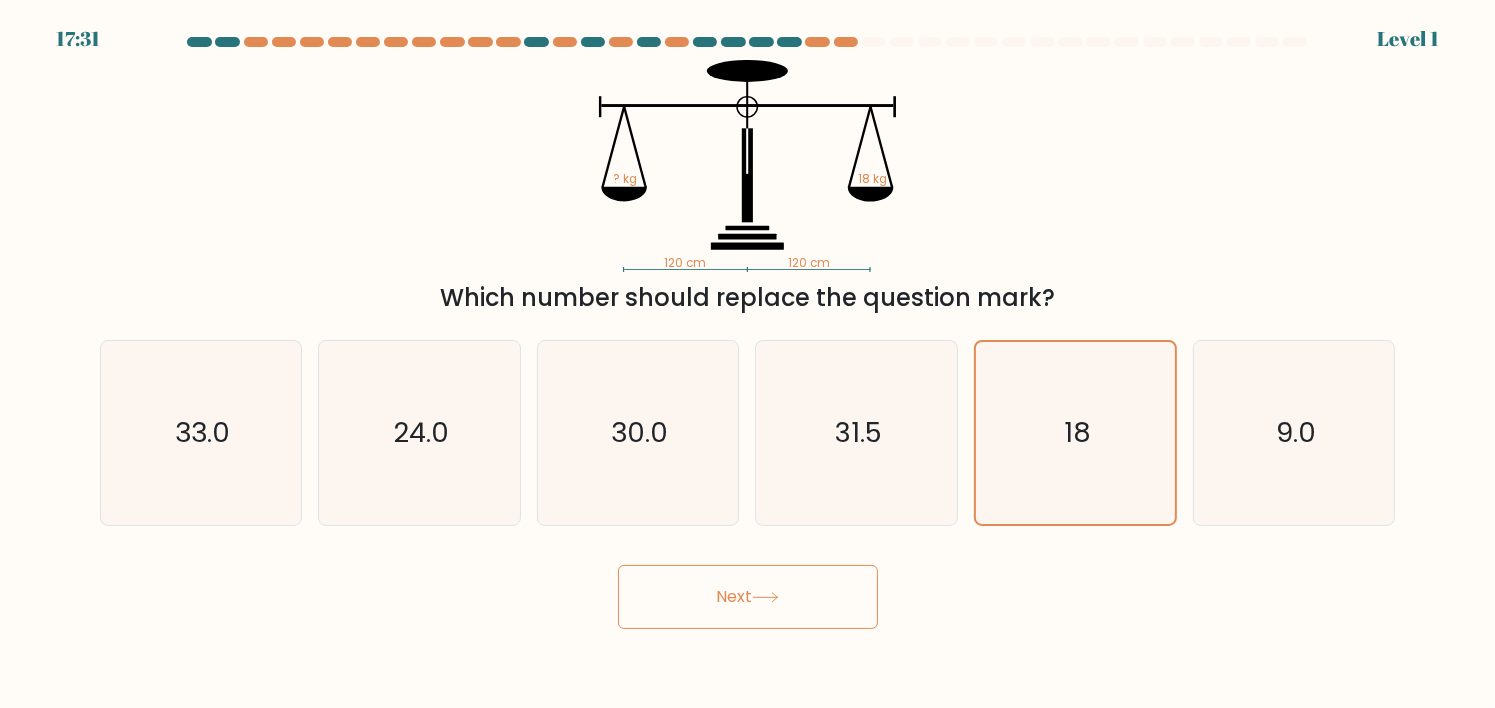click on "Next" at bounding box center (748, 597) 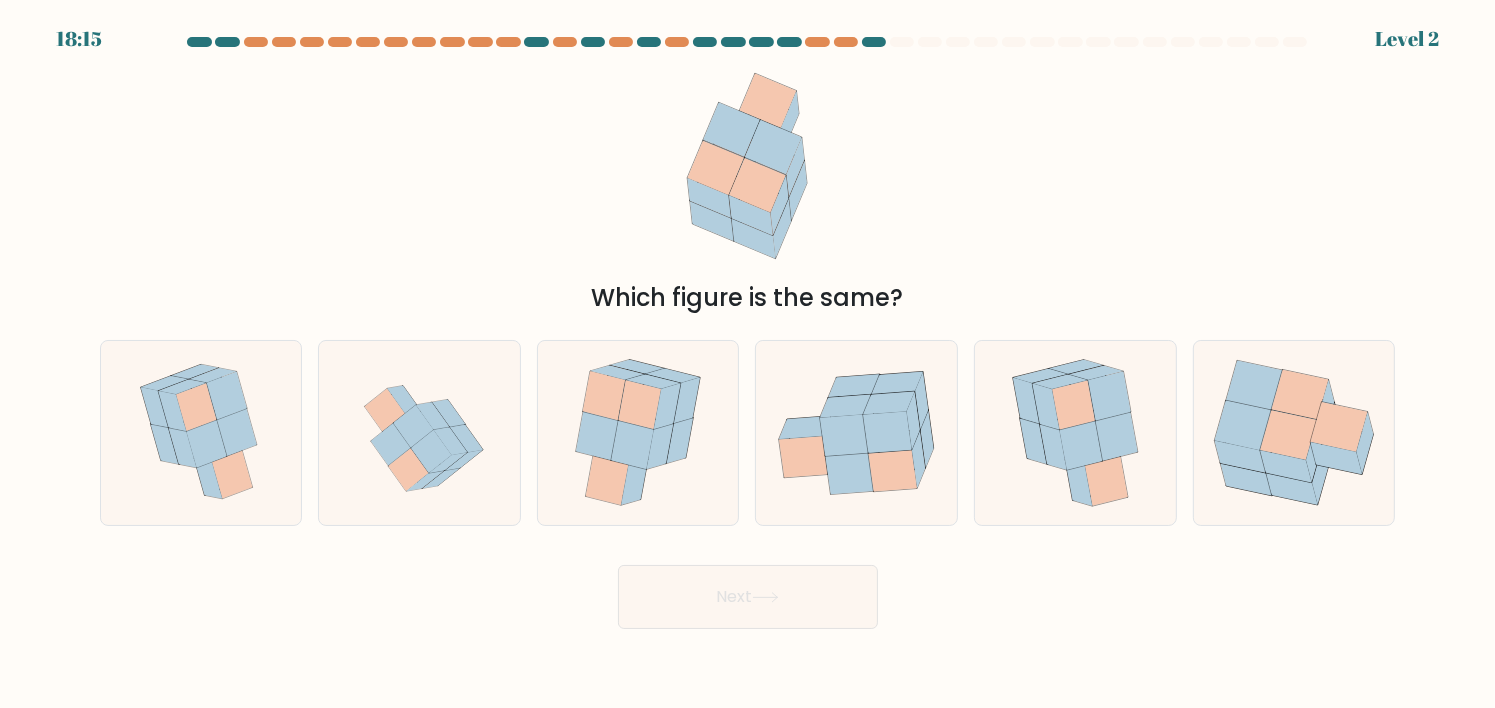 drag, startPoint x: 1270, startPoint y: 451, endPoint x: 1063, endPoint y: 533, distance: 222.64995 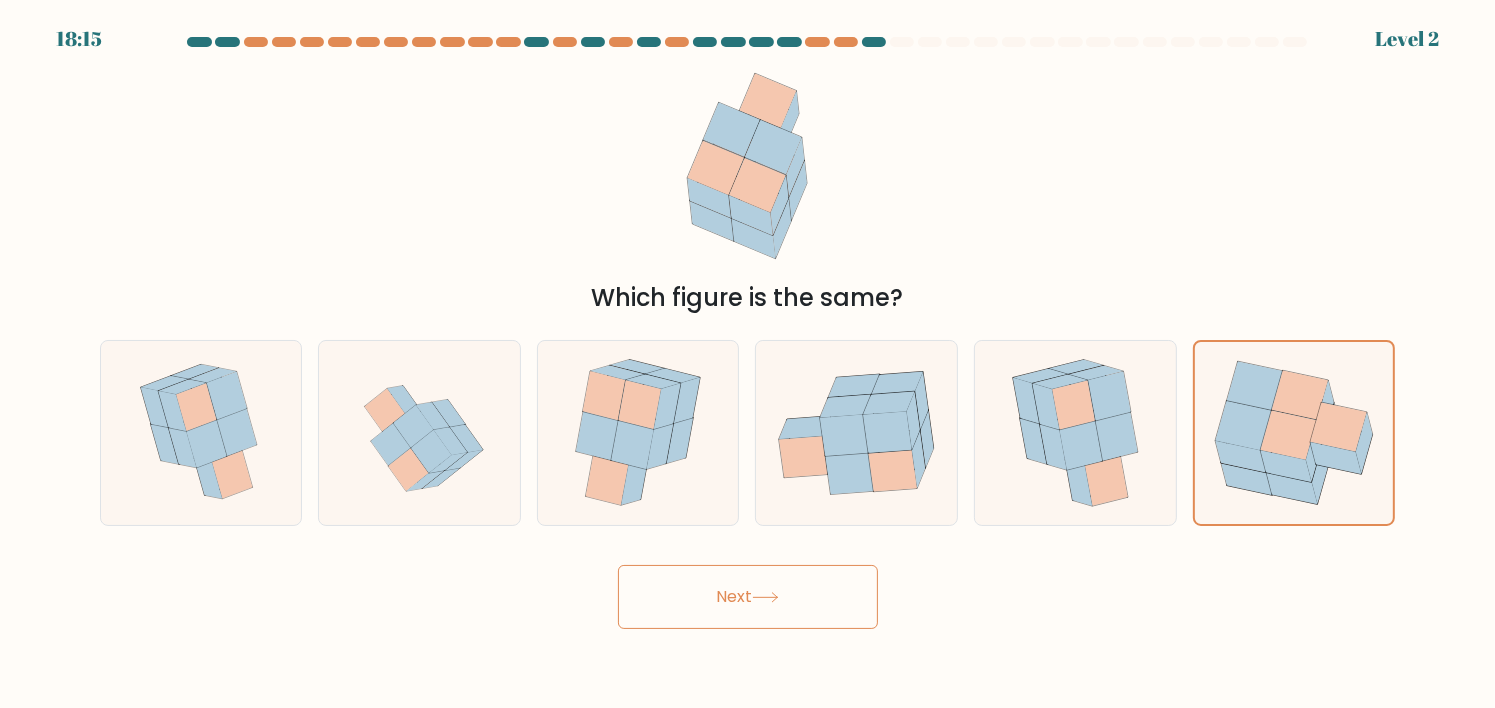 drag, startPoint x: 862, startPoint y: 616, endPoint x: 842, endPoint y: 615, distance: 20.024984 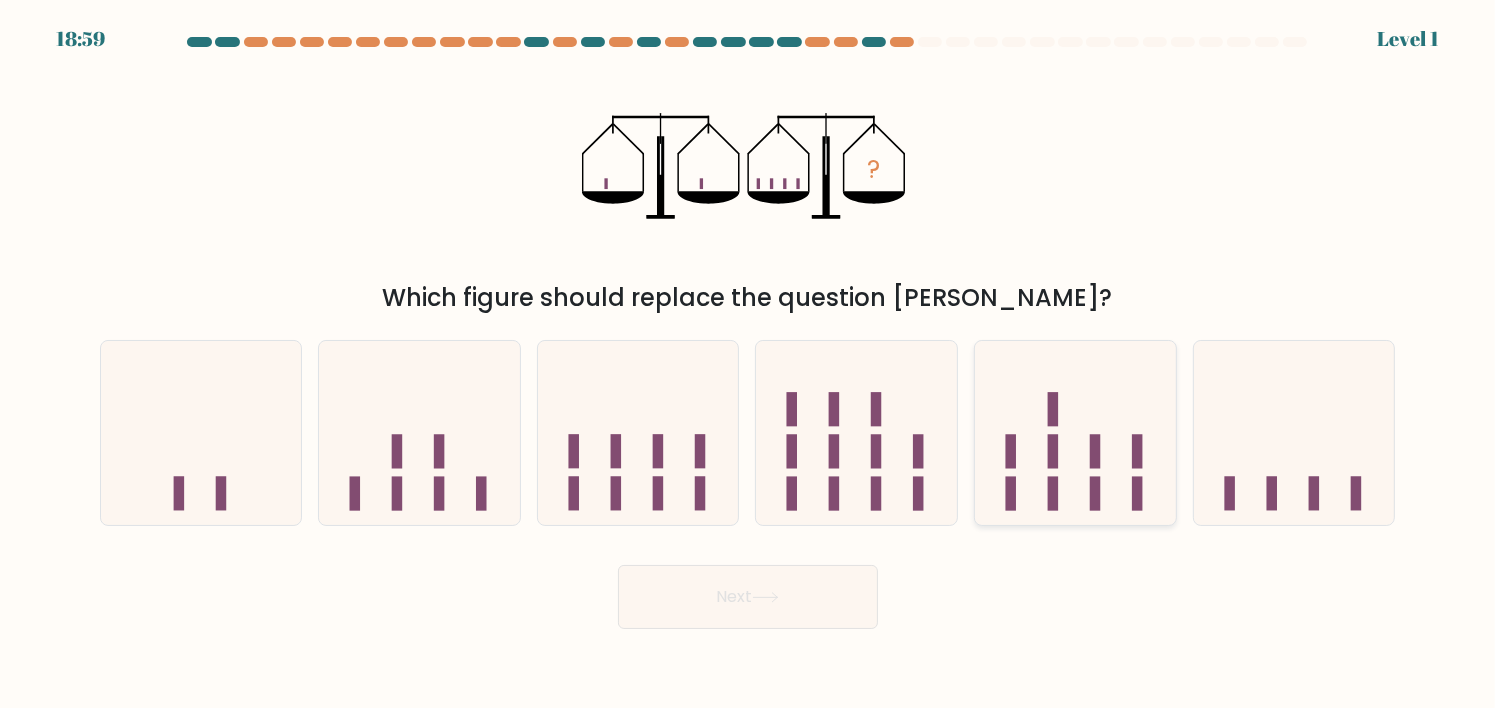 click 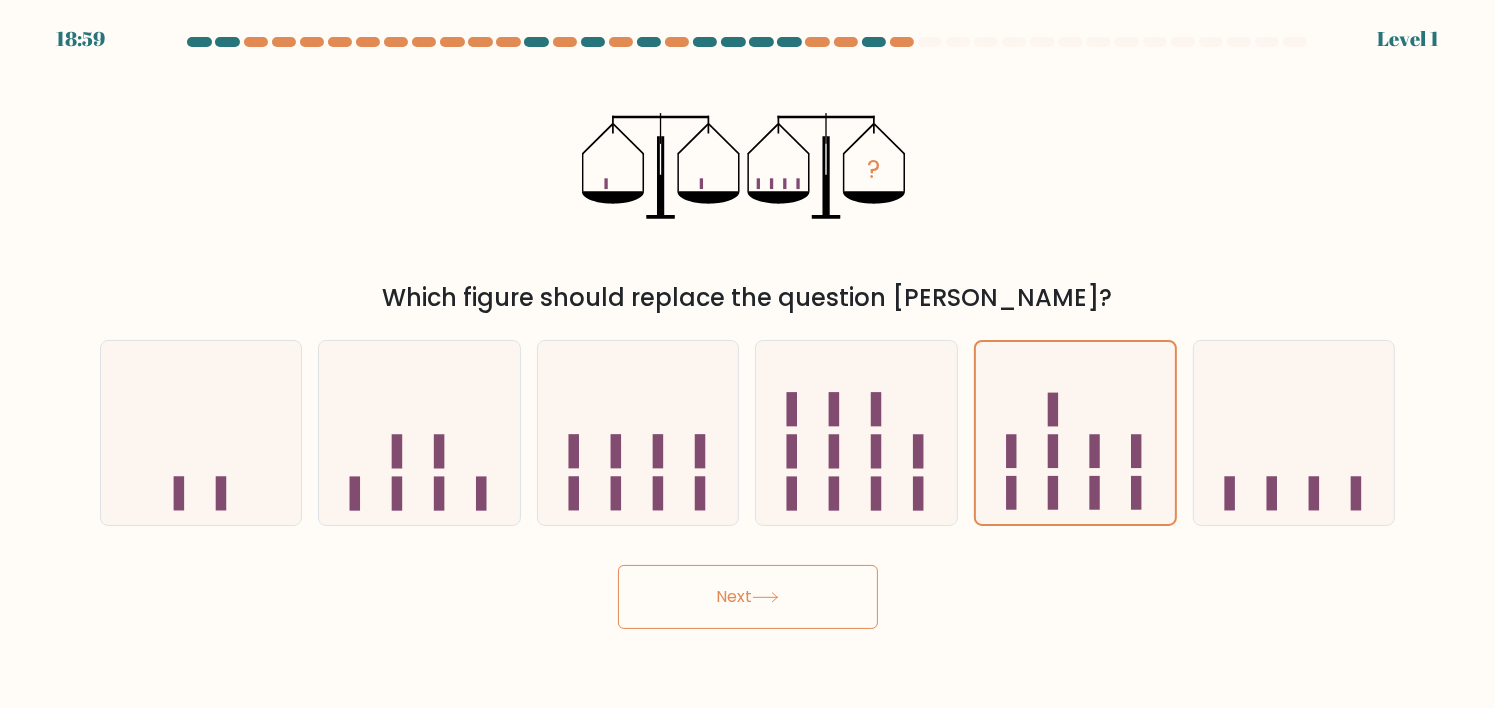 click on "Next" at bounding box center (748, 597) 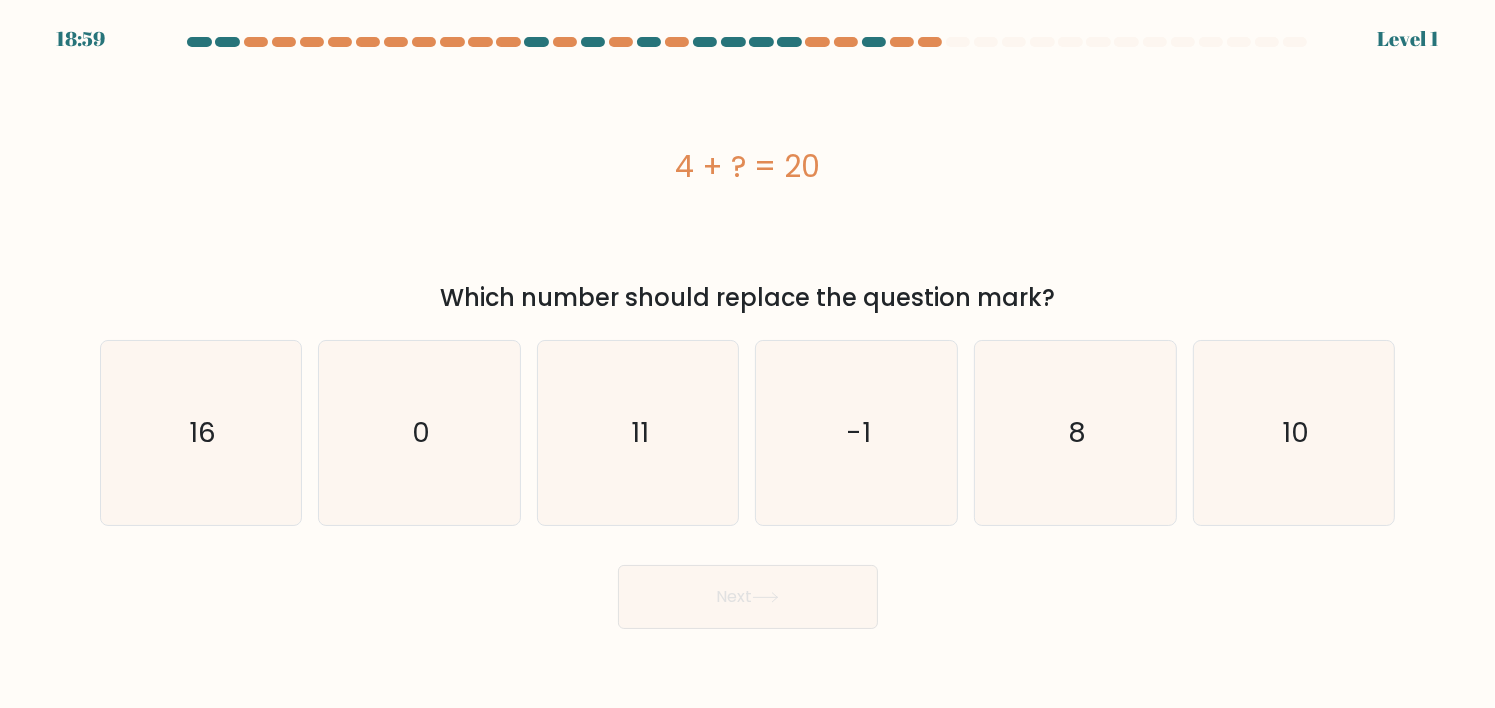 drag, startPoint x: 513, startPoint y: 472, endPoint x: 525, endPoint y: 480, distance: 14.422205 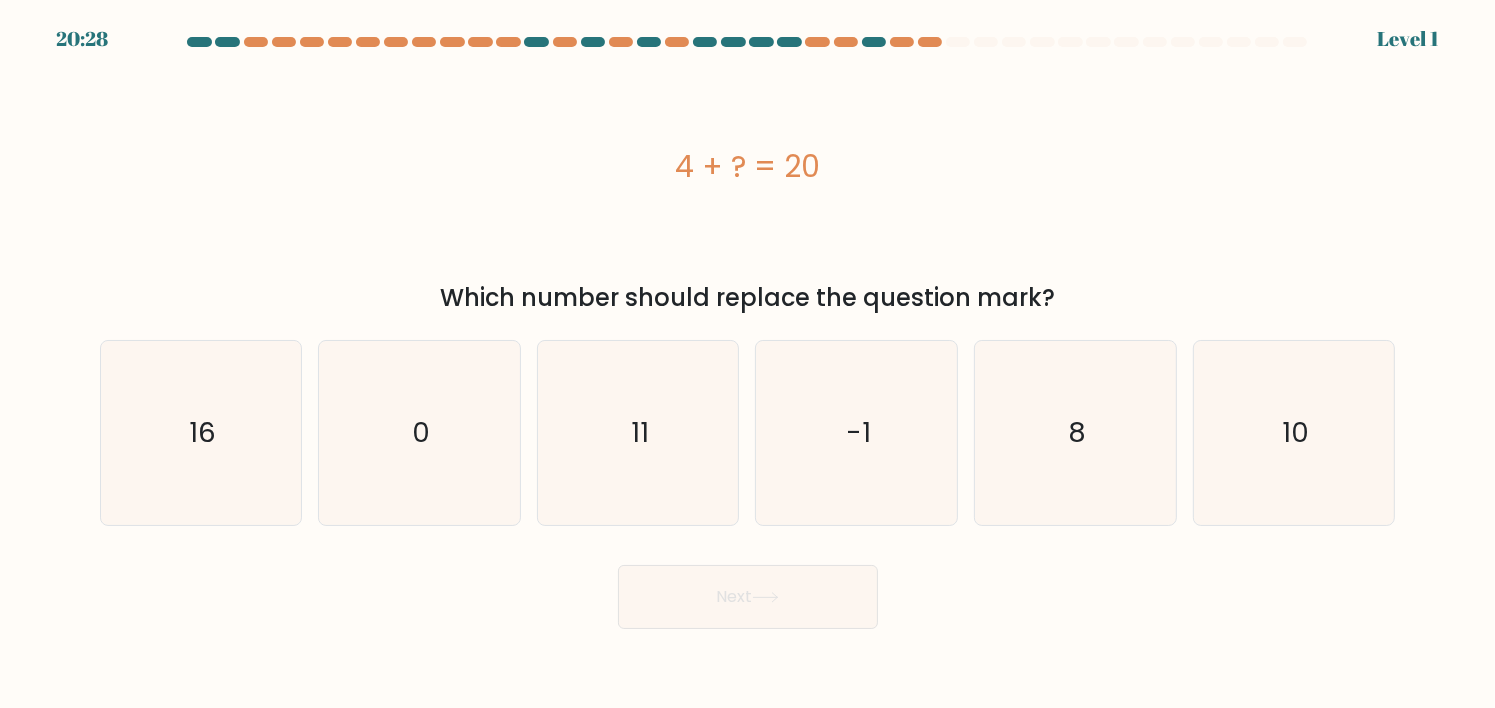 click on "Next" at bounding box center [748, 597] 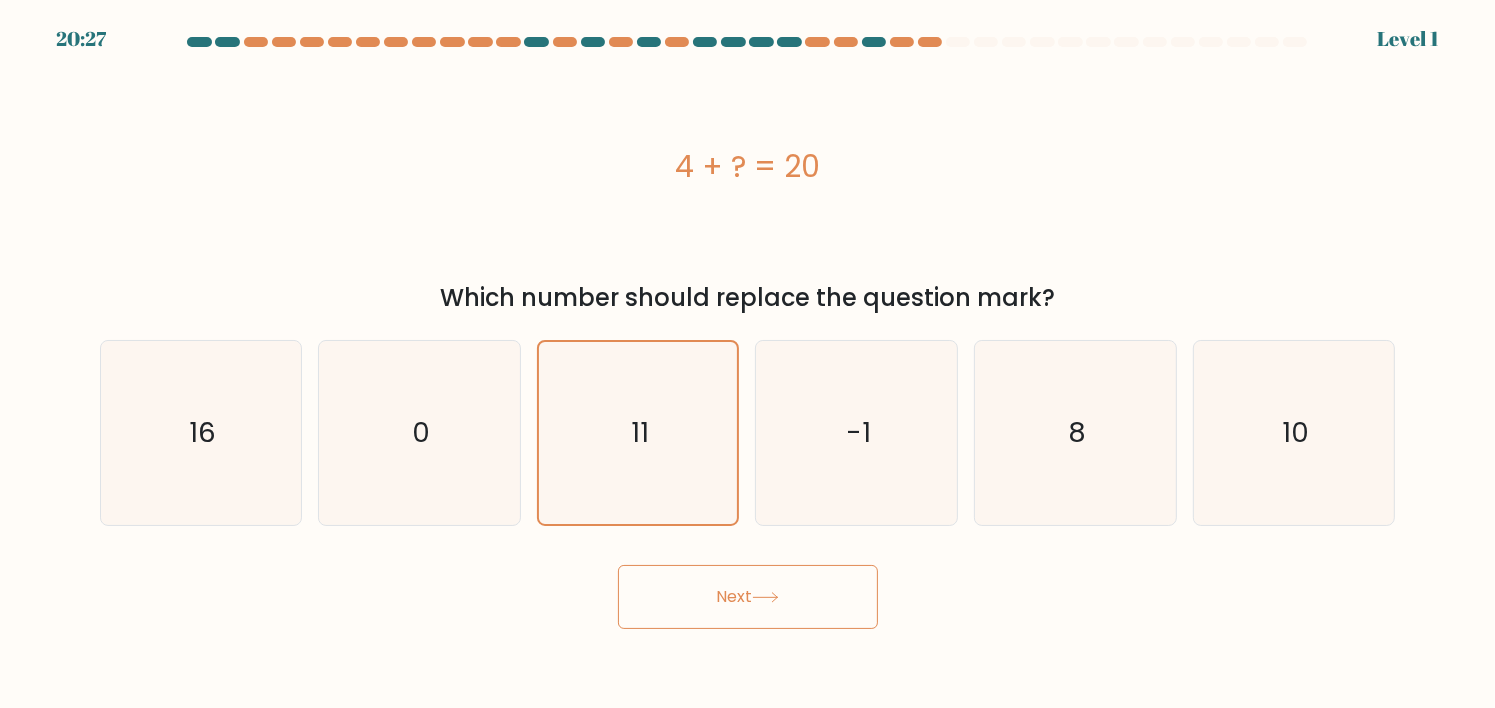 click on "Next" at bounding box center (748, 597) 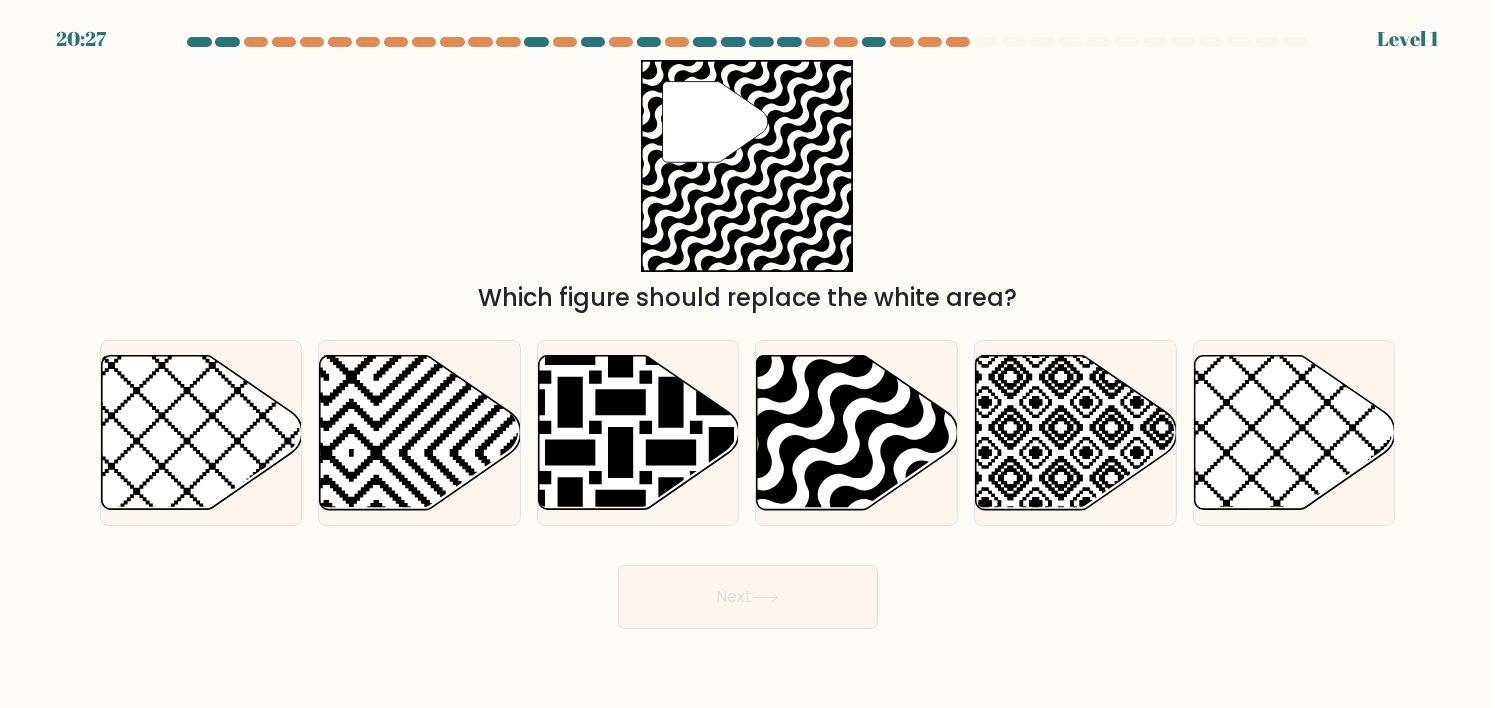drag, startPoint x: 431, startPoint y: 490, endPoint x: 559, endPoint y: 530, distance: 134.10443 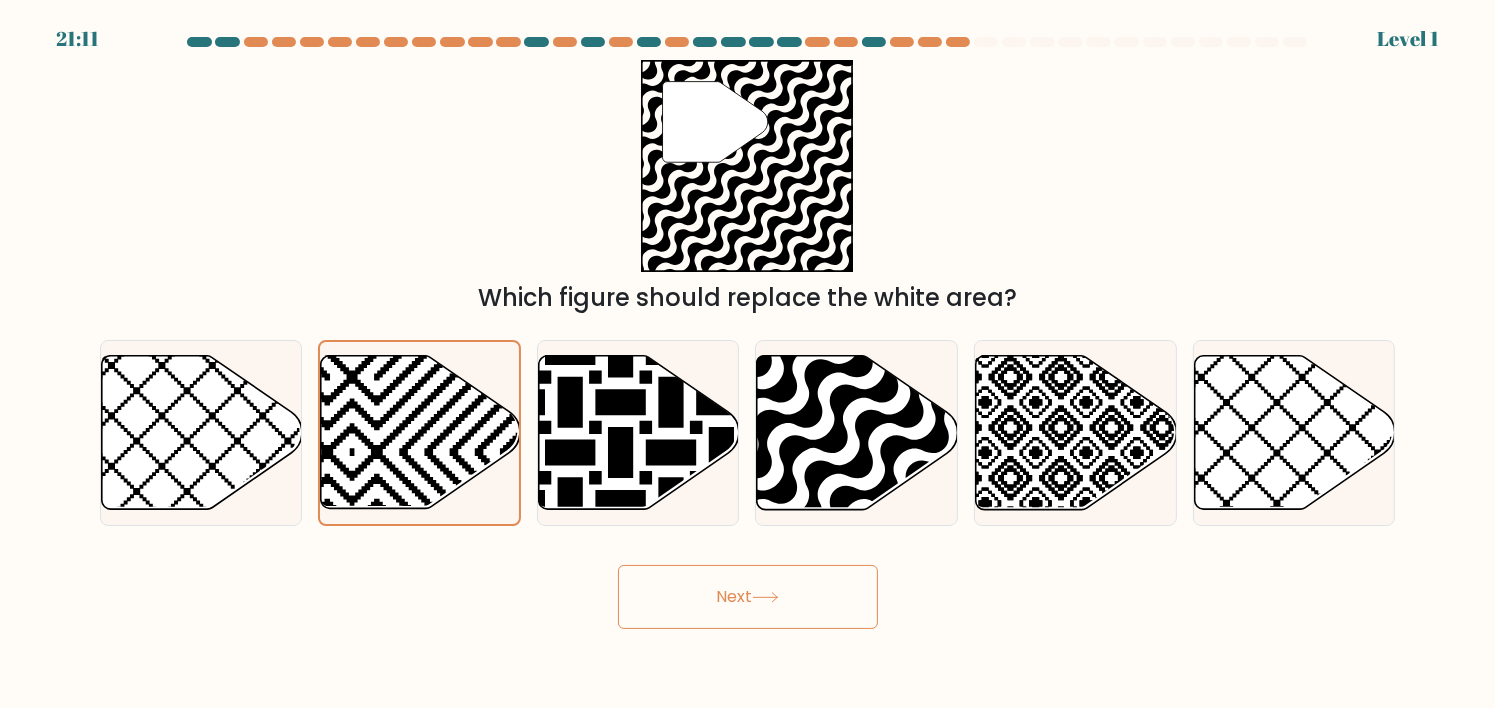 click on "Next" at bounding box center [748, 597] 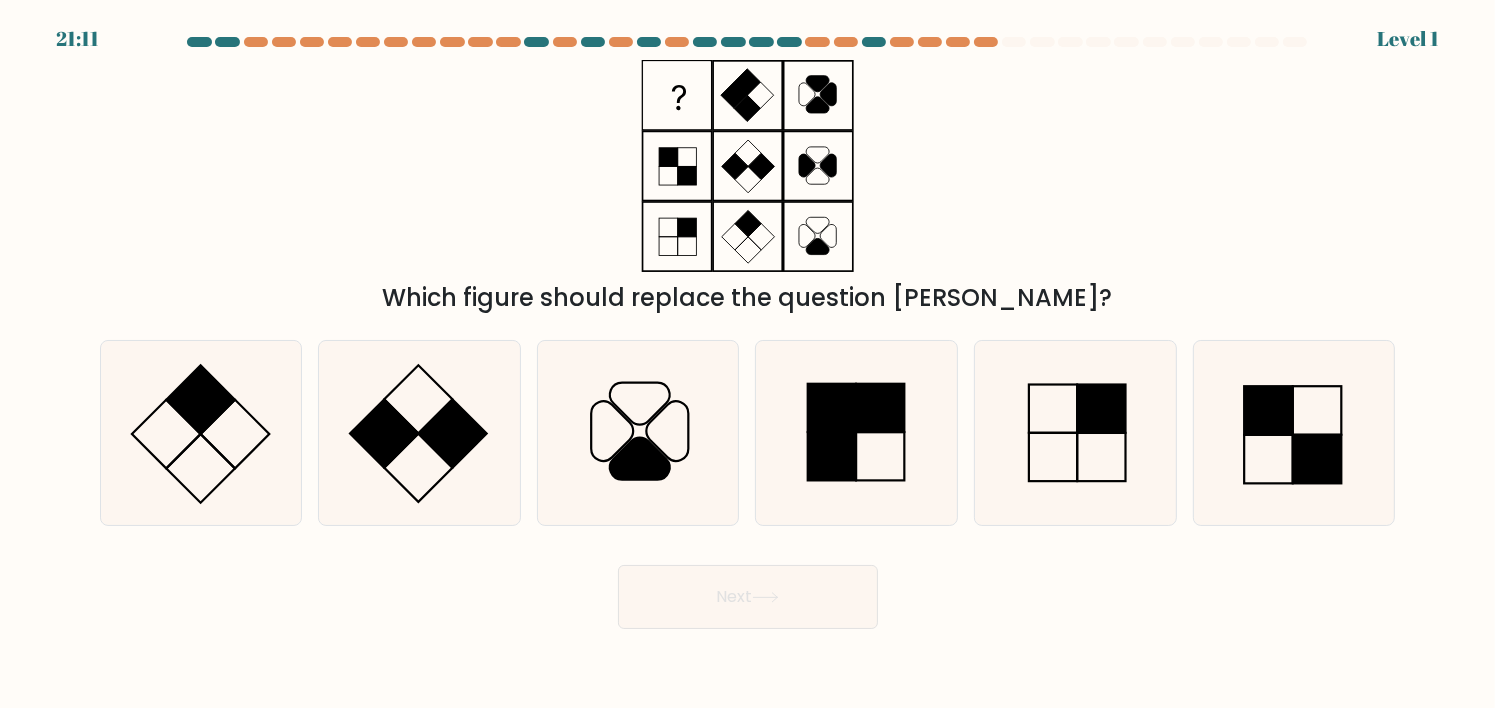 drag, startPoint x: 277, startPoint y: 488, endPoint x: 311, endPoint y: 496, distance: 34.928497 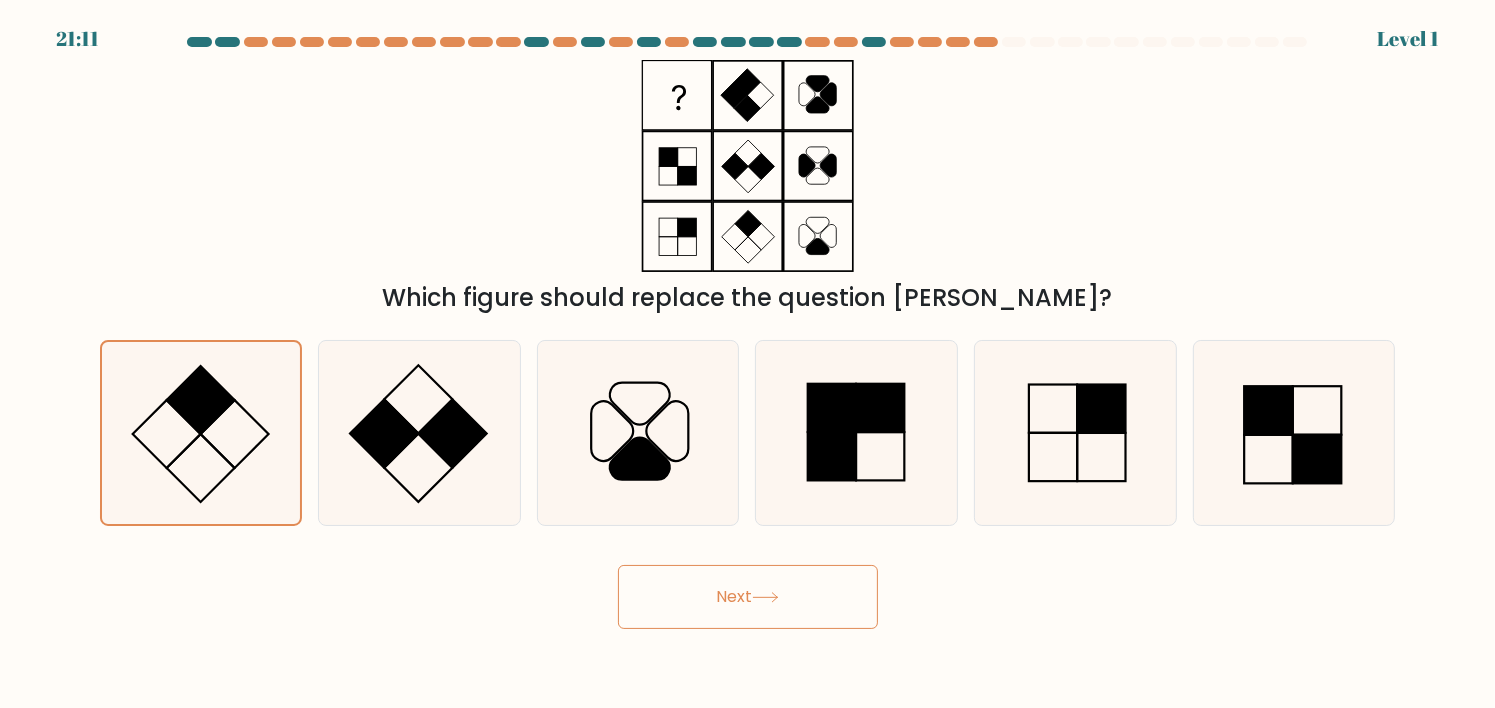 click on "Next" at bounding box center [748, 597] 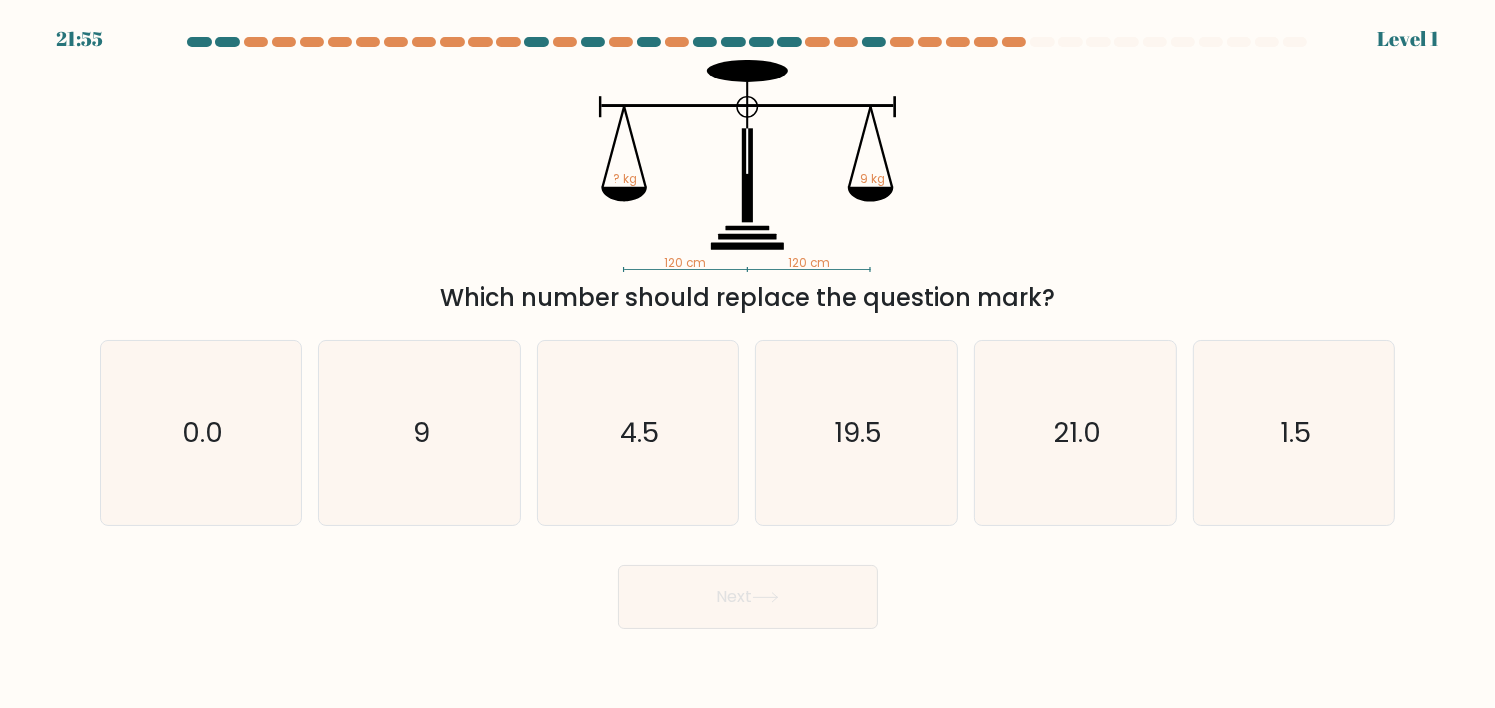 drag, startPoint x: 651, startPoint y: 465, endPoint x: 679, endPoint y: 581, distance: 119.331474 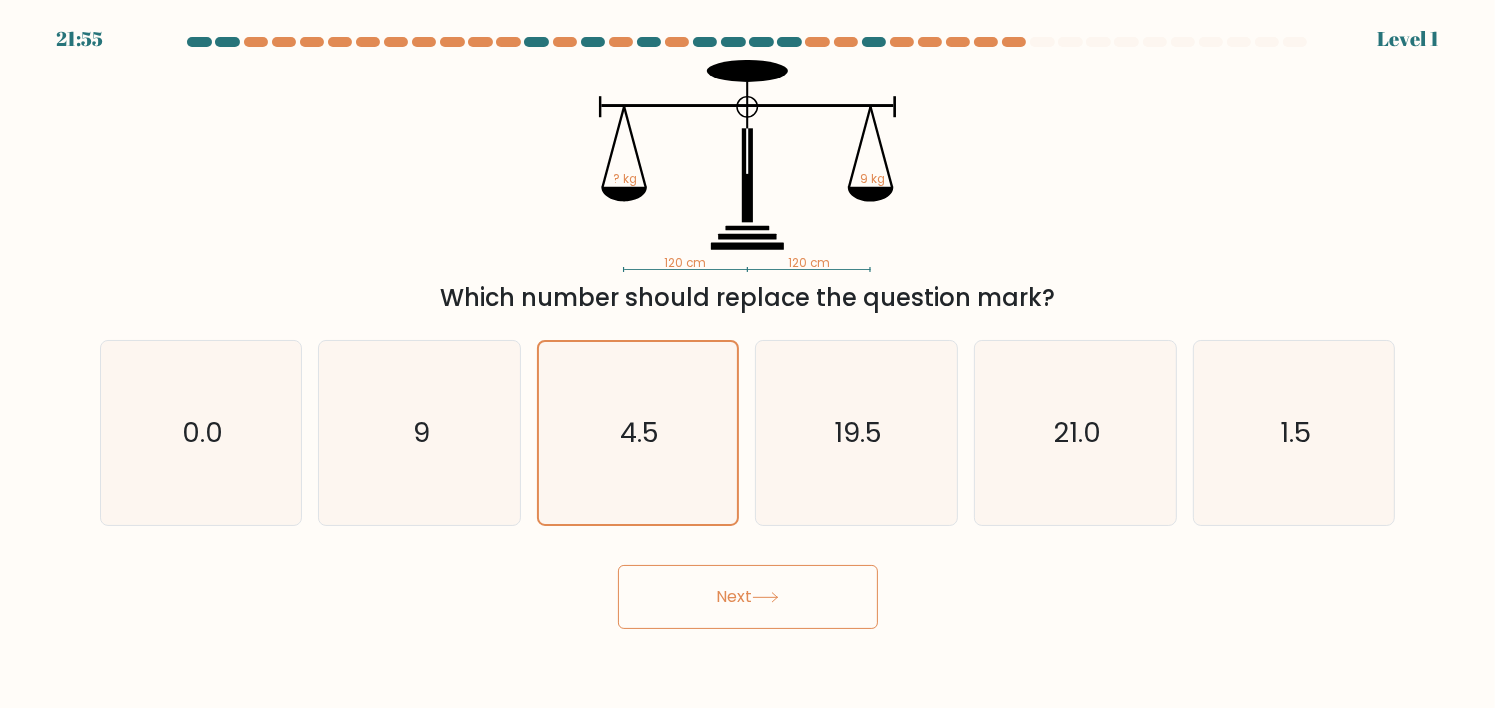 click on "Next" at bounding box center [748, 597] 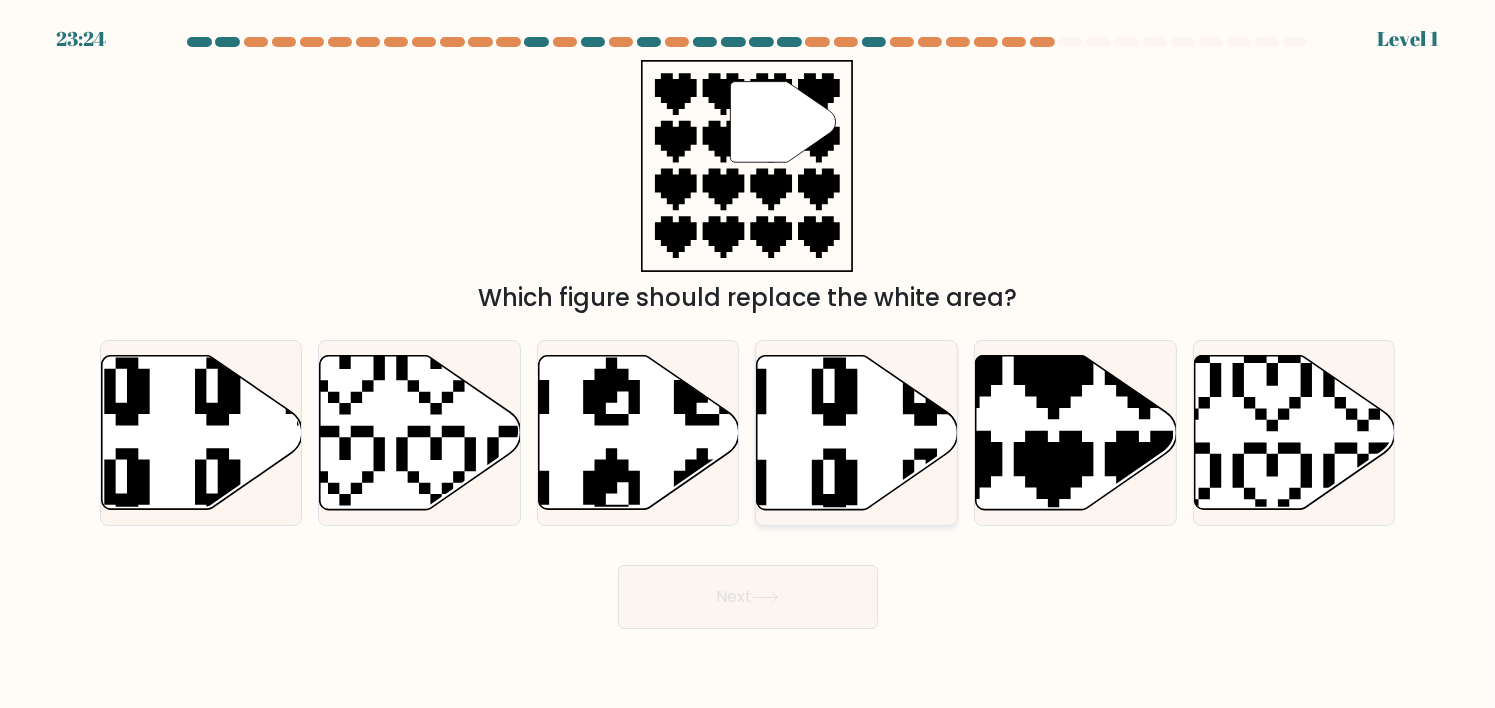 drag, startPoint x: 996, startPoint y: 472, endPoint x: 884, endPoint y: 510, distance: 118.270874 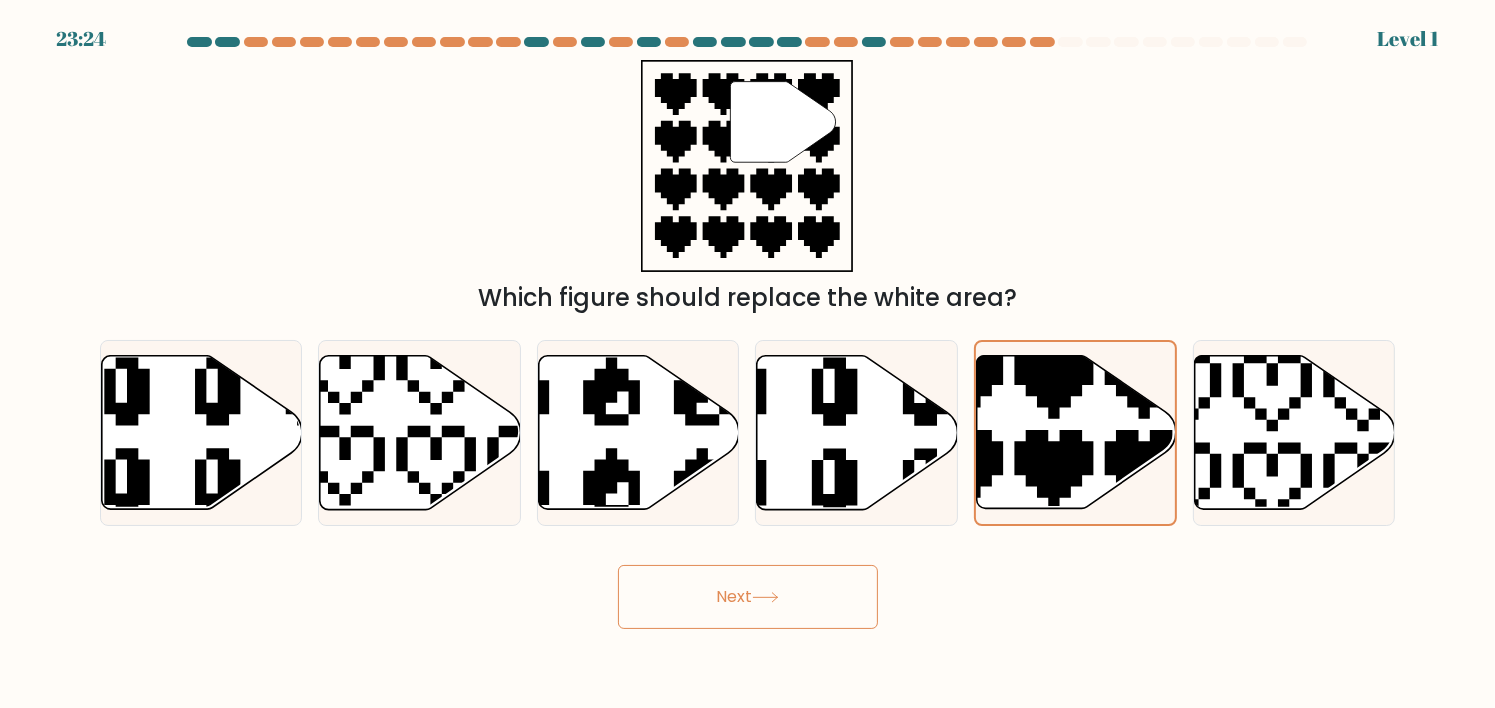 drag, startPoint x: 641, startPoint y: 629, endPoint x: 651, endPoint y: 620, distance: 13.453624 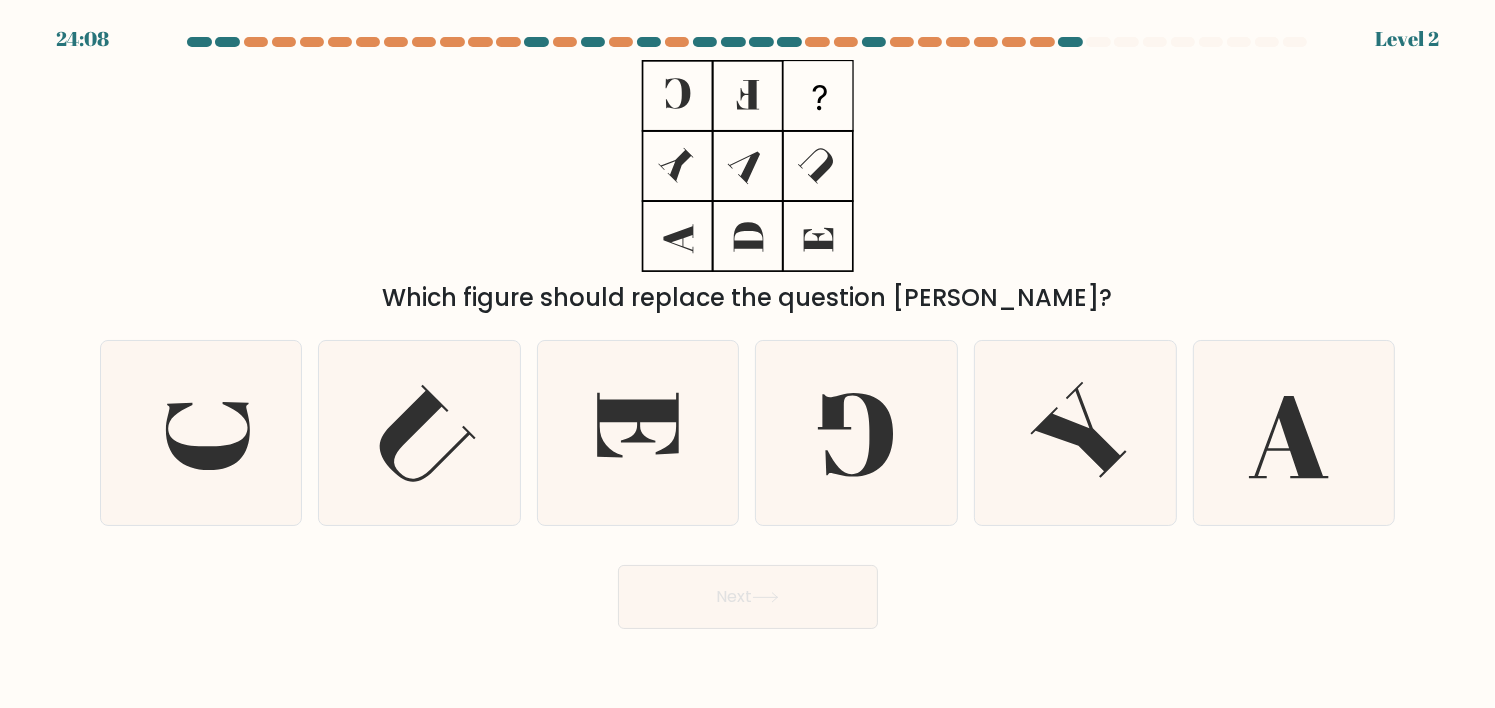 drag, startPoint x: 771, startPoint y: 509, endPoint x: 758, endPoint y: 545, distance: 38.27532 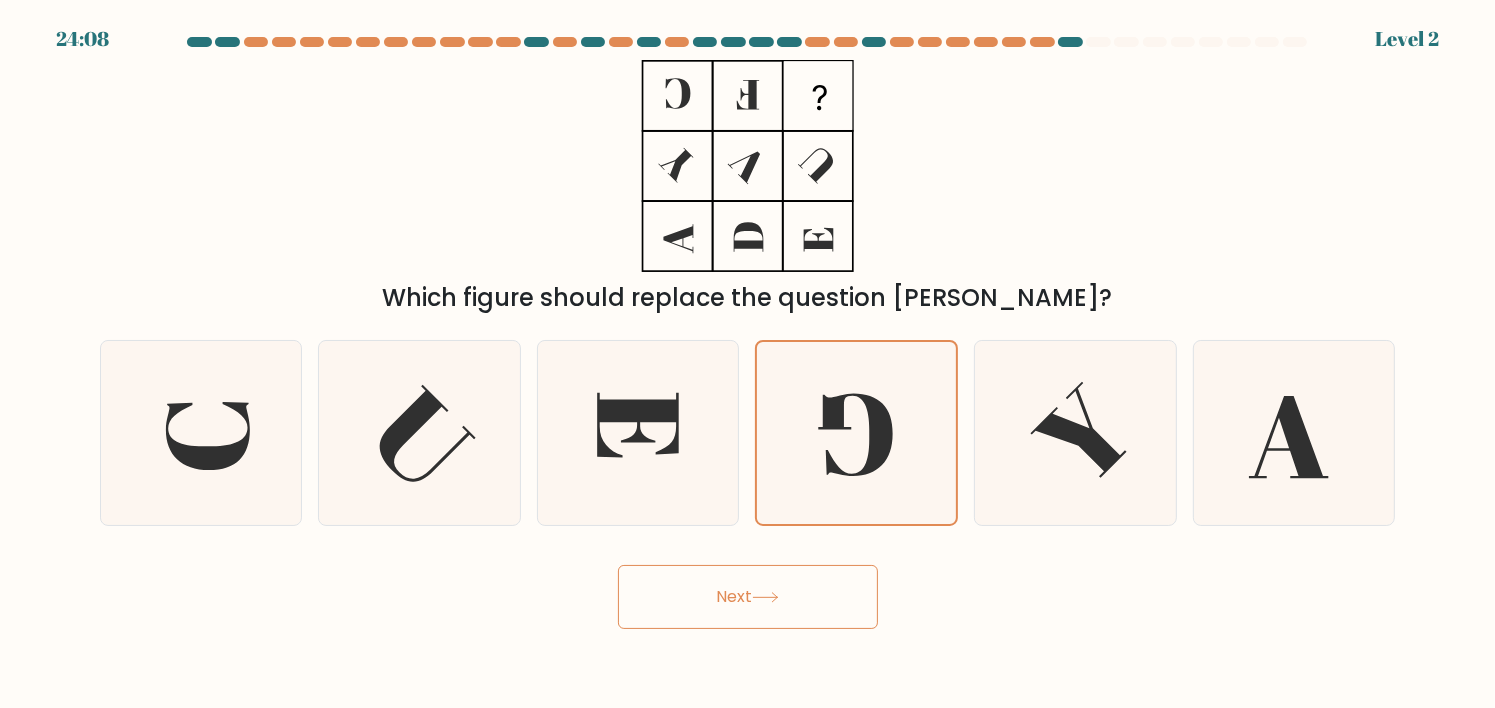 click on "Next" at bounding box center [748, 597] 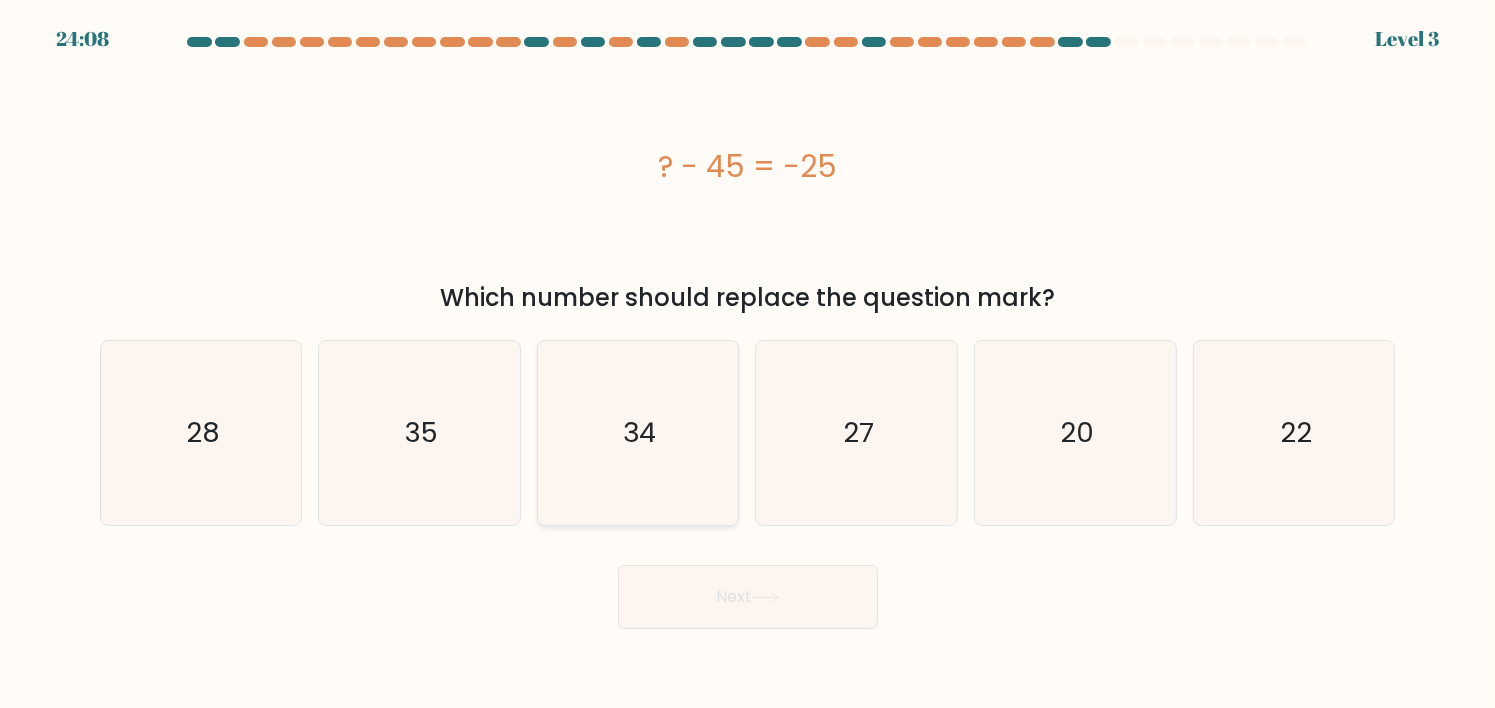 click on "34" 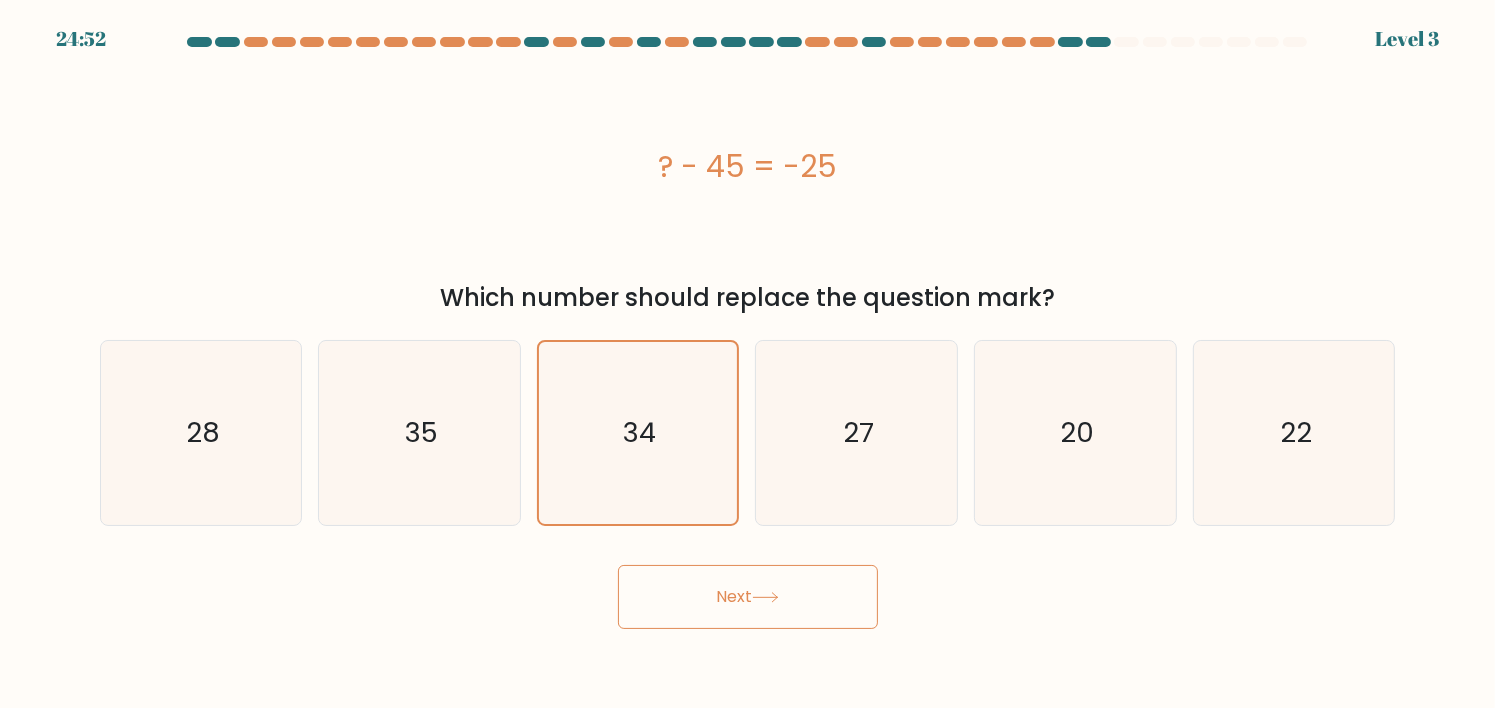click on "Next" at bounding box center (748, 597) 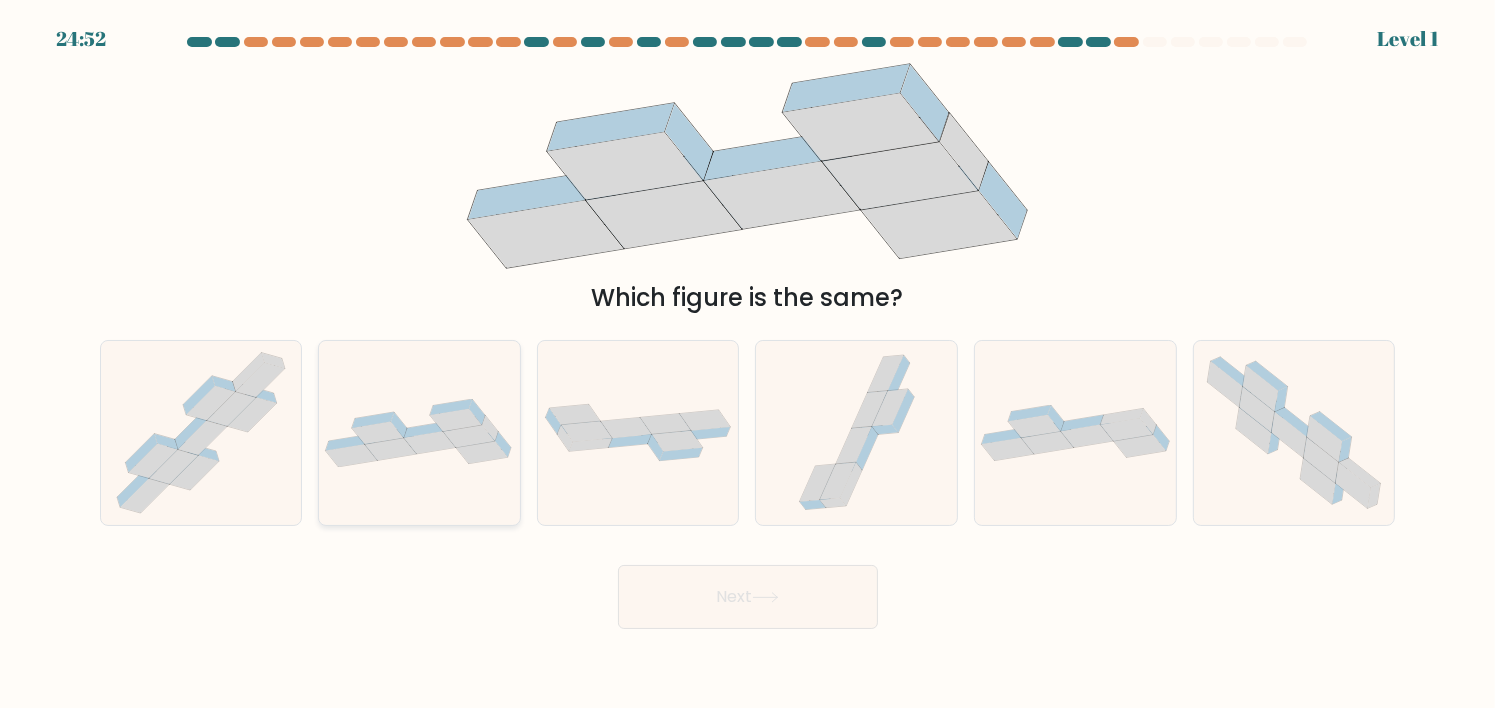 click at bounding box center (419, 432) 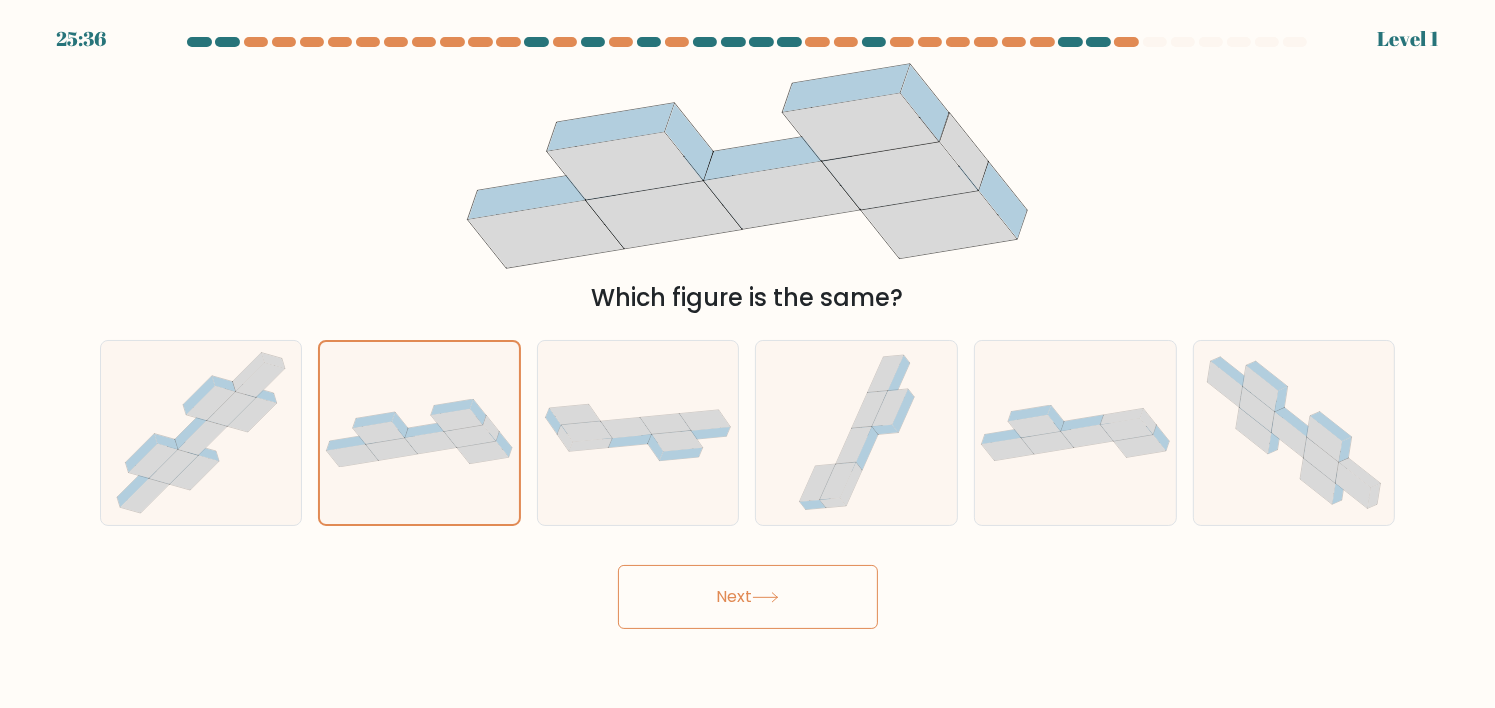 click on "Next" at bounding box center [748, 597] 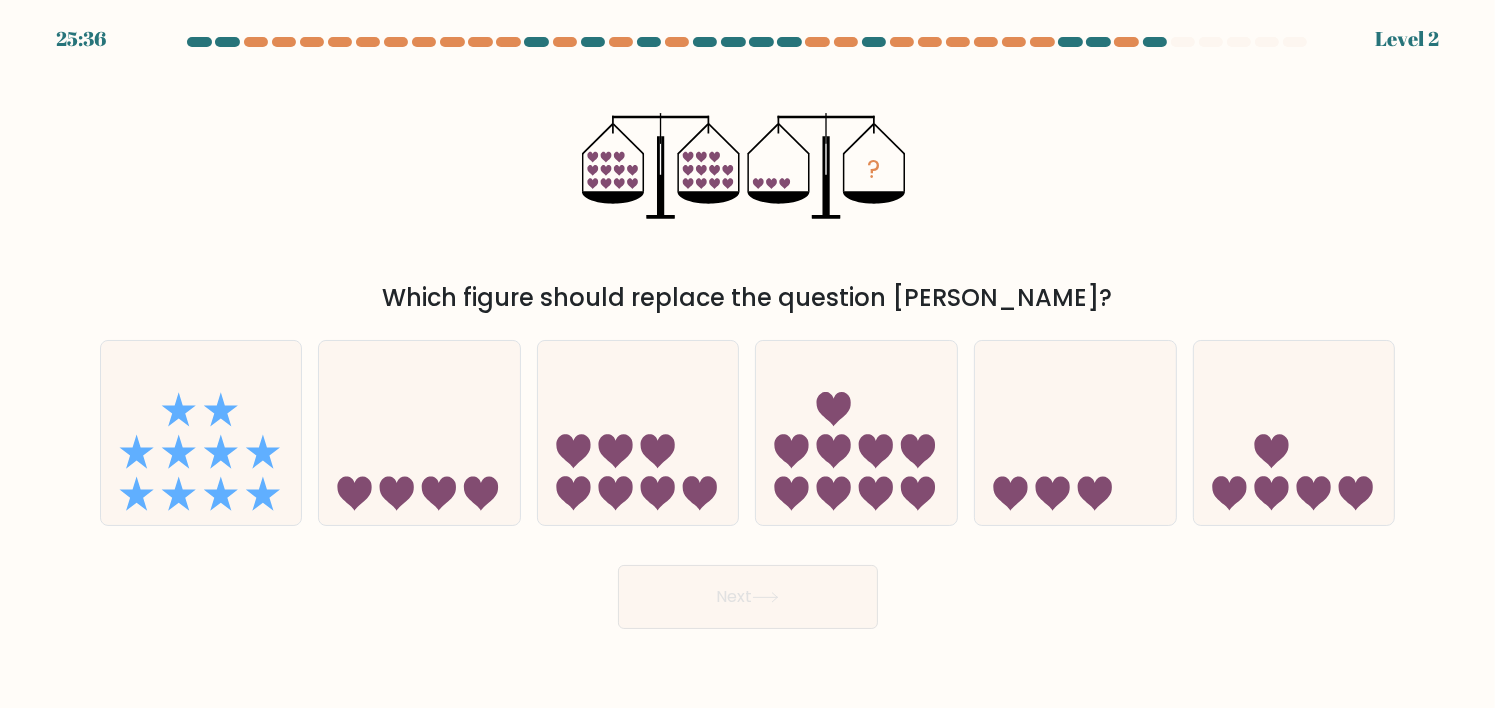 click on "Next" at bounding box center (748, 597) 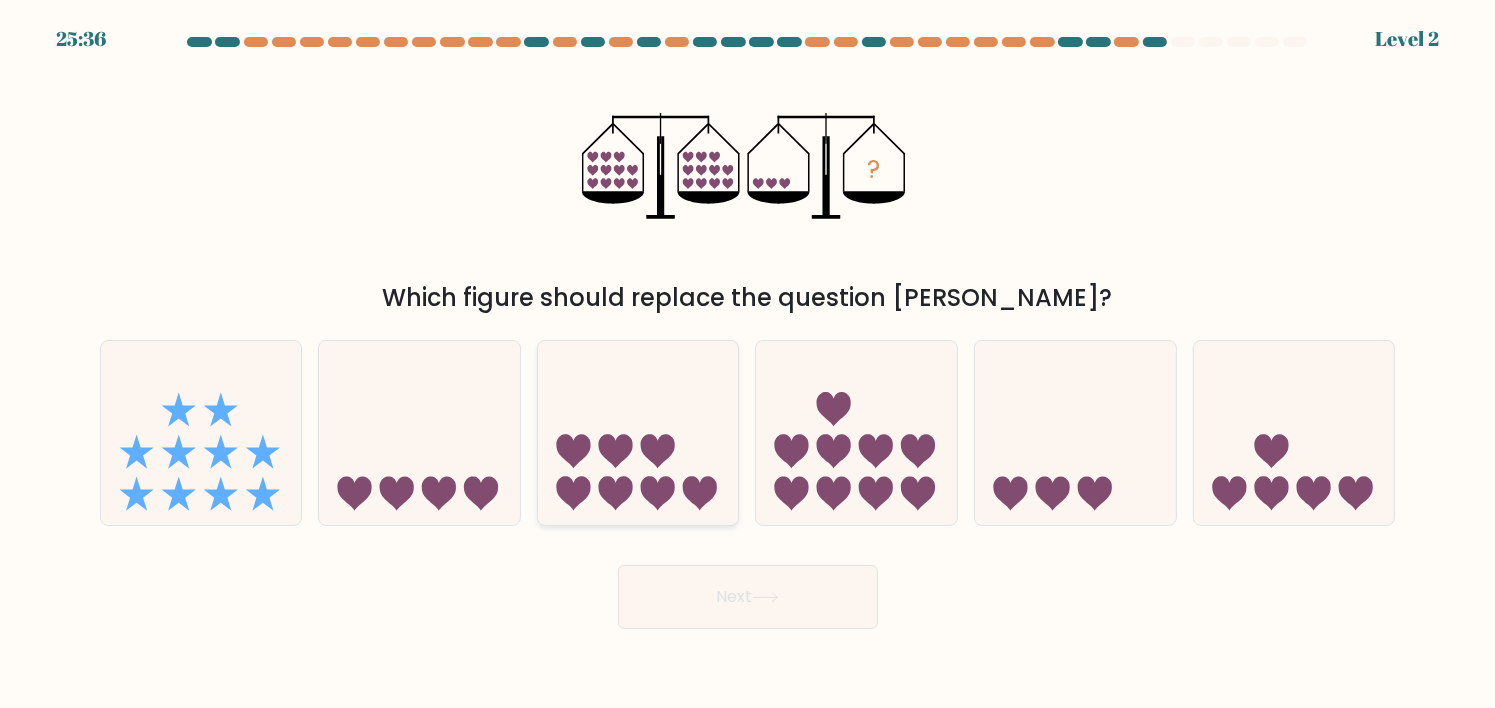 drag, startPoint x: 631, startPoint y: 494, endPoint x: 638, endPoint y: 520, distance: 26.925823 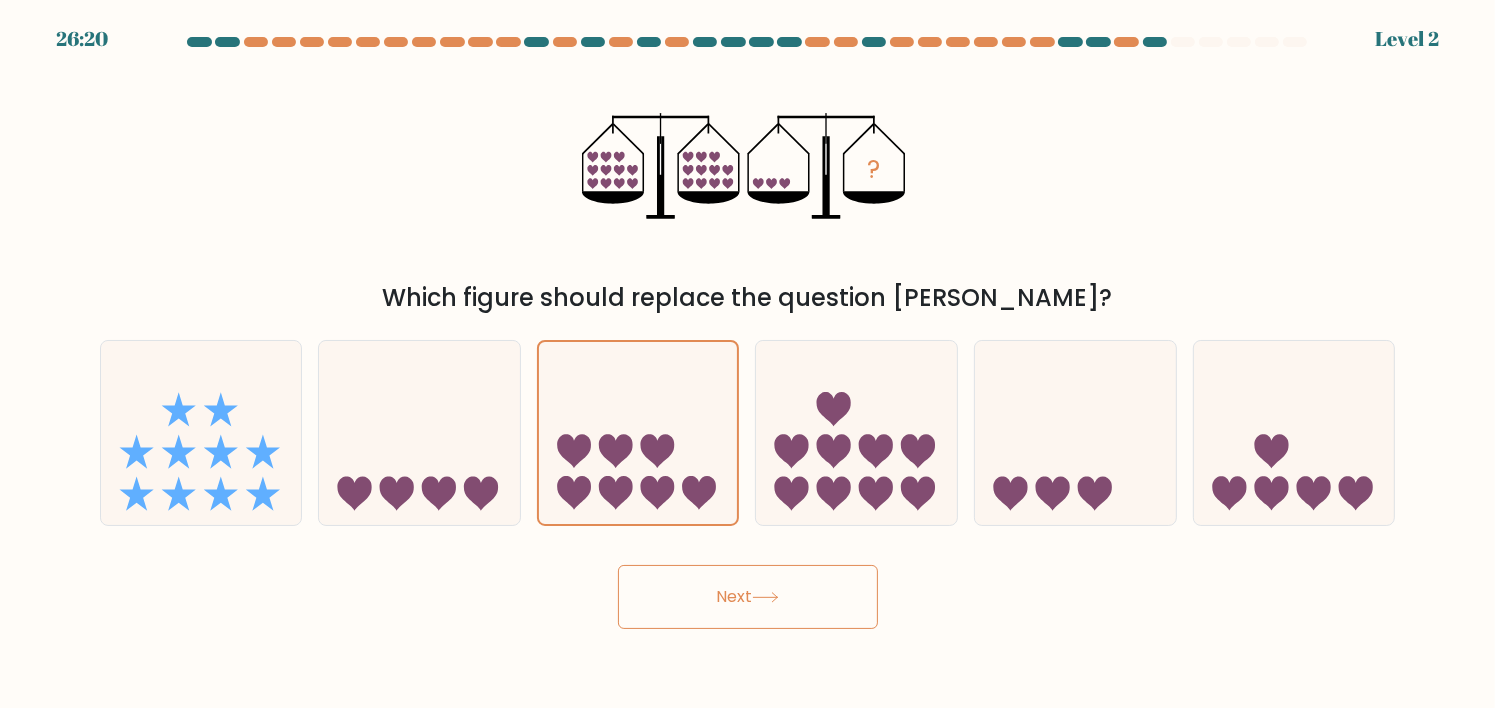 drag 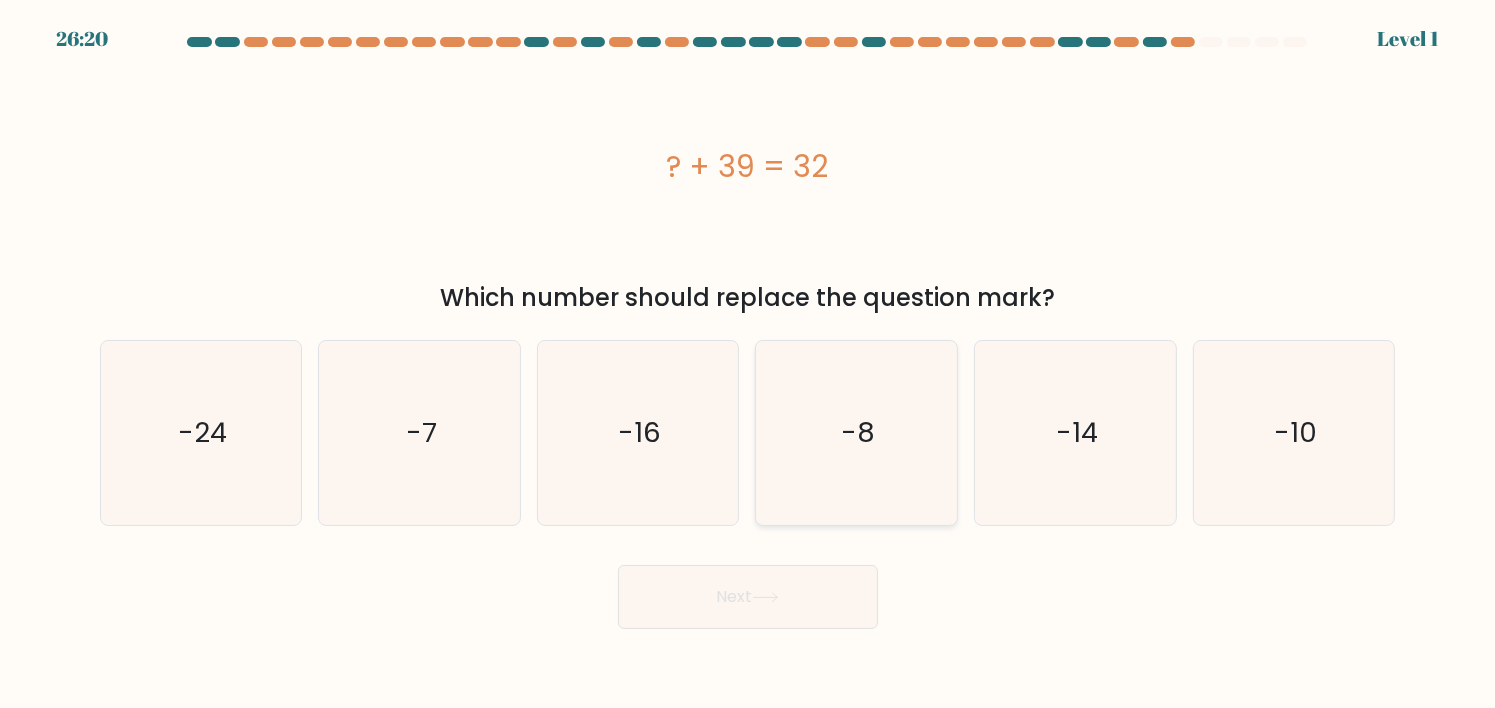 click on "-8" 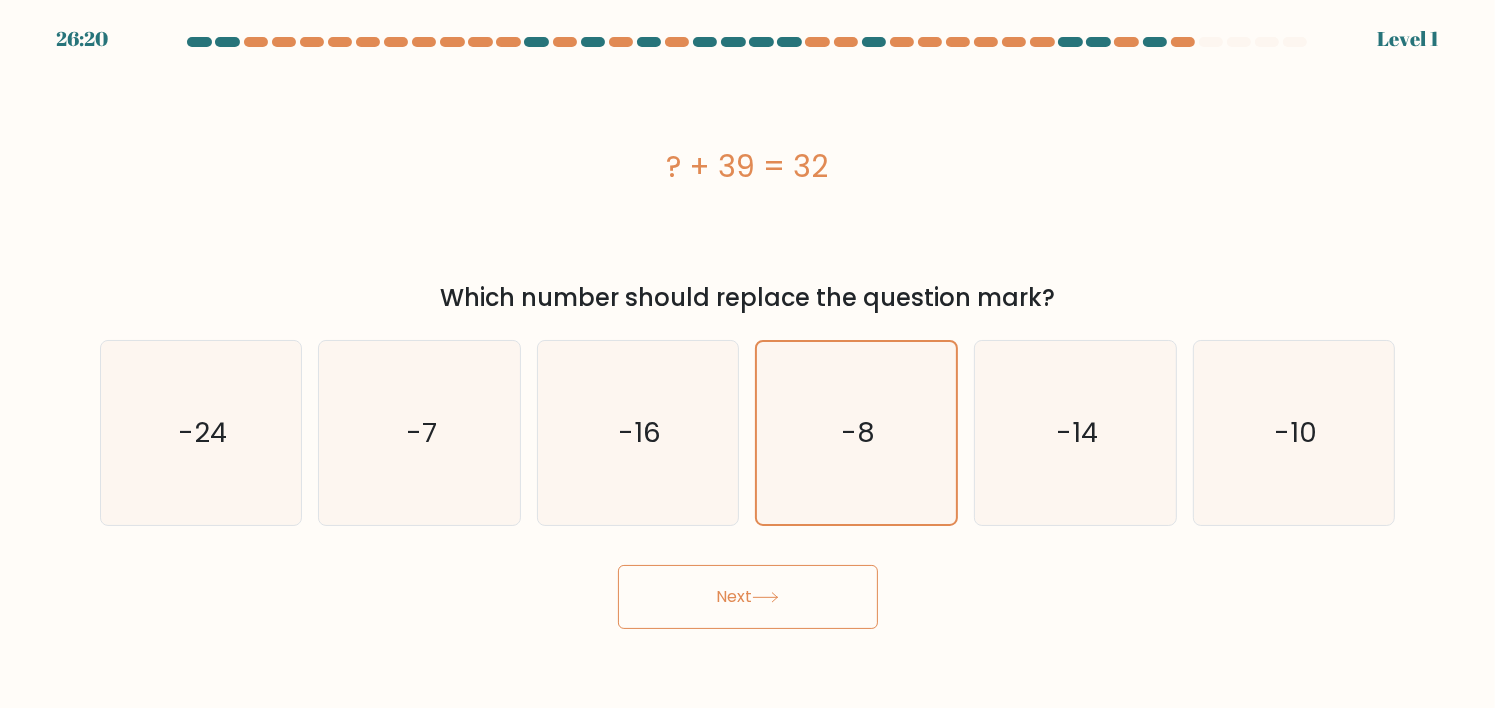 click 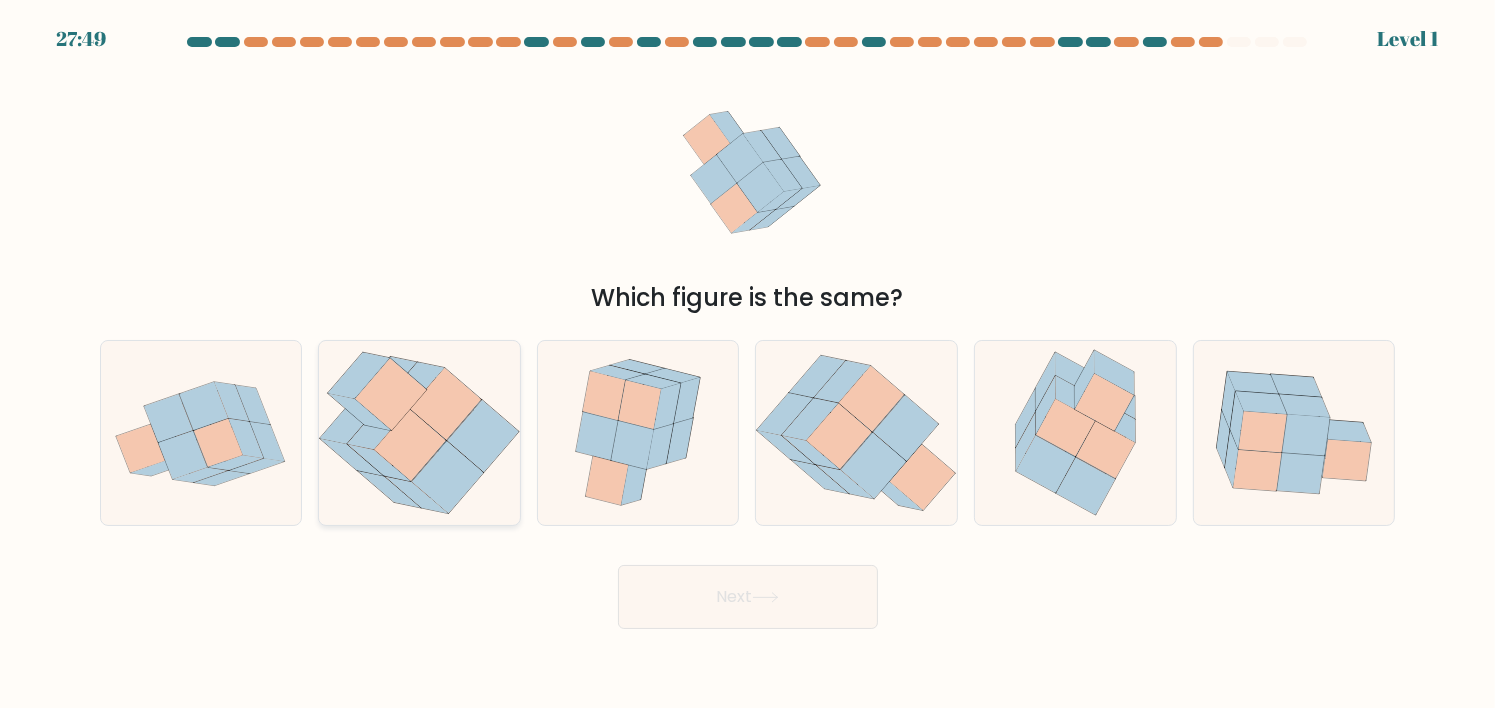 click 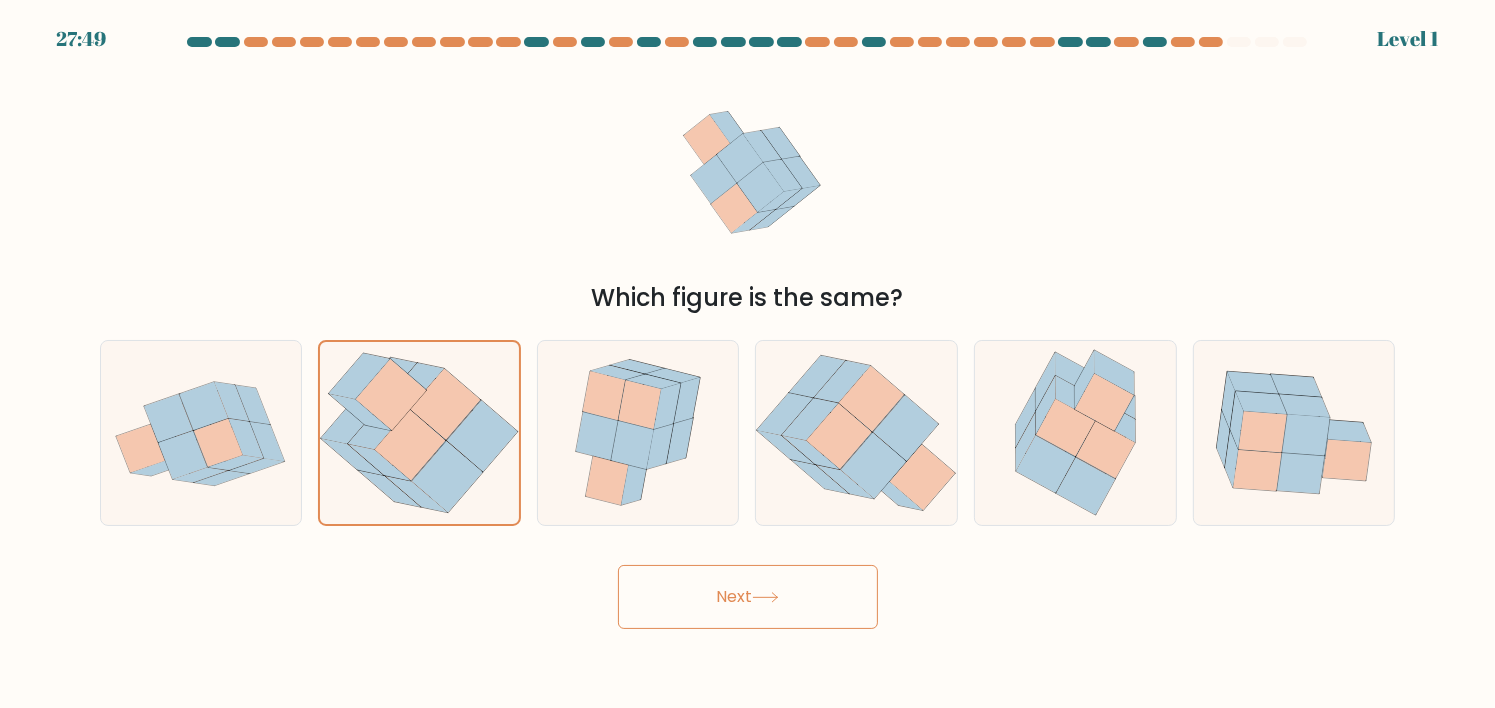 click on "Next" at bounding box center (748, 597) 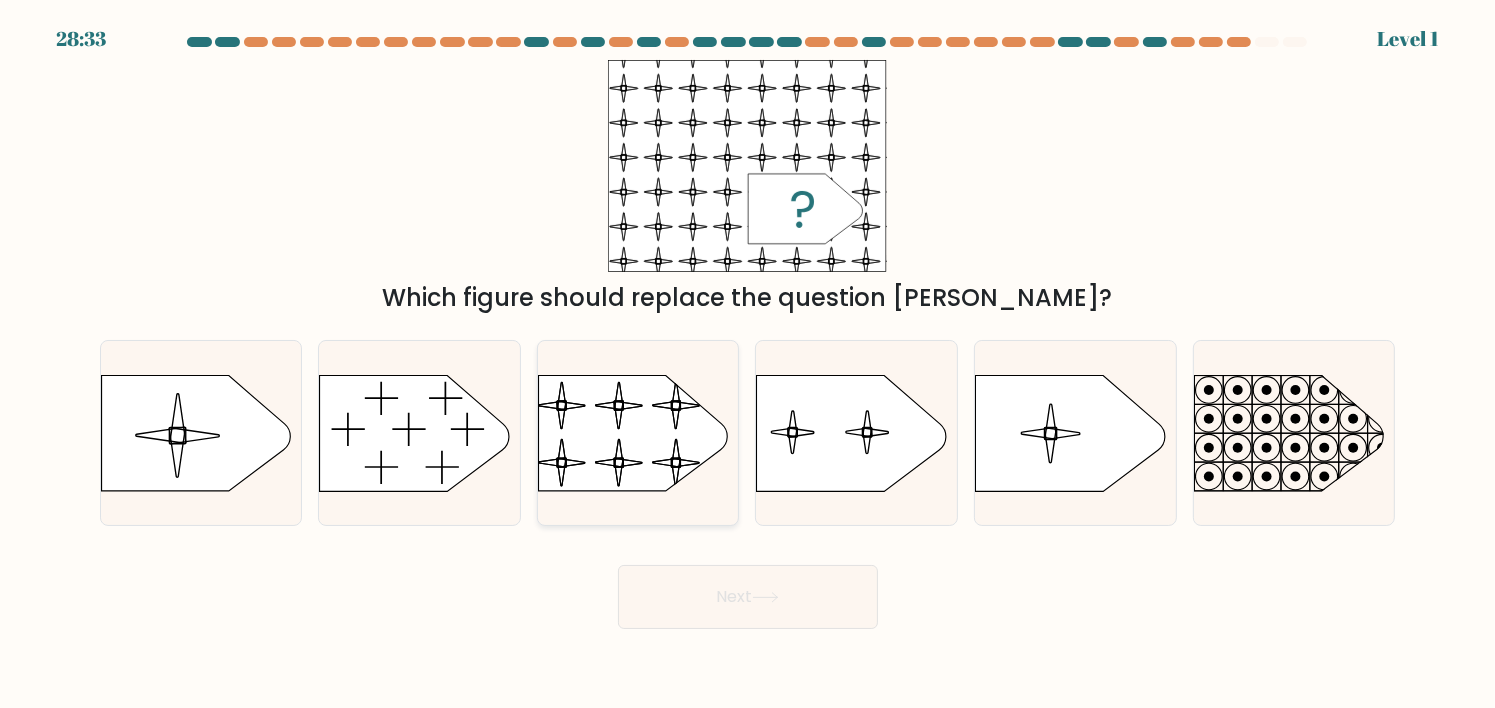 click 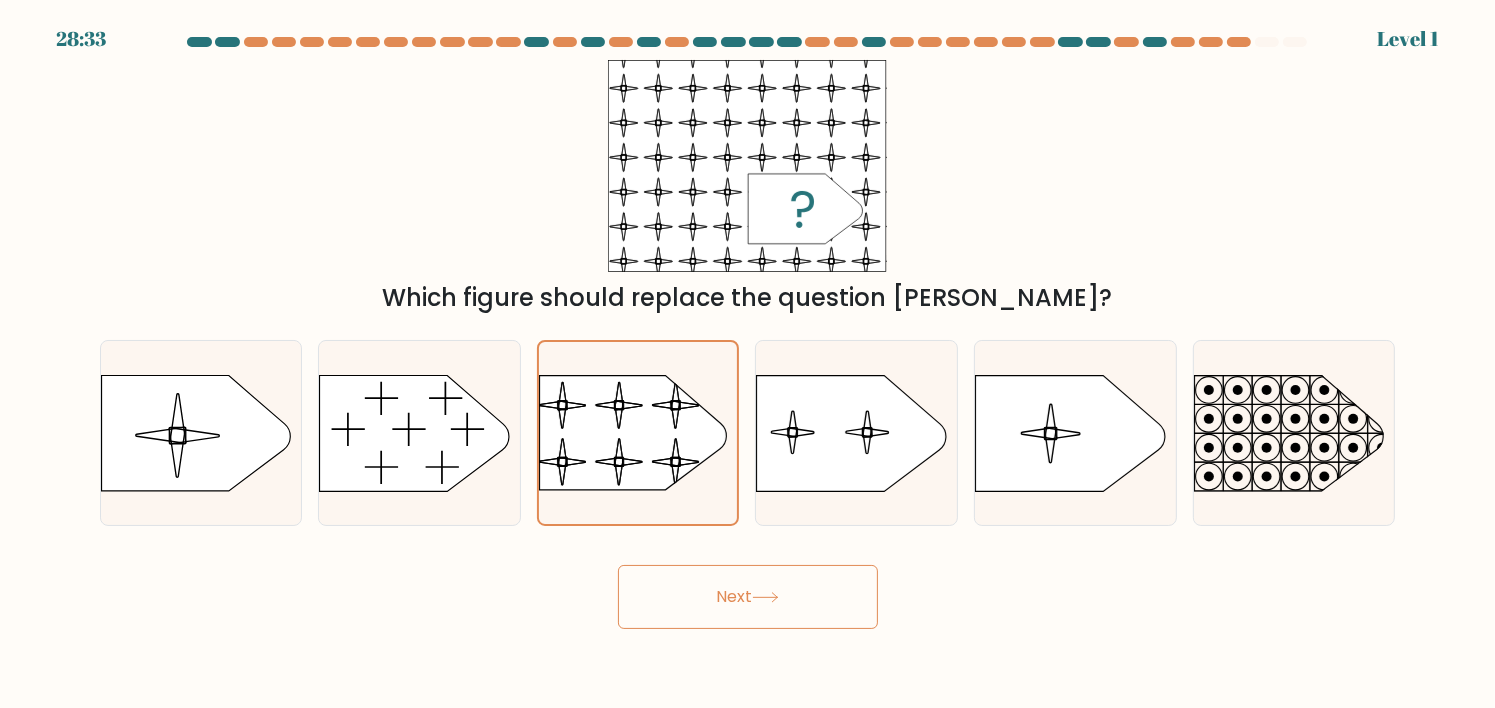 click on "Next" at bounding box center (748, 597) 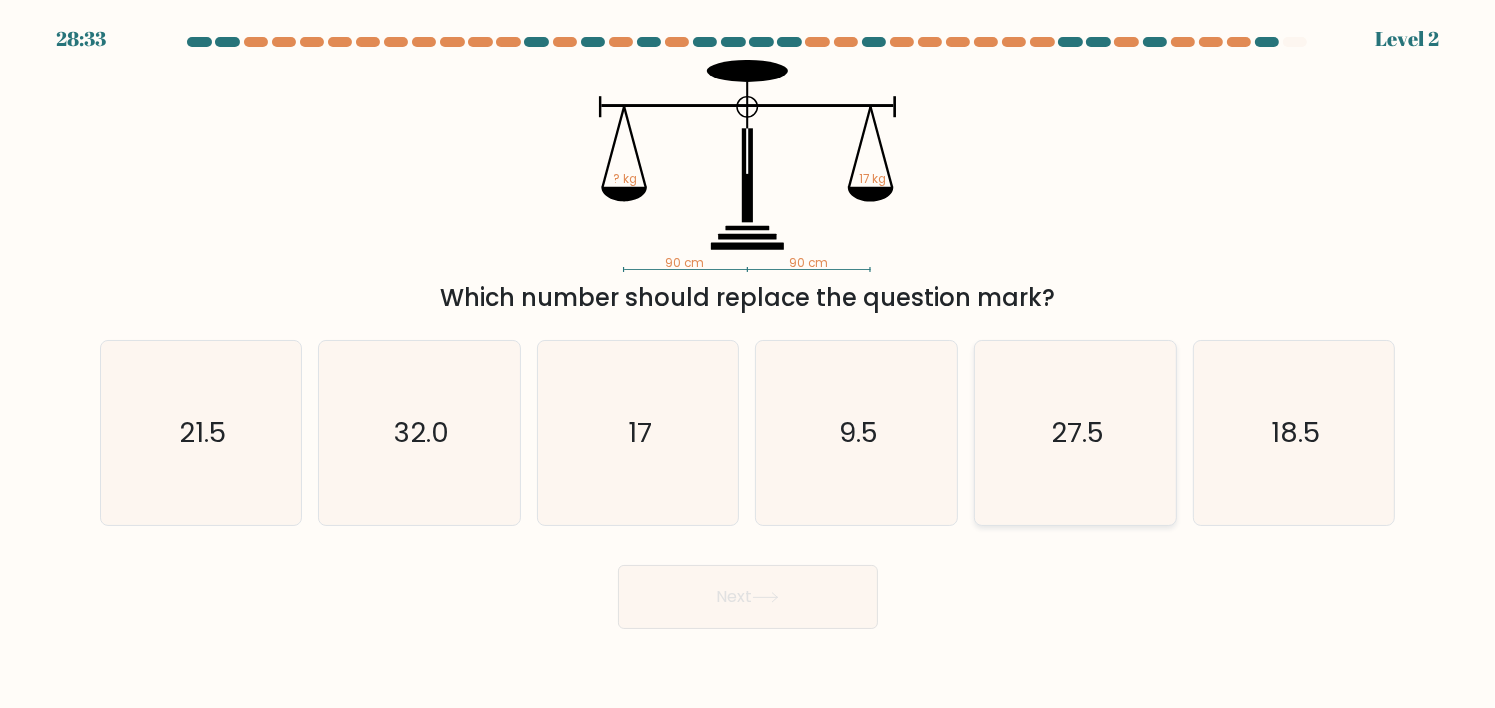 click on "27.5" 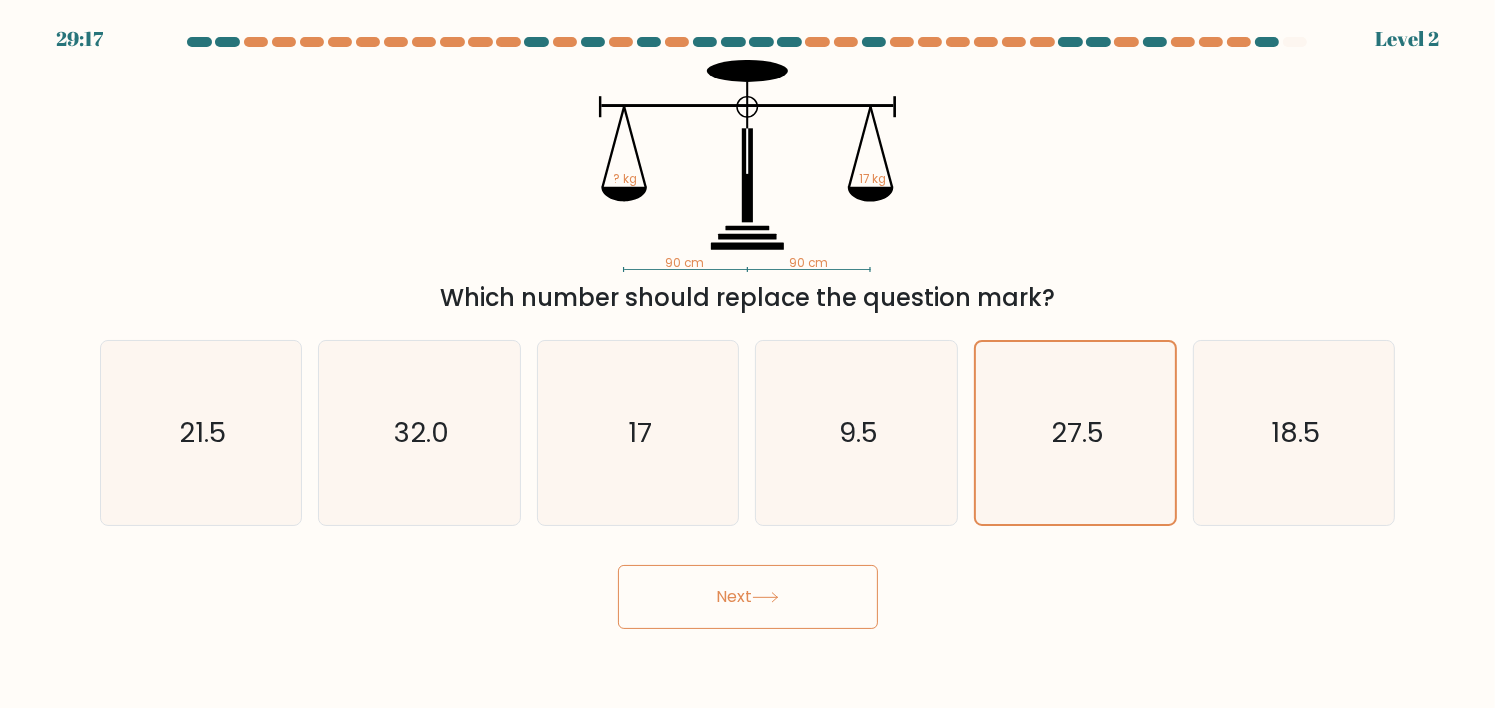 click on "Next" at bounding box center [748, 597] 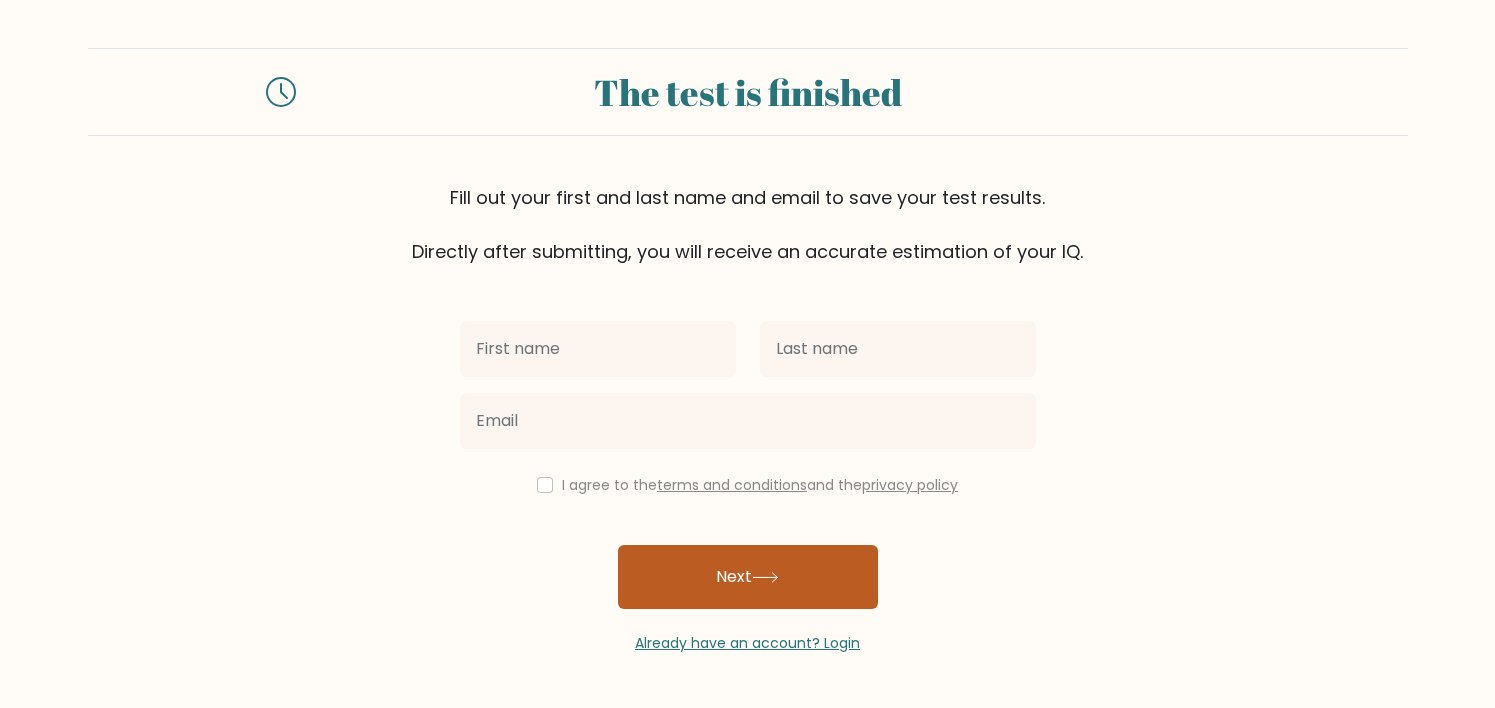 scroll, scrollTop: 0, scrollLeft: 0, axis: both 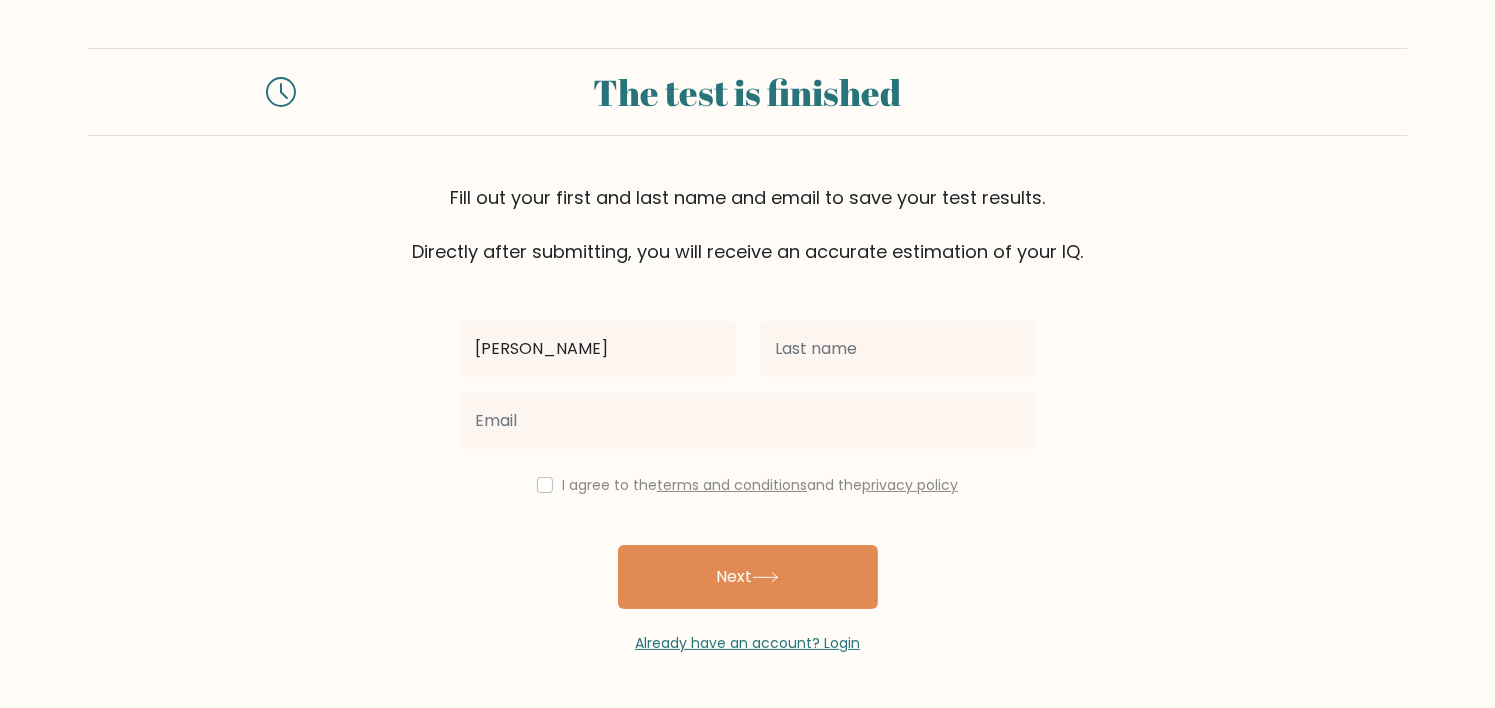 type on "[PERSON_NAME]" 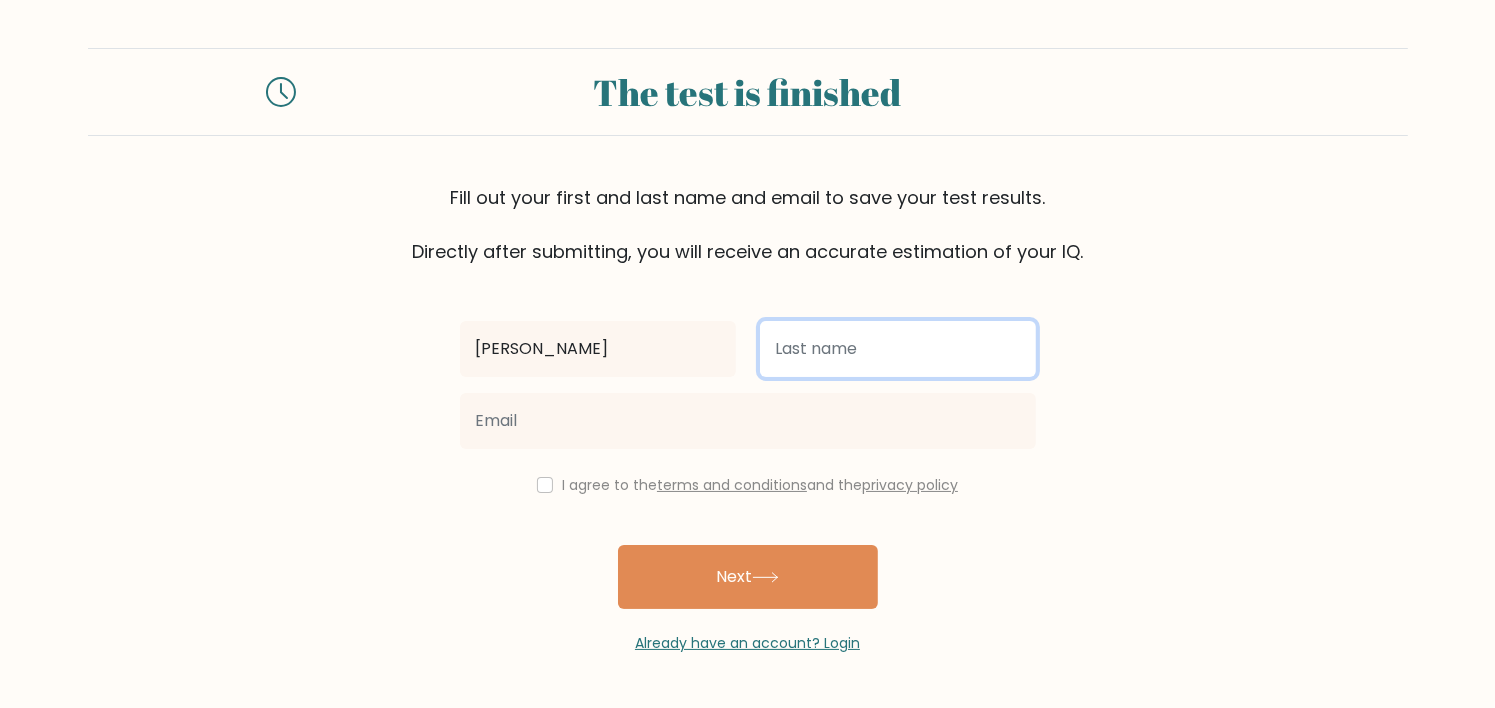 click at bounding box center [898, 349] 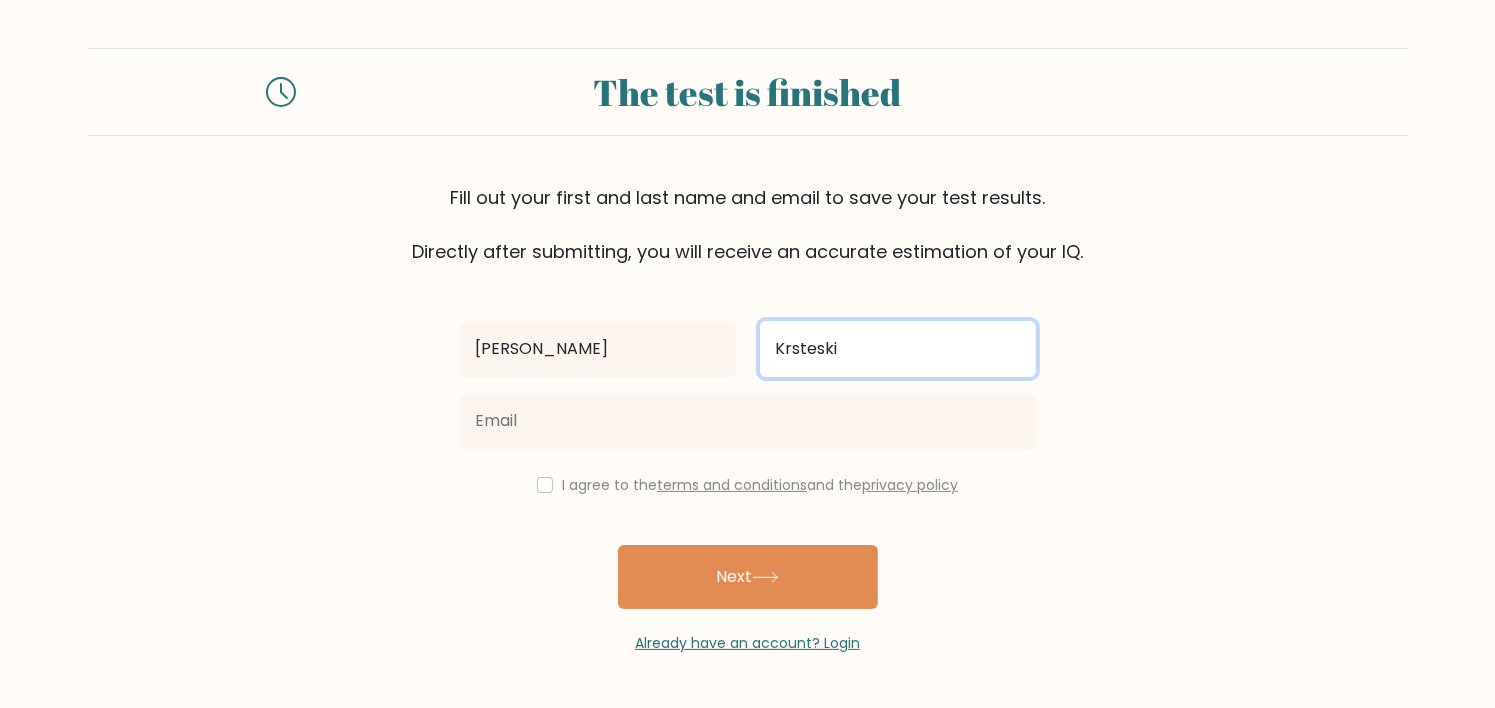 type on "Krsteski" 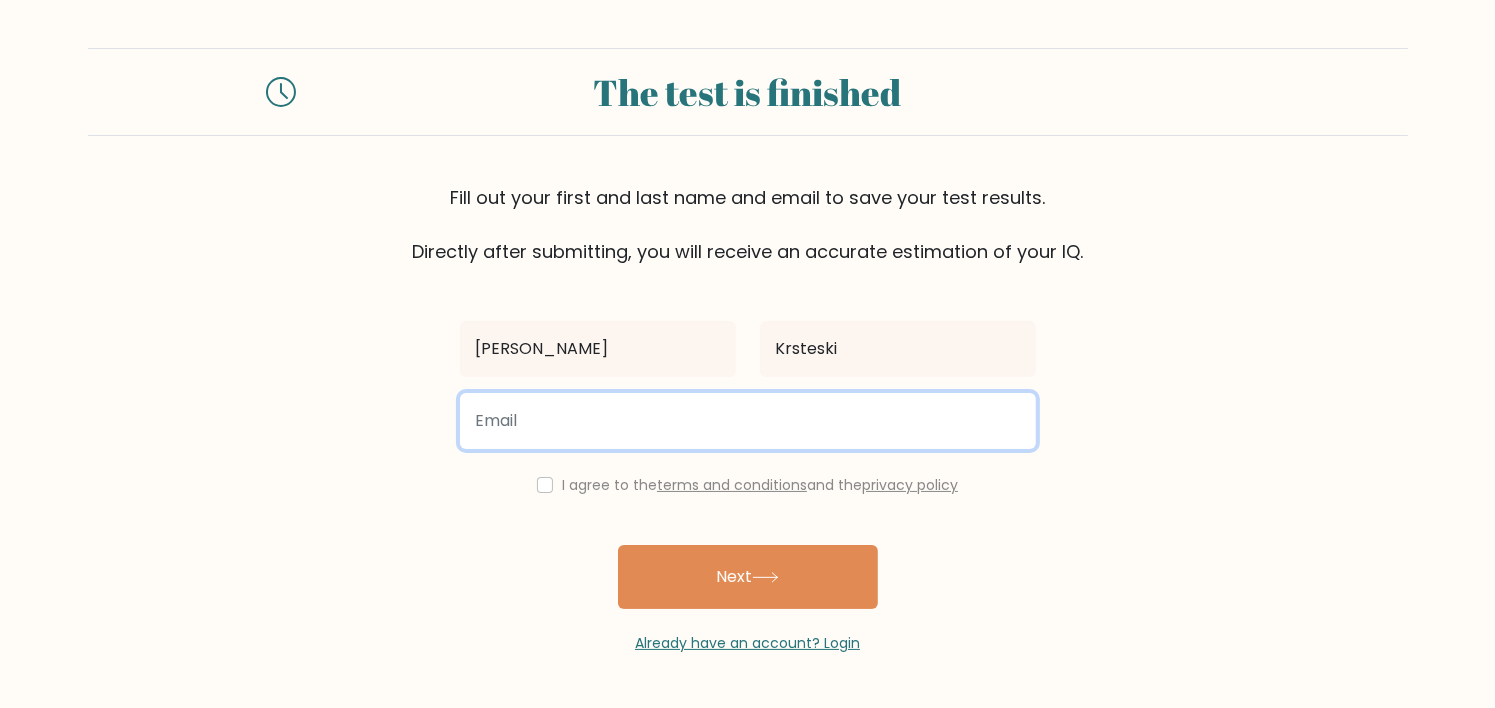 click at bounding box center (748, 421) 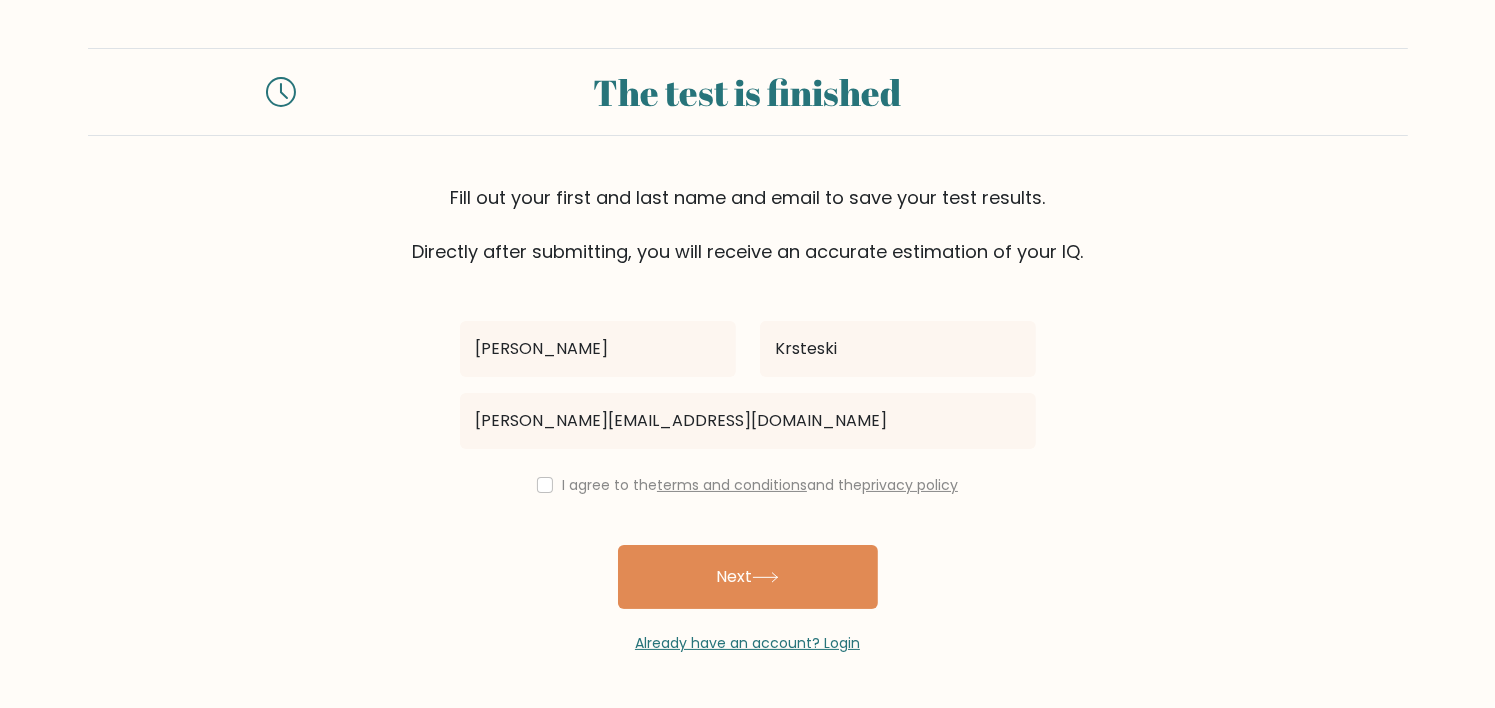click on "I agree to the  terms and conditions  and the  privacy policy" at bounding box center [748, 485] 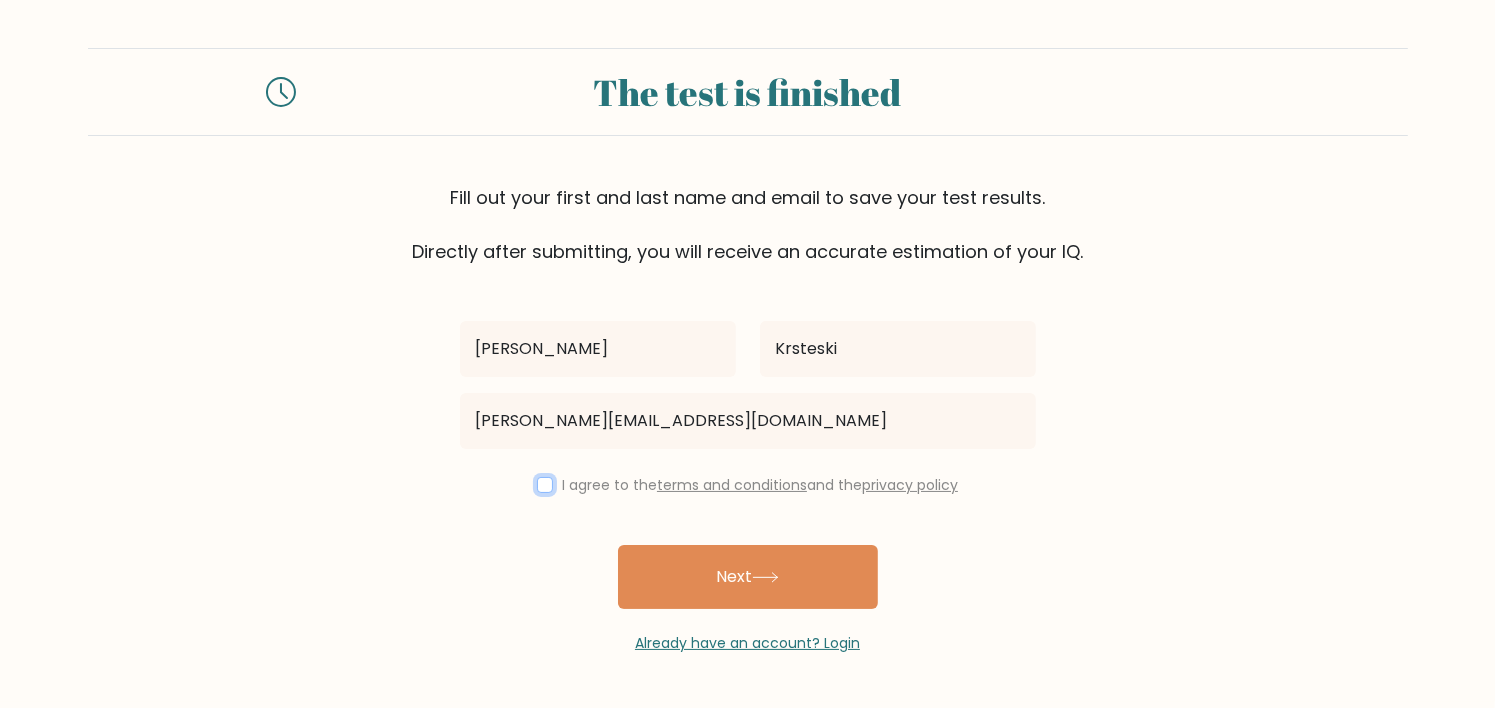 click at bounding box center [545, 485] 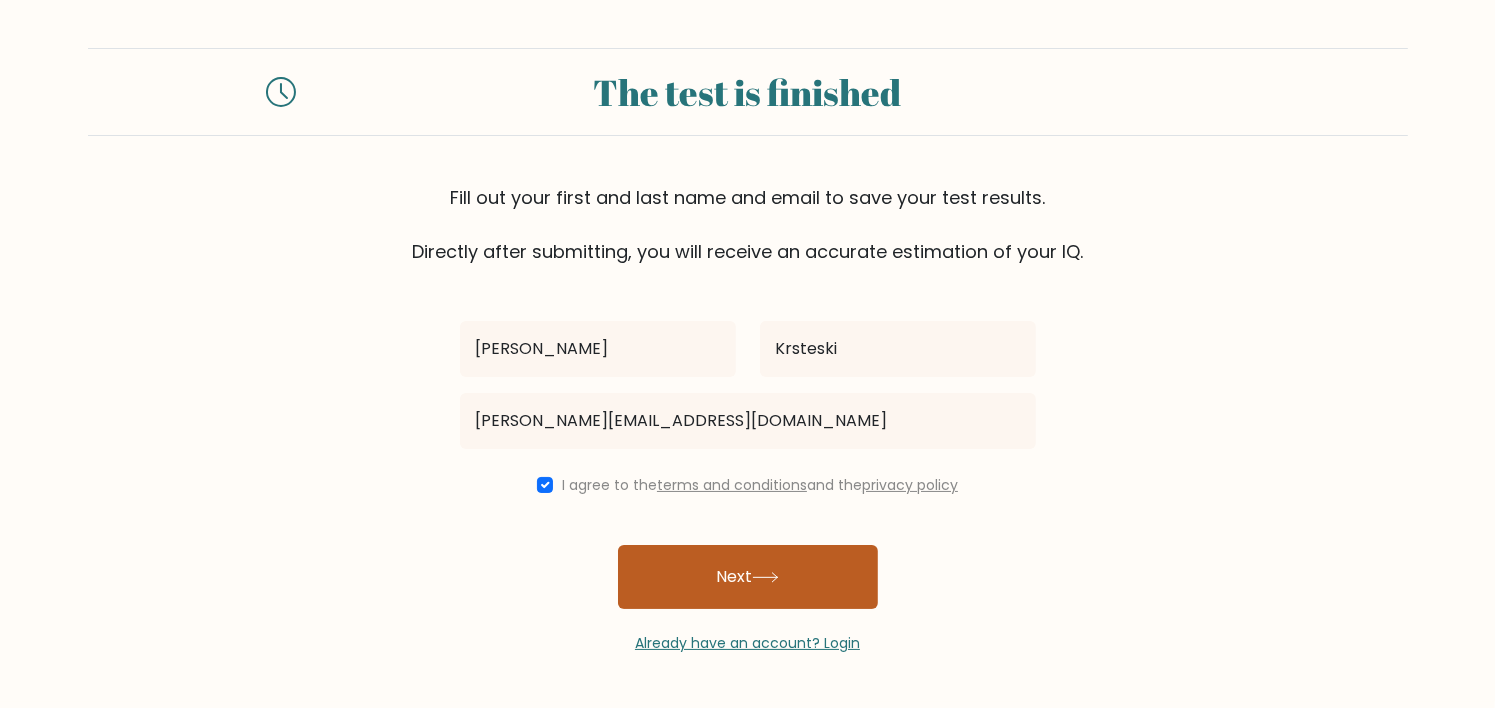 click on "Next" at bounding box center [748, 577] 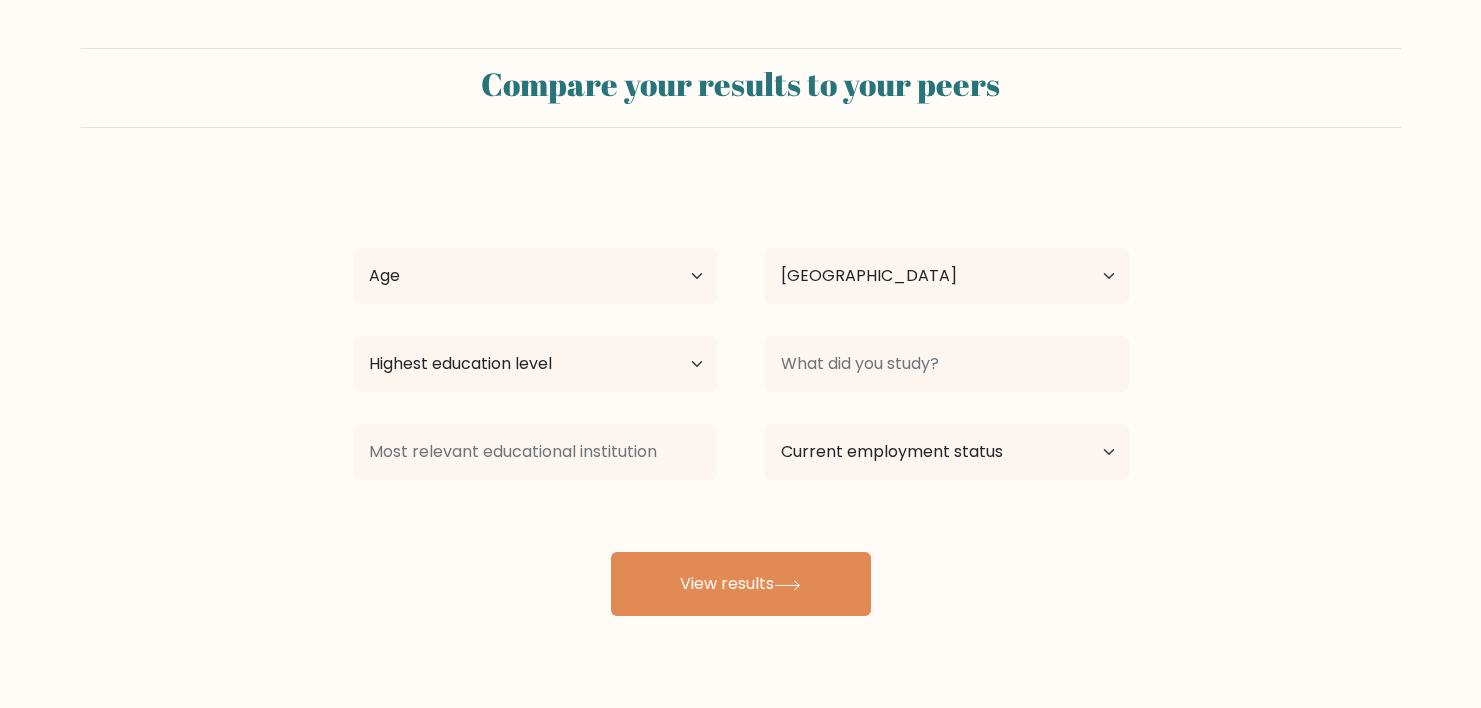 select on "MK" 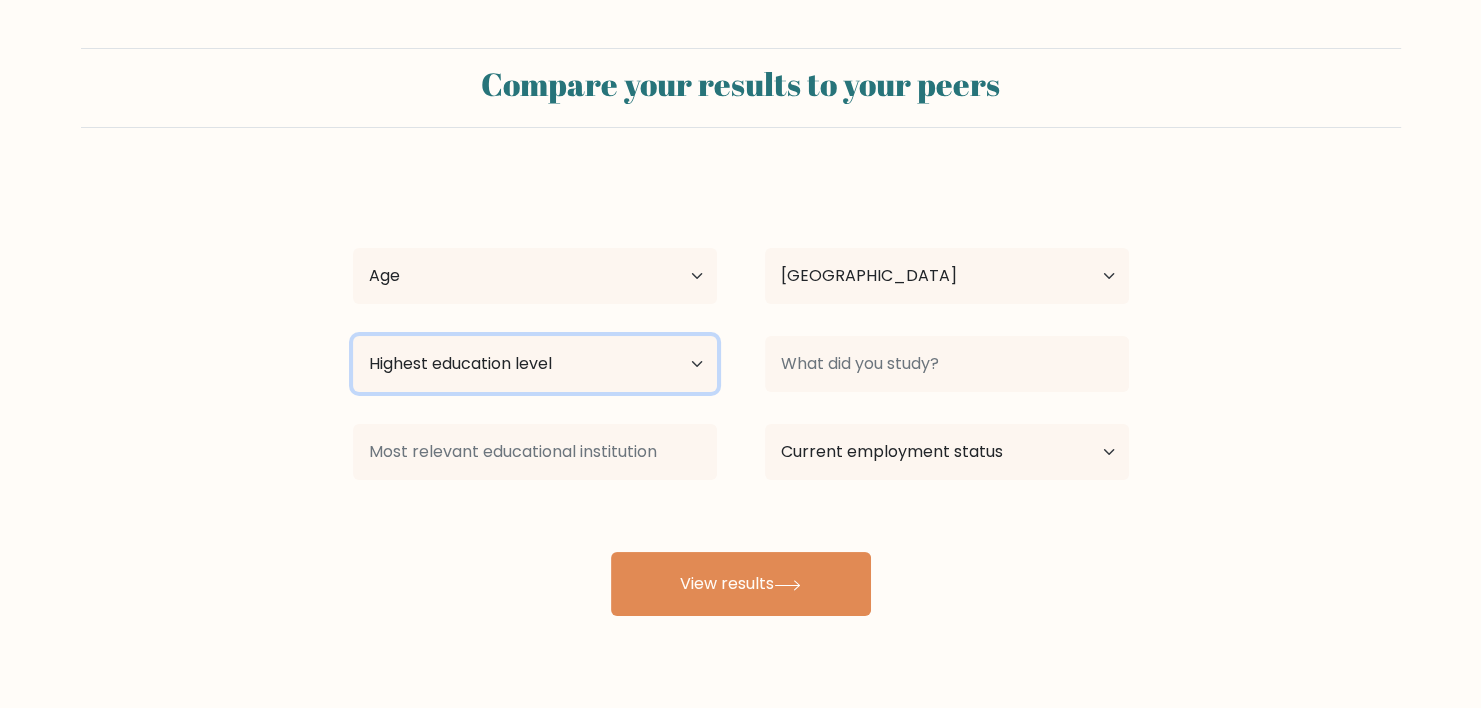 click on "Highest education level
No schooling
Primary
Lower Secondary
Upper Secondary
Occupation Specific
Bachelor's degree
Master's degree
Doctoral degree" at bounding box center (535, 364) 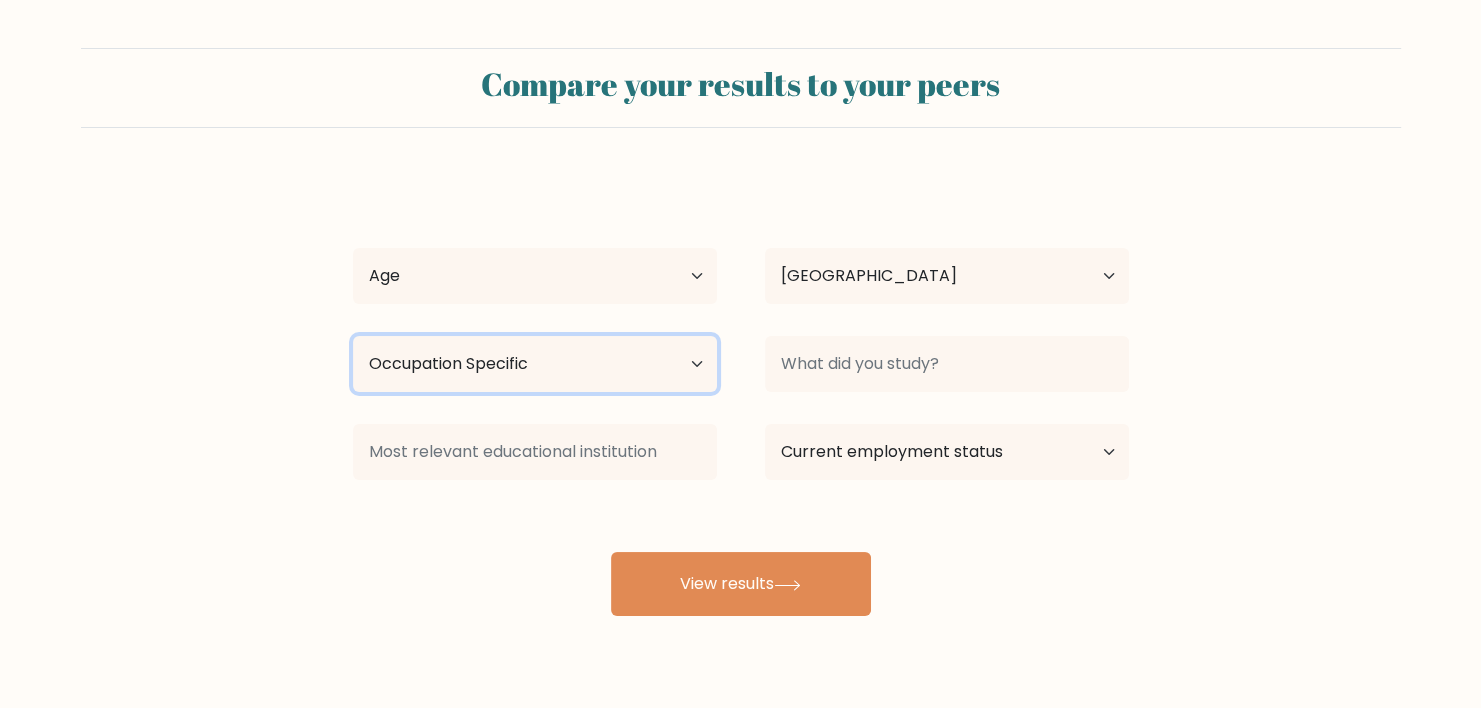 click on "Highest education level
No schooling
Primary
Lower Secondary
Upper Secondary
Occupation Specific
Bachelor's degree
Master's degree
Doctoral degree" at bounding box center (535, 364) 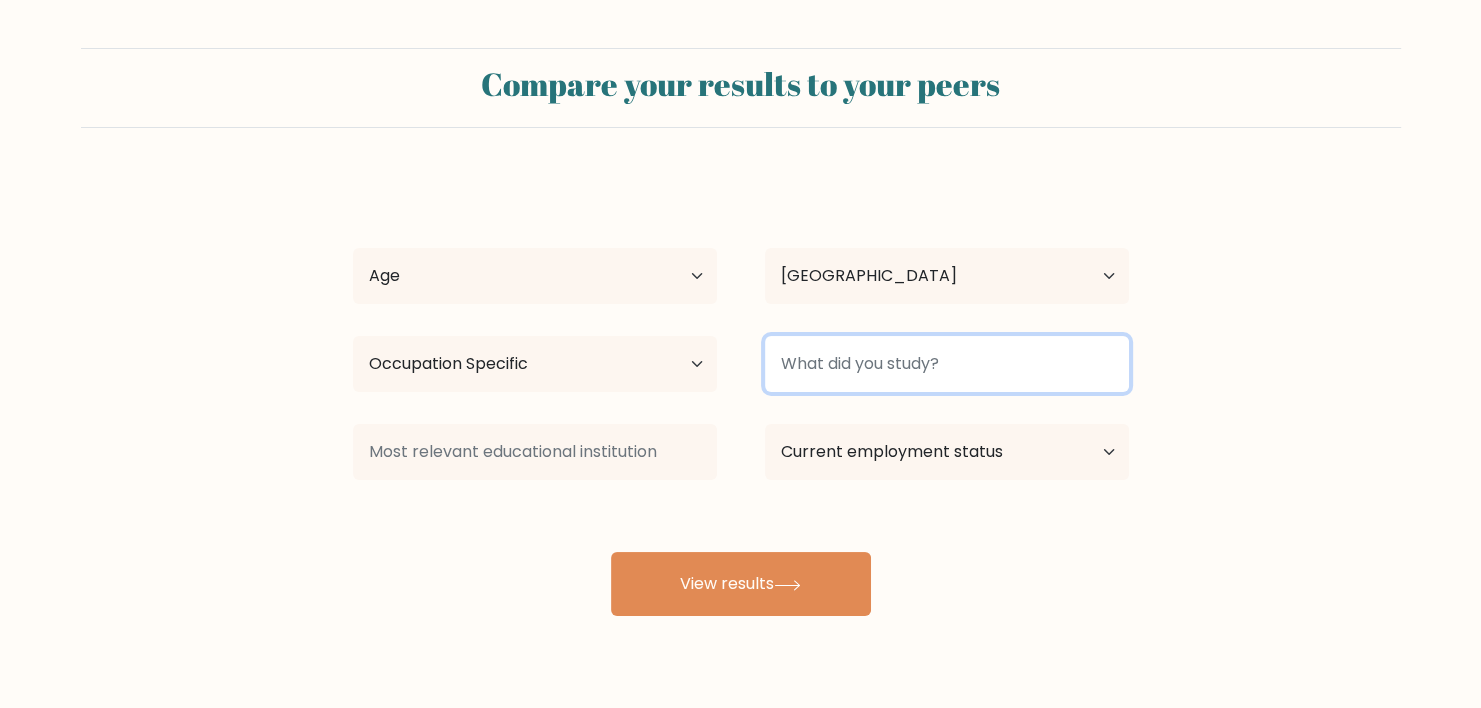 click at bounding box center (947, 364) 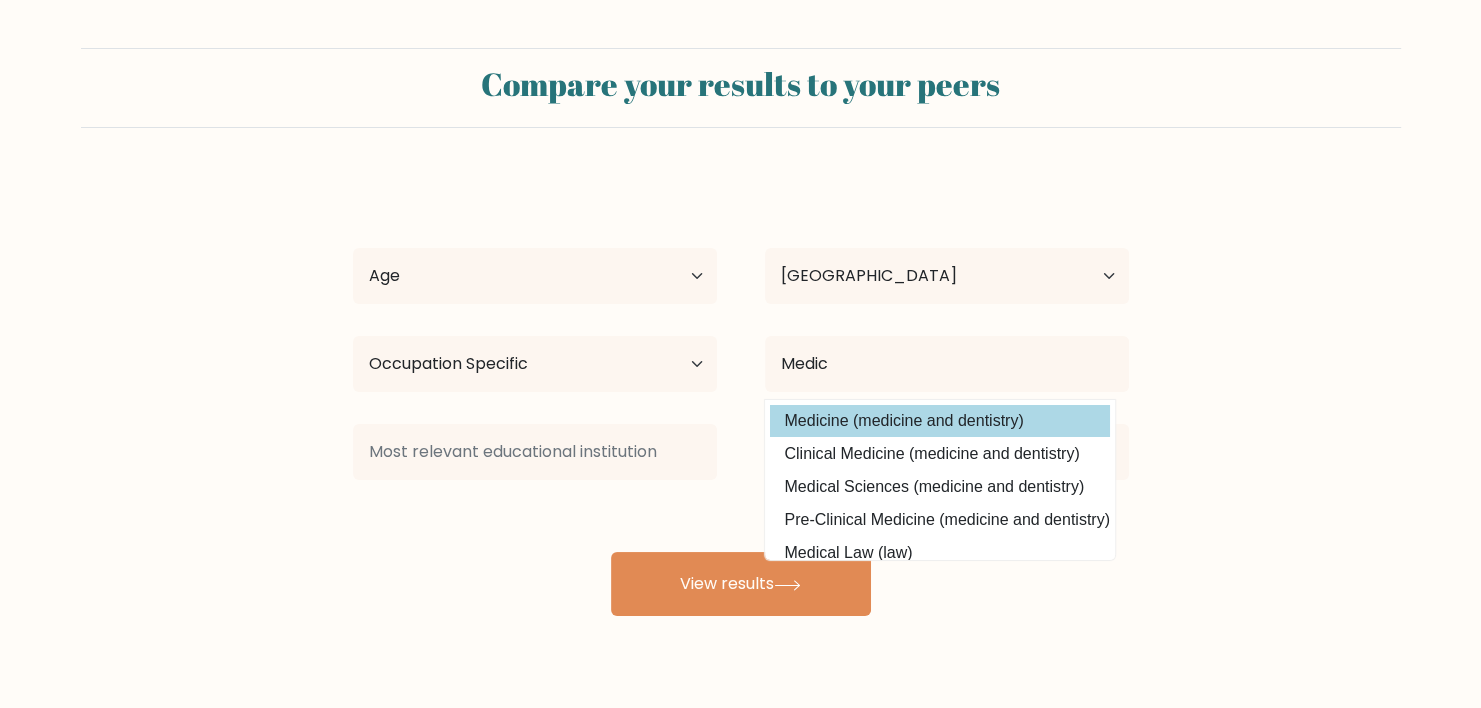 click on "Medicine (medicine and dentistry)" at bounding box center (940, 421) 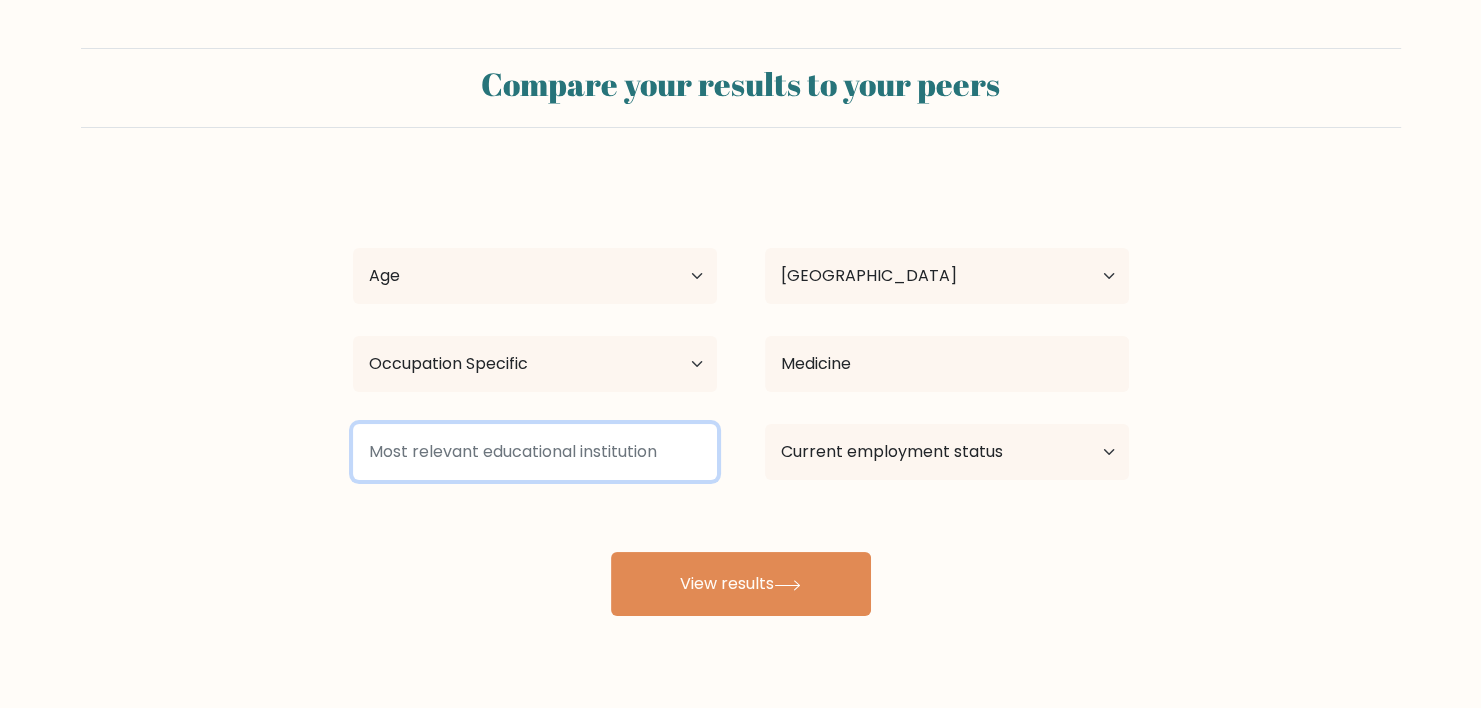 click at bounding box center (535, 452) 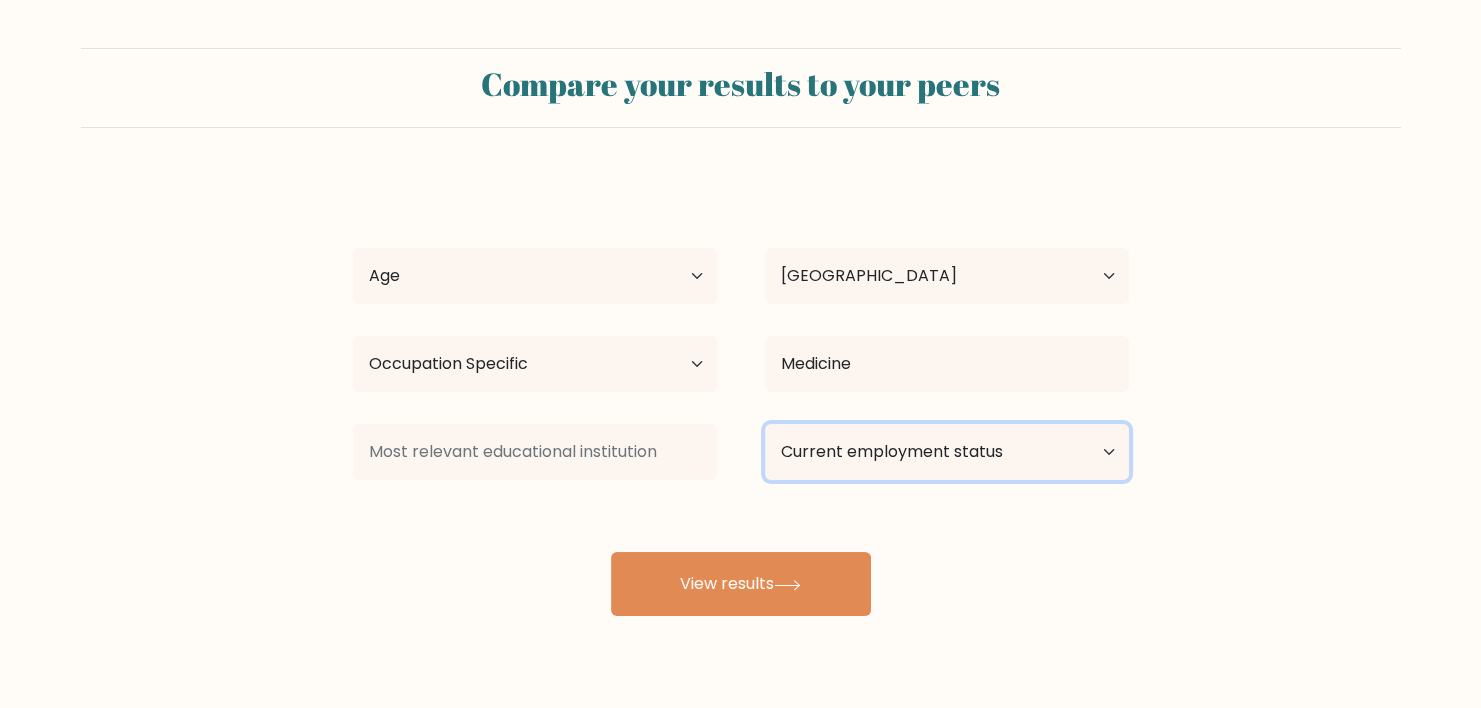 click on "Current employment status
Employed
Student
Retired
Other / prefer not to answer" at bounding box center (947, 452) 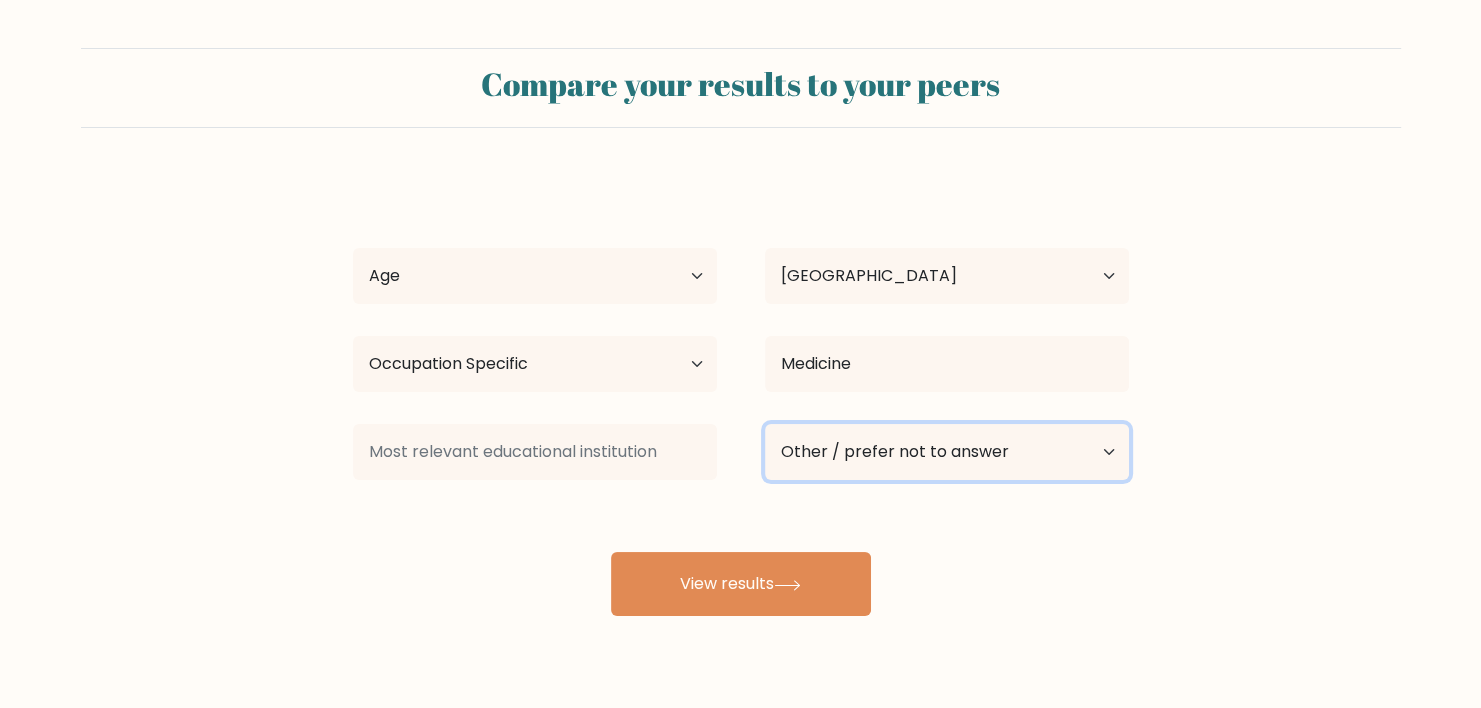 click on "Current employment status
Employed
Student
Retired
Other / prefer not to answer" at bounding box center (947, 452) 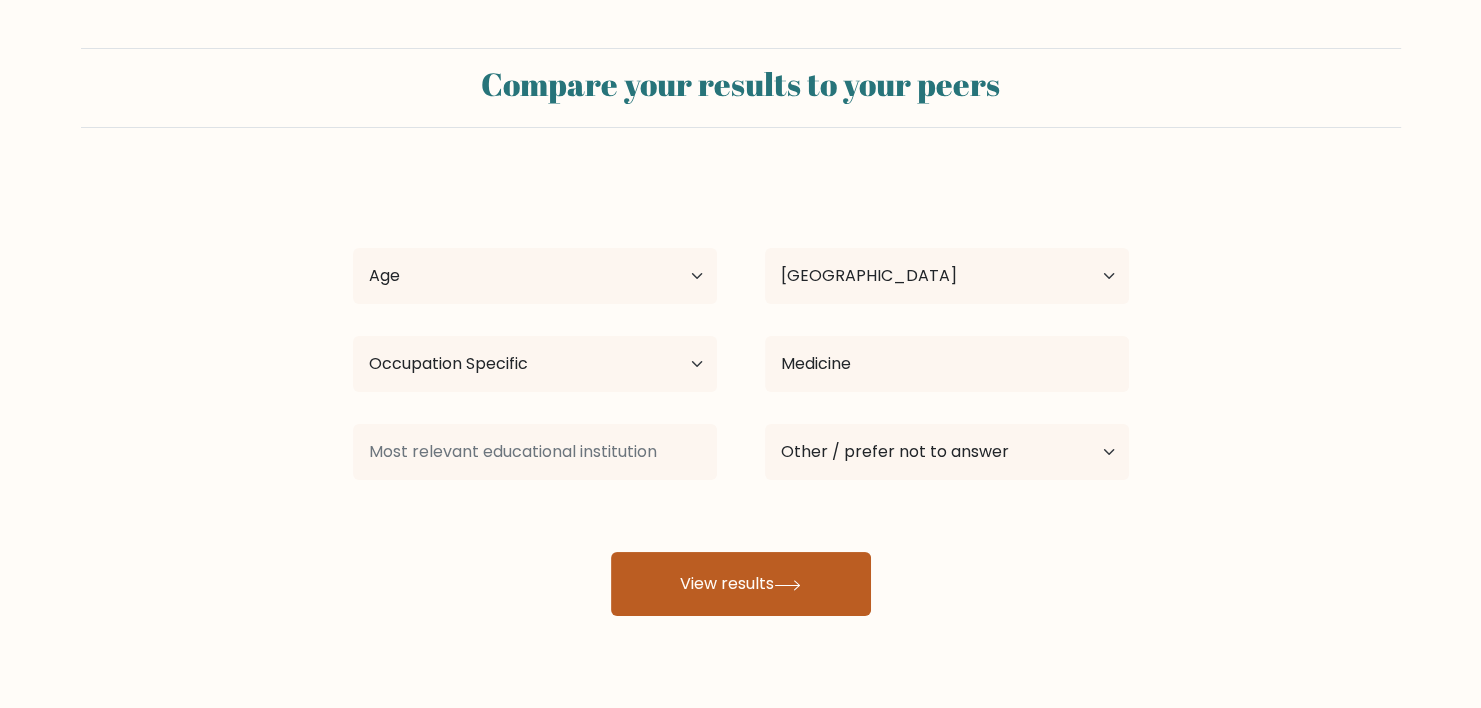 click on "View results" at bounding box center [741, 584] 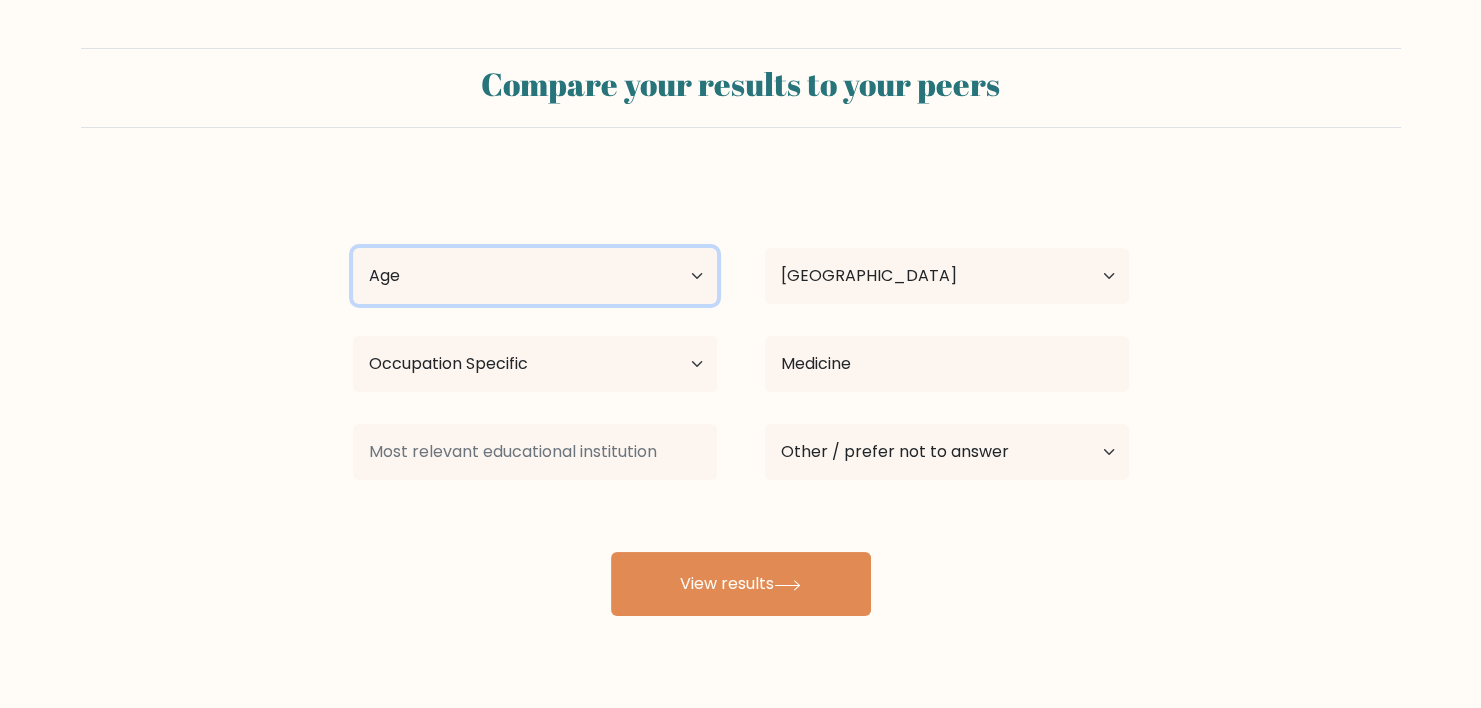 click on "Age
Under 18 years old
18-24 years old
25-34 years old
35-44 years old
45-54 years old
55-64 years old
65 years old and above" at bounding box center [535, 276] 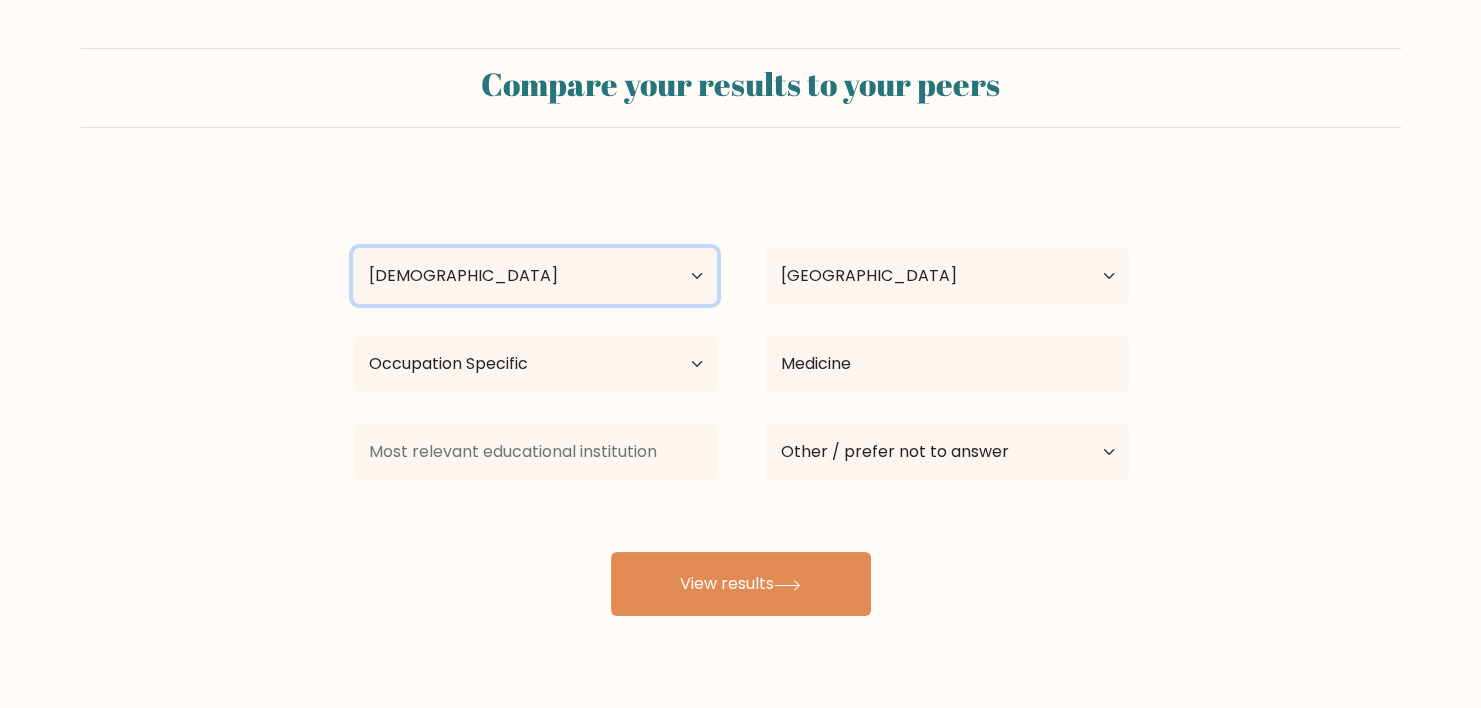 click on "Age
Under 18 years old
18-24 years old
25-34 years old
35-44 years old
45-54 years old
55-64 years old
65 years old and above" at bounding box center [535, 276] 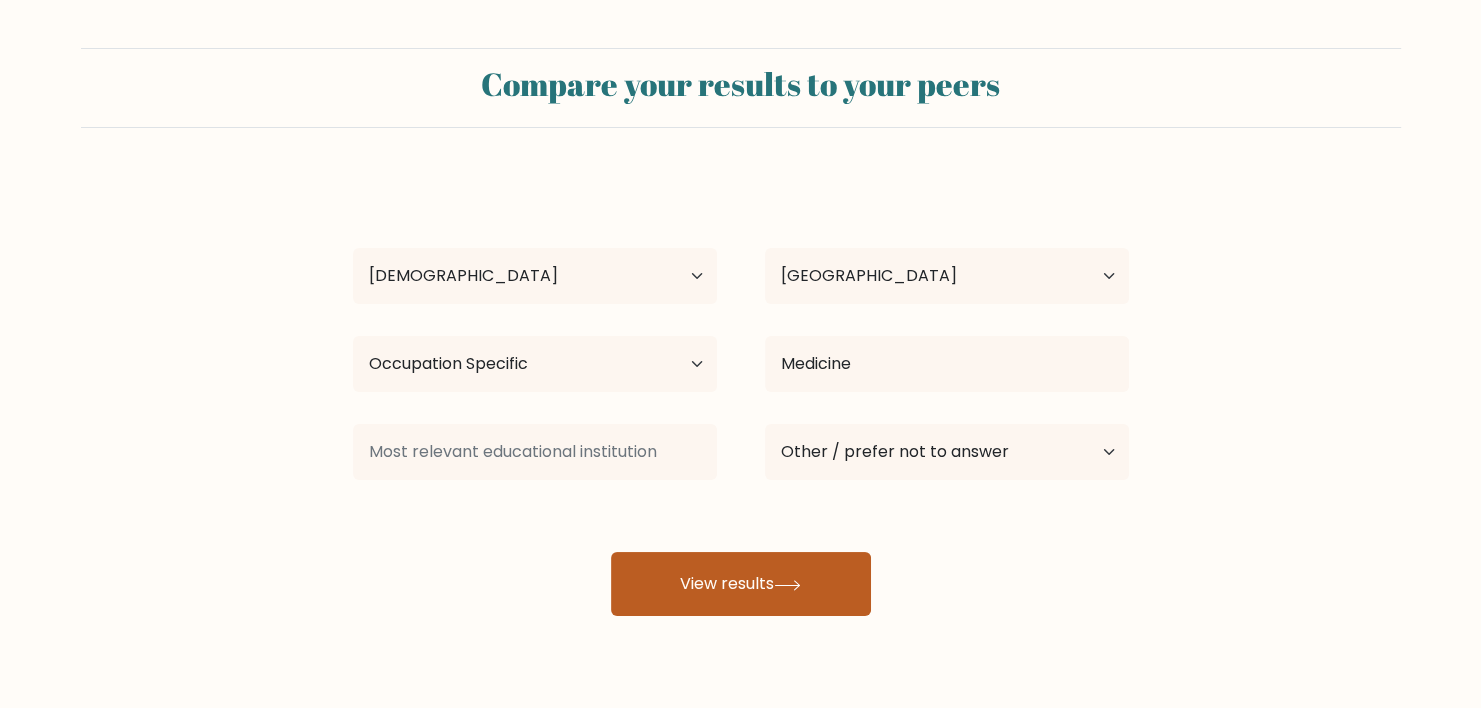 click on "View results" at bounding box center (741, 584) 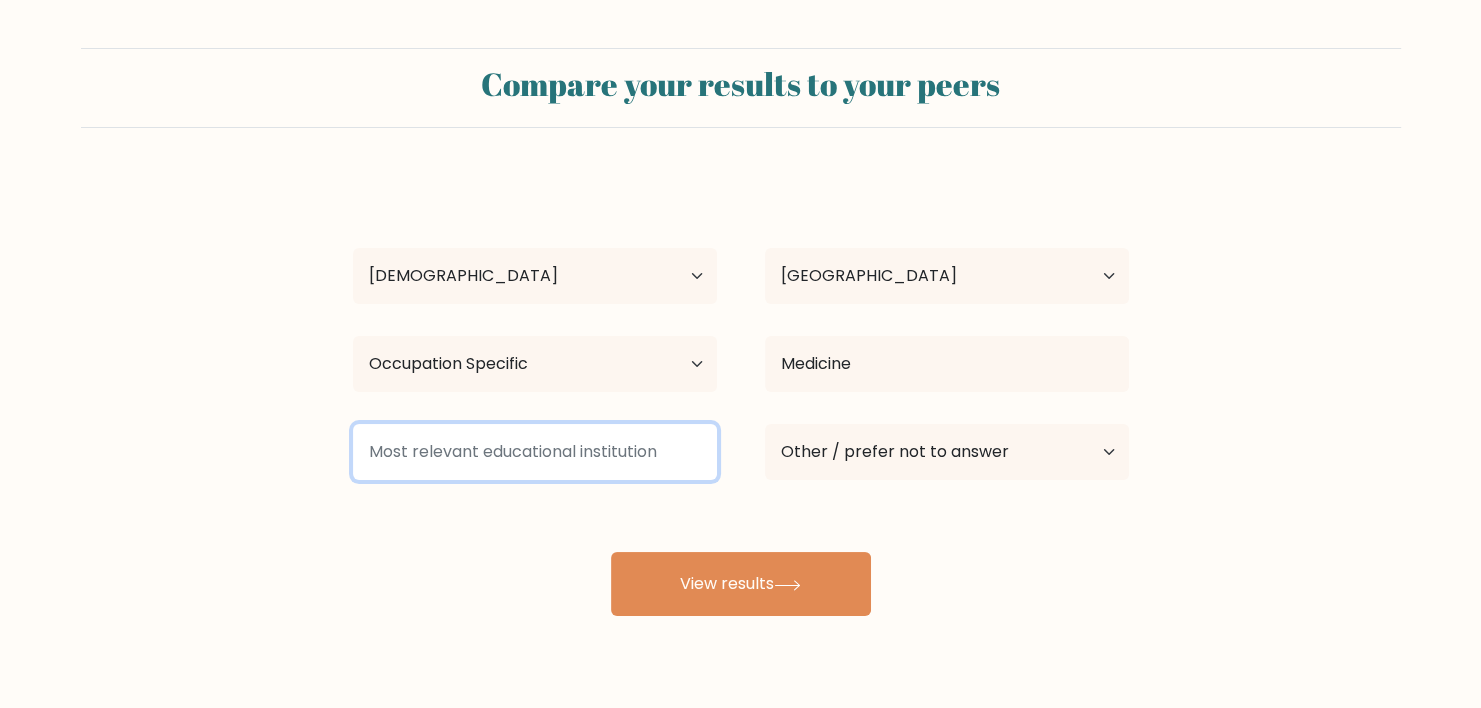 click at bounding box center (535, 452) 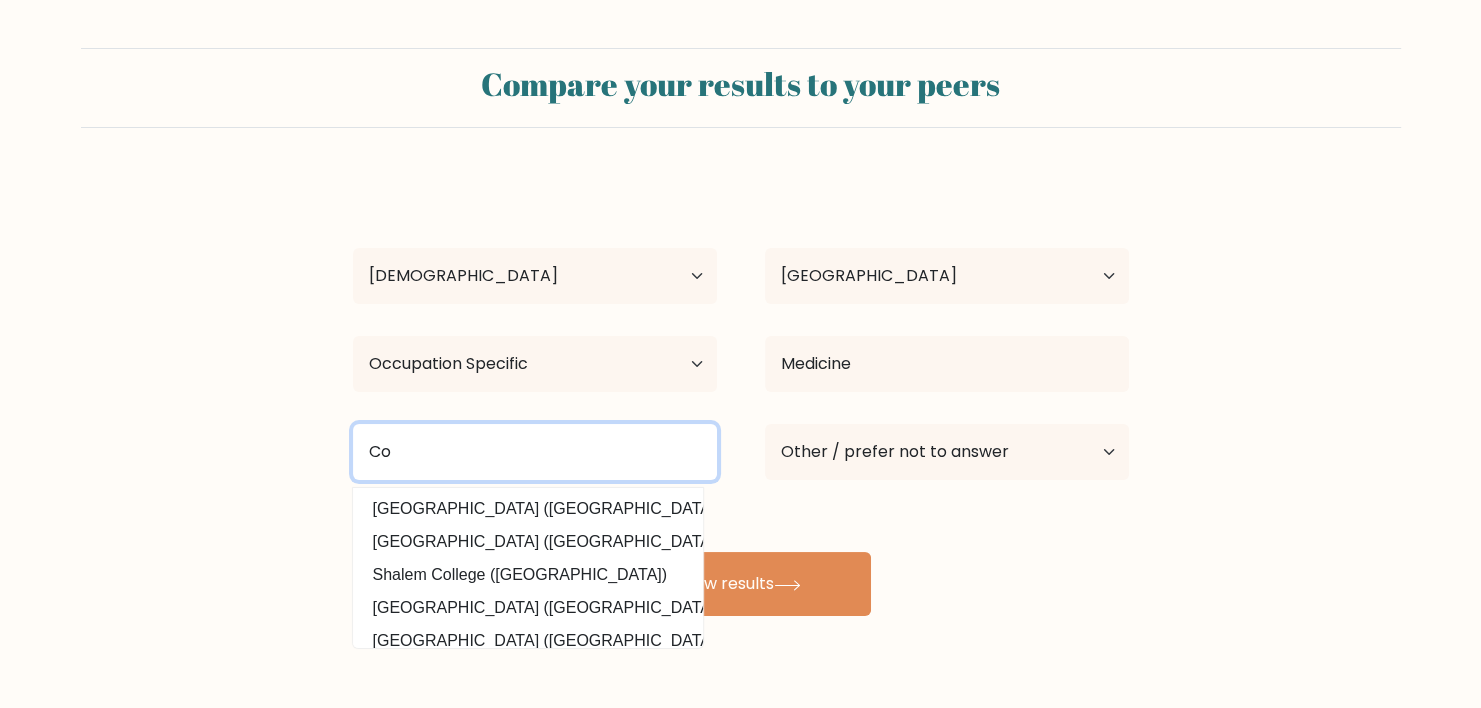 type on "C" 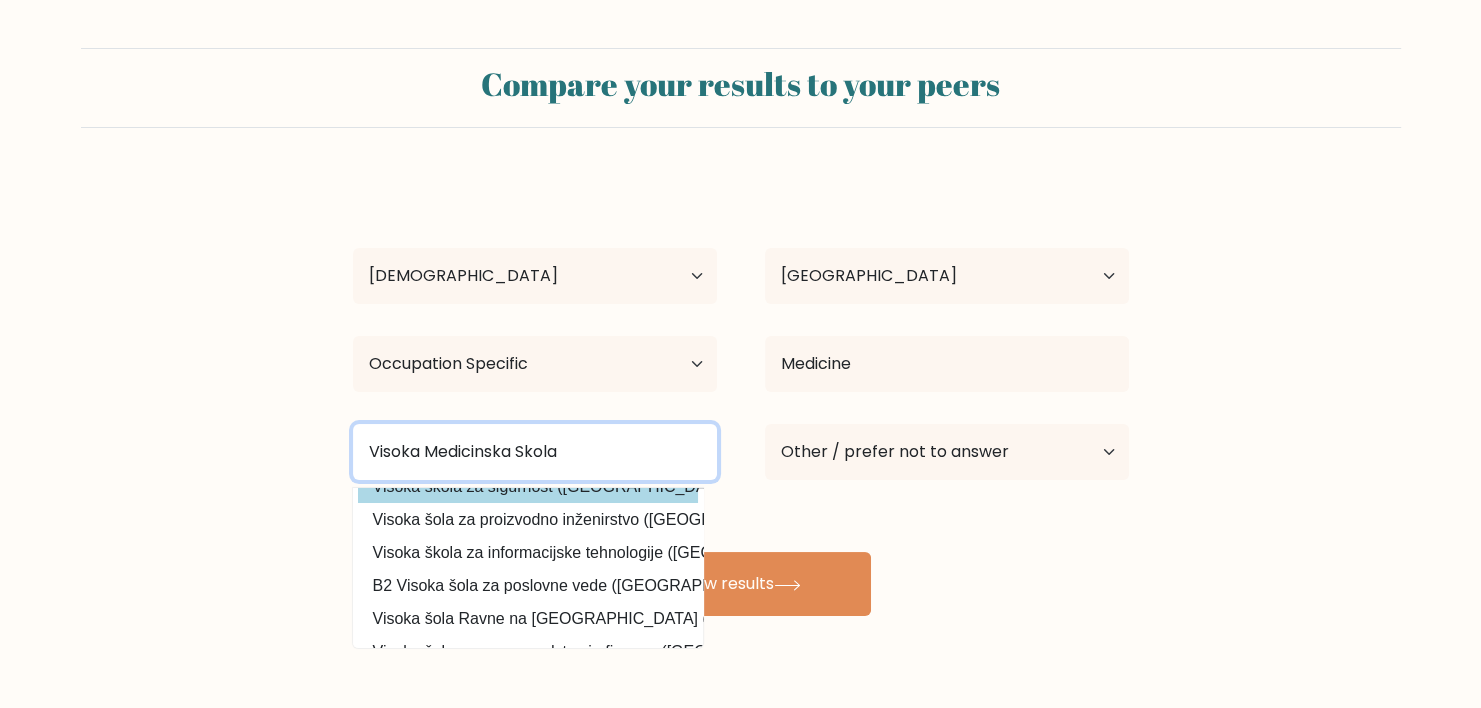 scroll, scrollTop: 194, scrollLeft: 0, axis: vertical 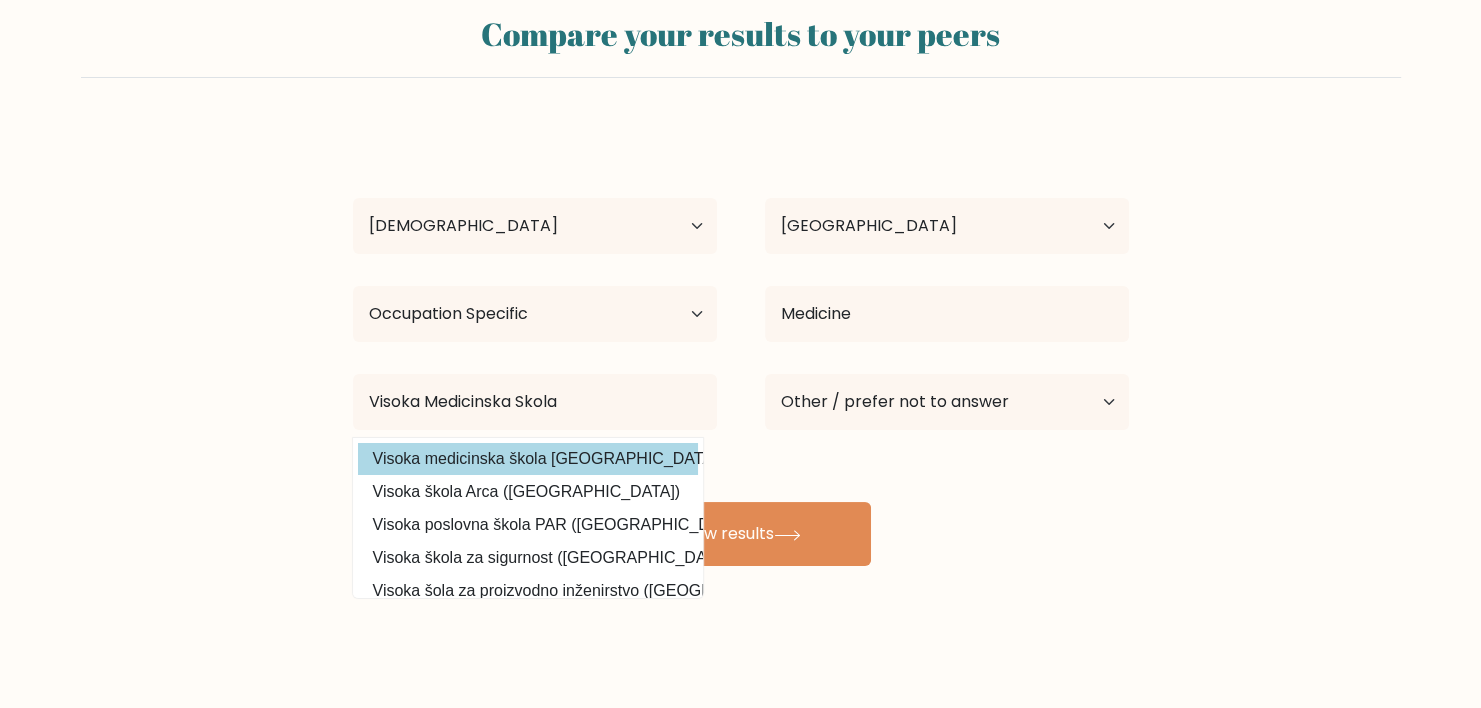 click on "Visoka medicinska škola Prijedor (Bosnia and Herzegovina)" at bounding box center [528, 459] 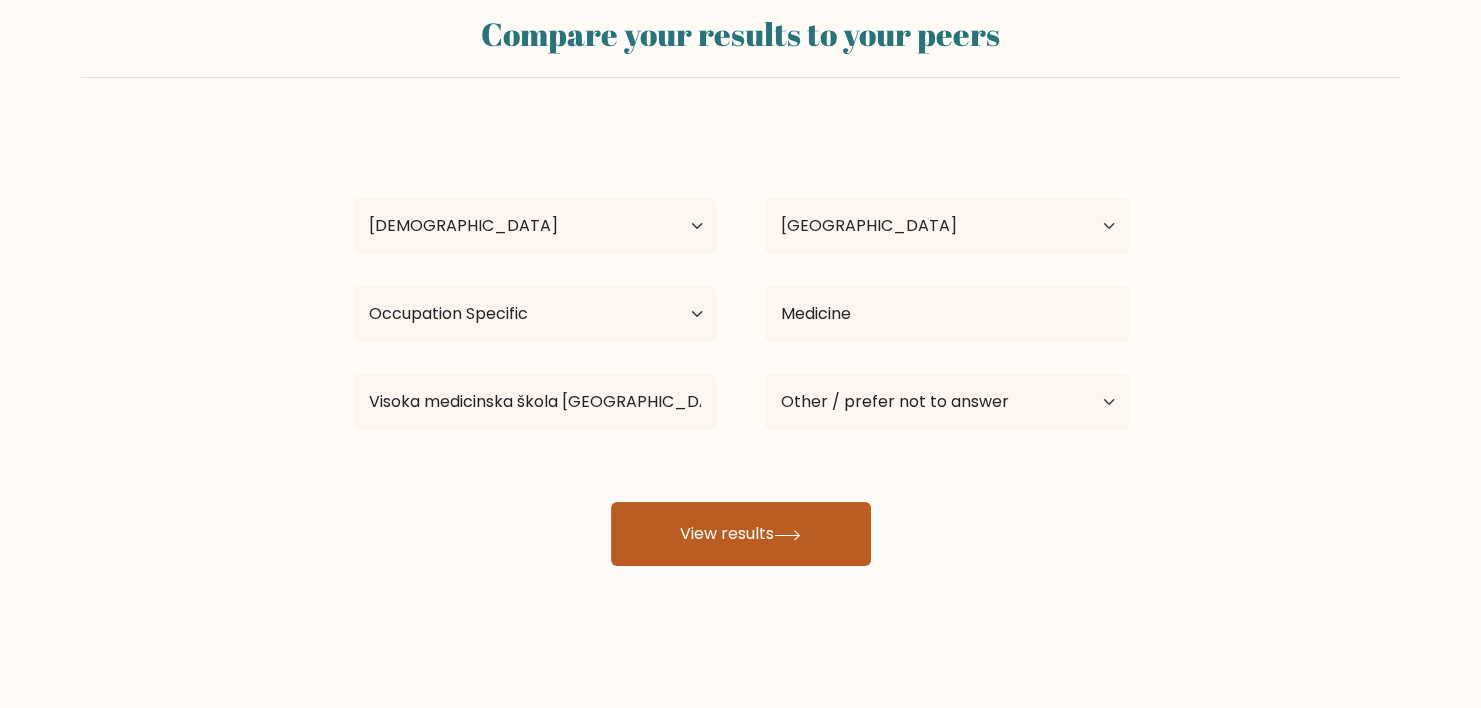 click on "View results" at bounding box center (741, 534) 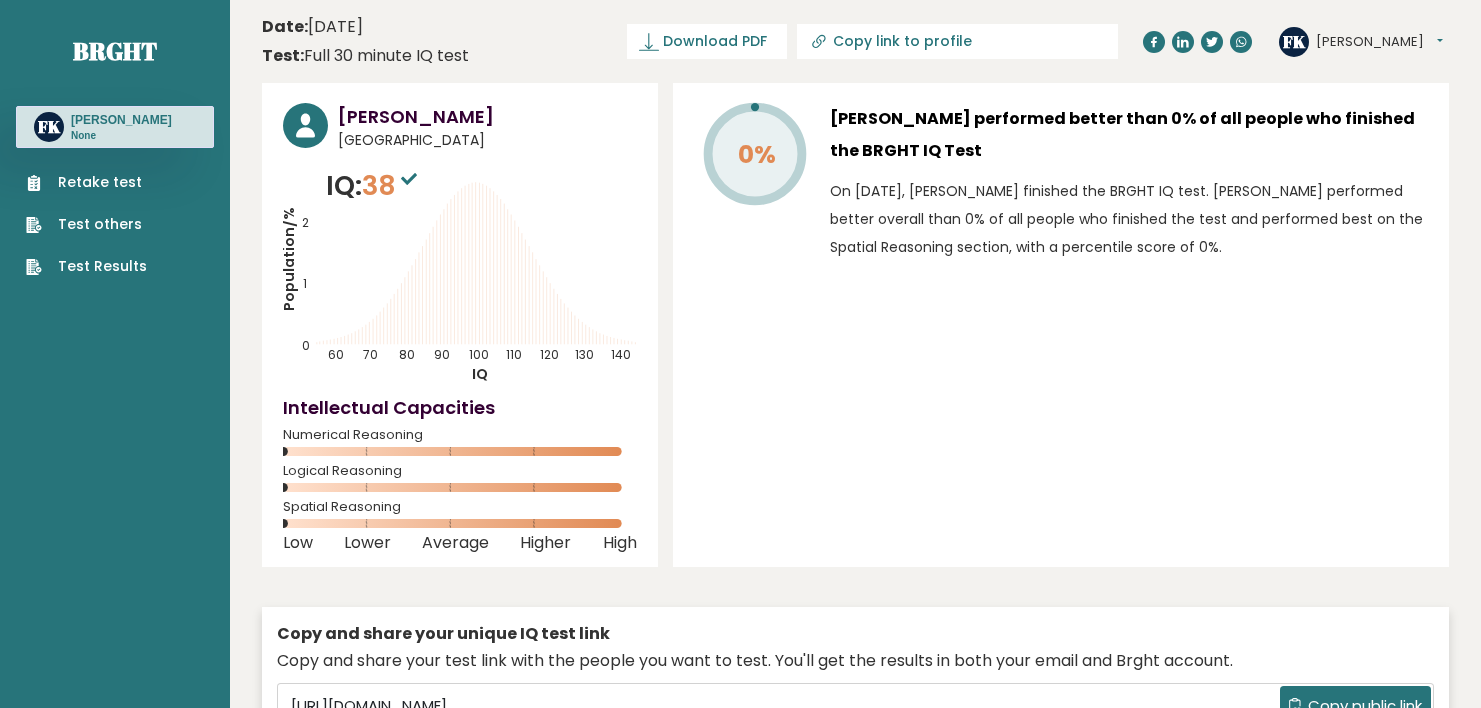 scroll, scrollTop: 0, scrollLeft: 0, axis: both 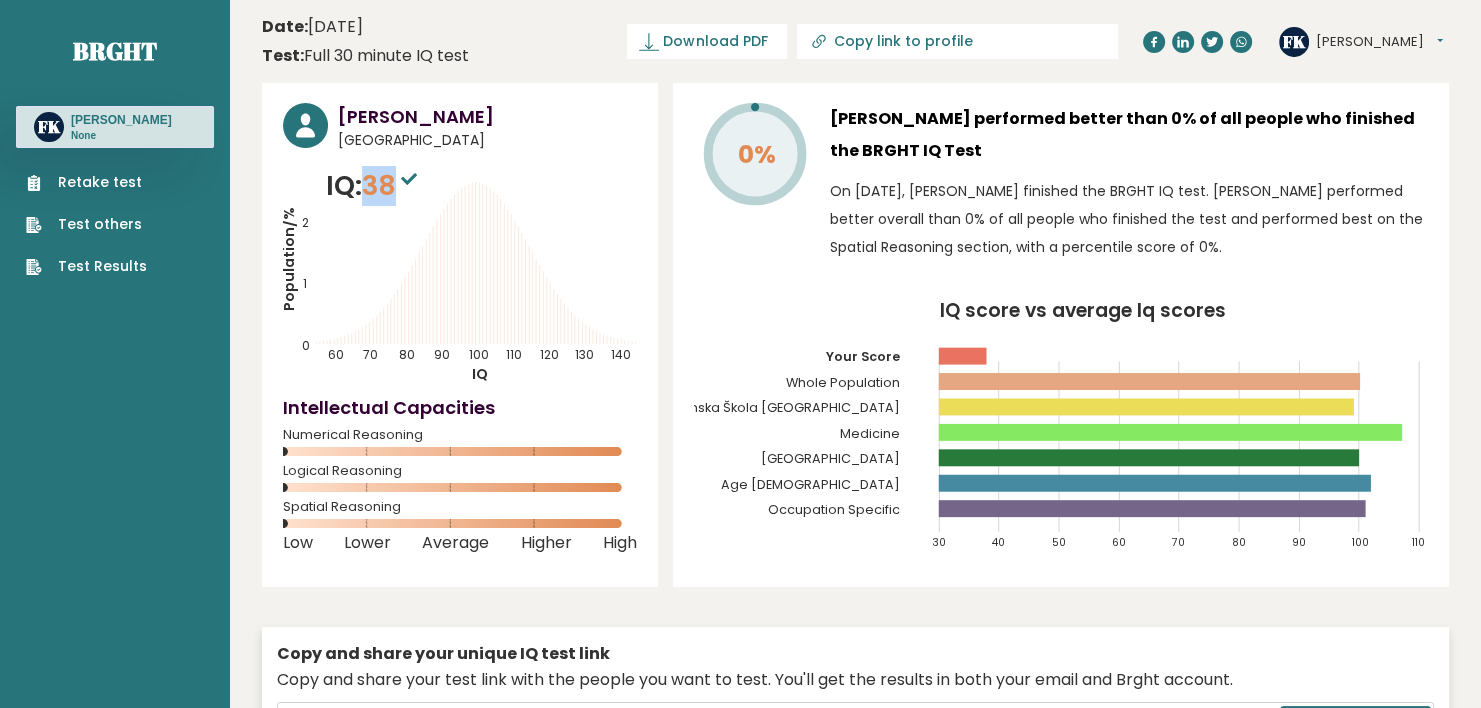 drag, startPoint x: 401, startPoint y: 188, endPoint x: 376, endPoint y: 190, distance: 25.079872 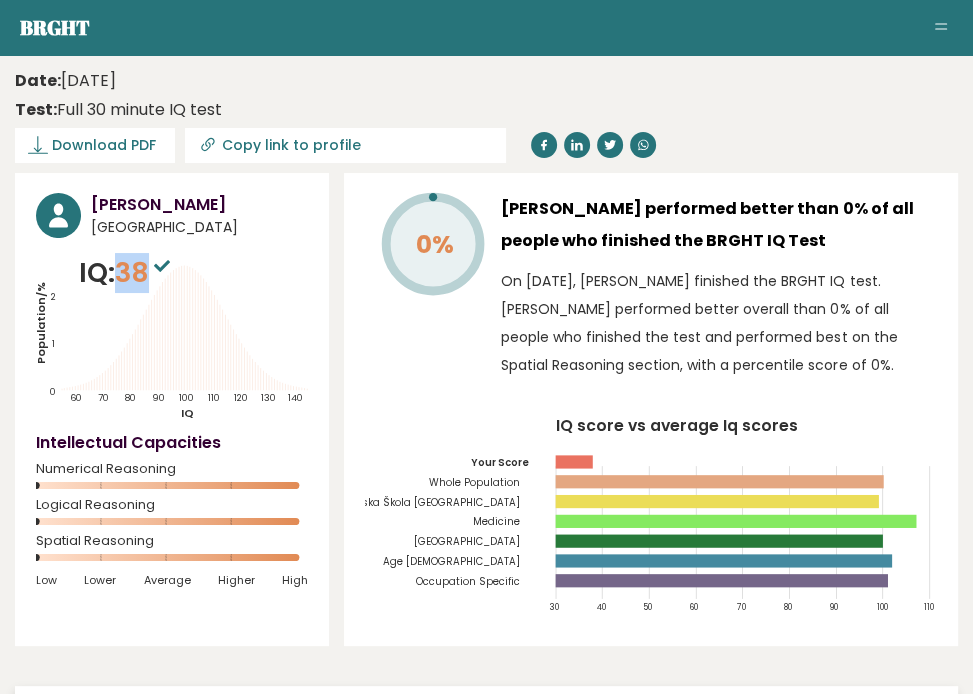 click on "38" at bounding box center [145, 272] 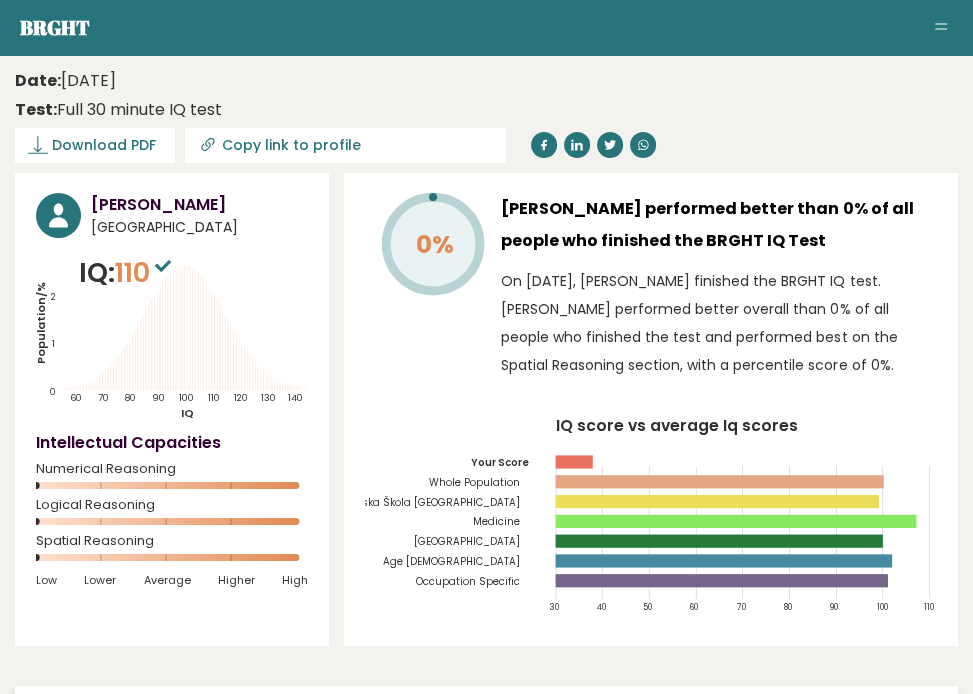 click on "0%" at bounding box center (425, 291) 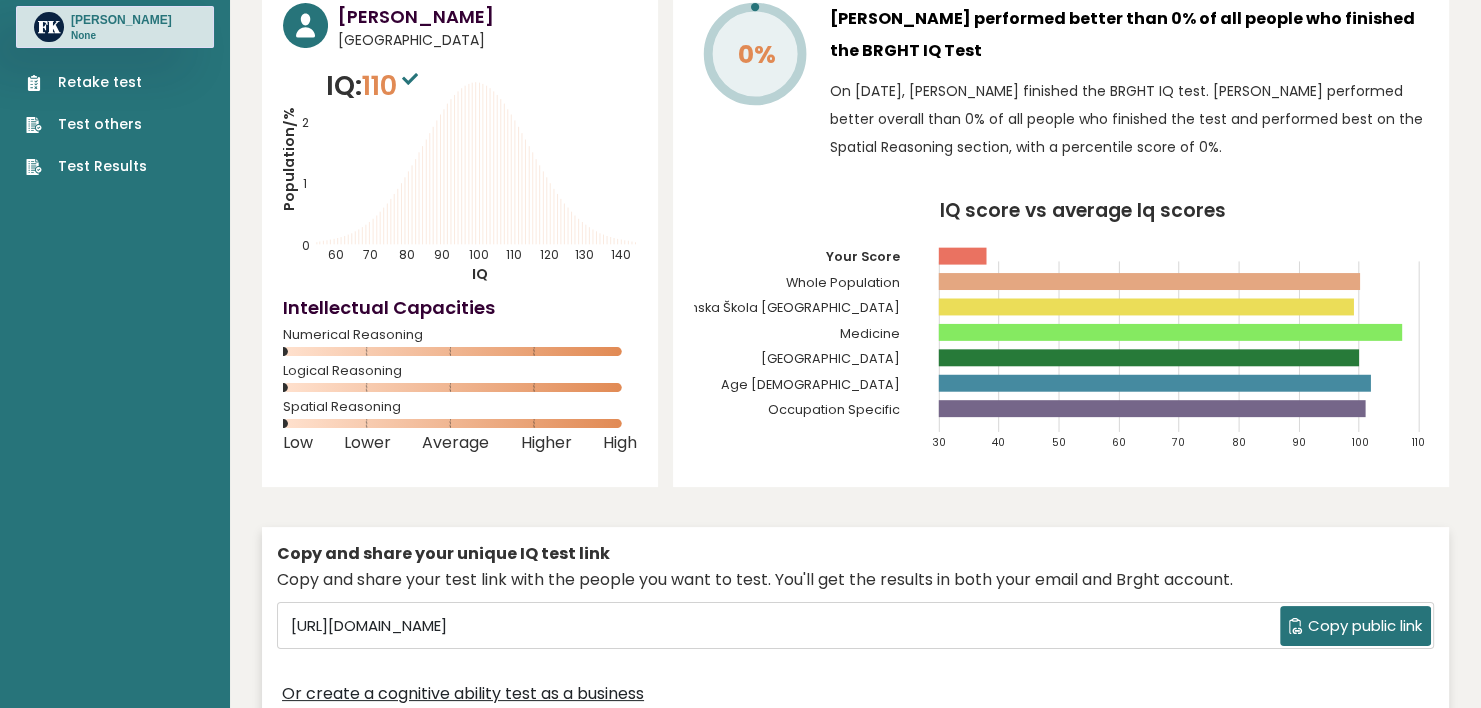 scroll, scrollTop: 0, scrollLeft: 0, axis: both 